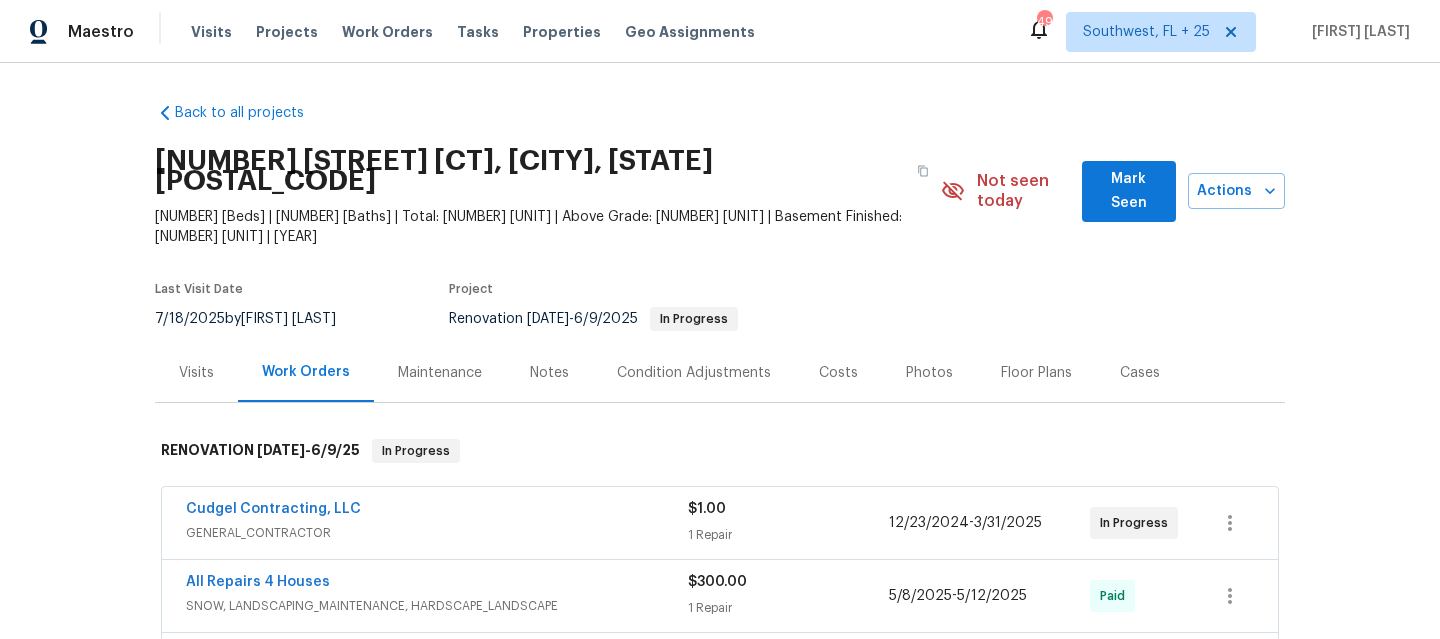 scroll, scrollTop: 0, scrollLeft: 0, axis: both 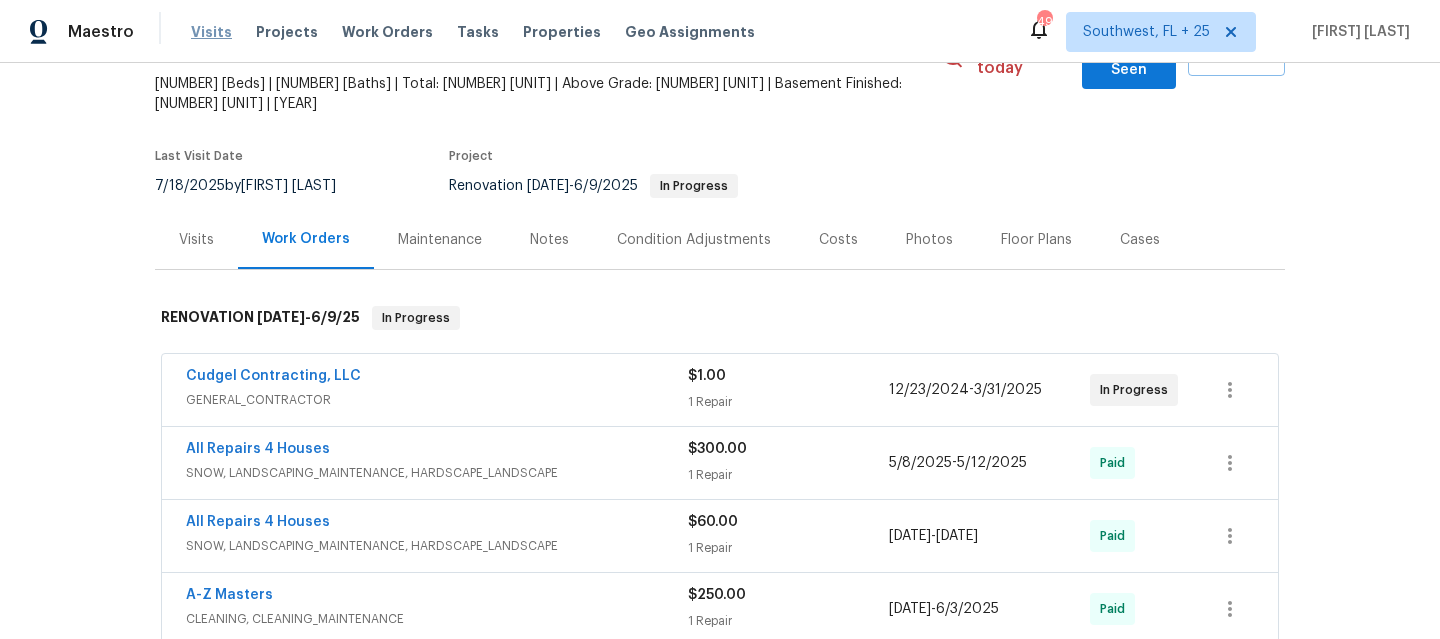 click on "Visits" at bounding box center (211, 32) 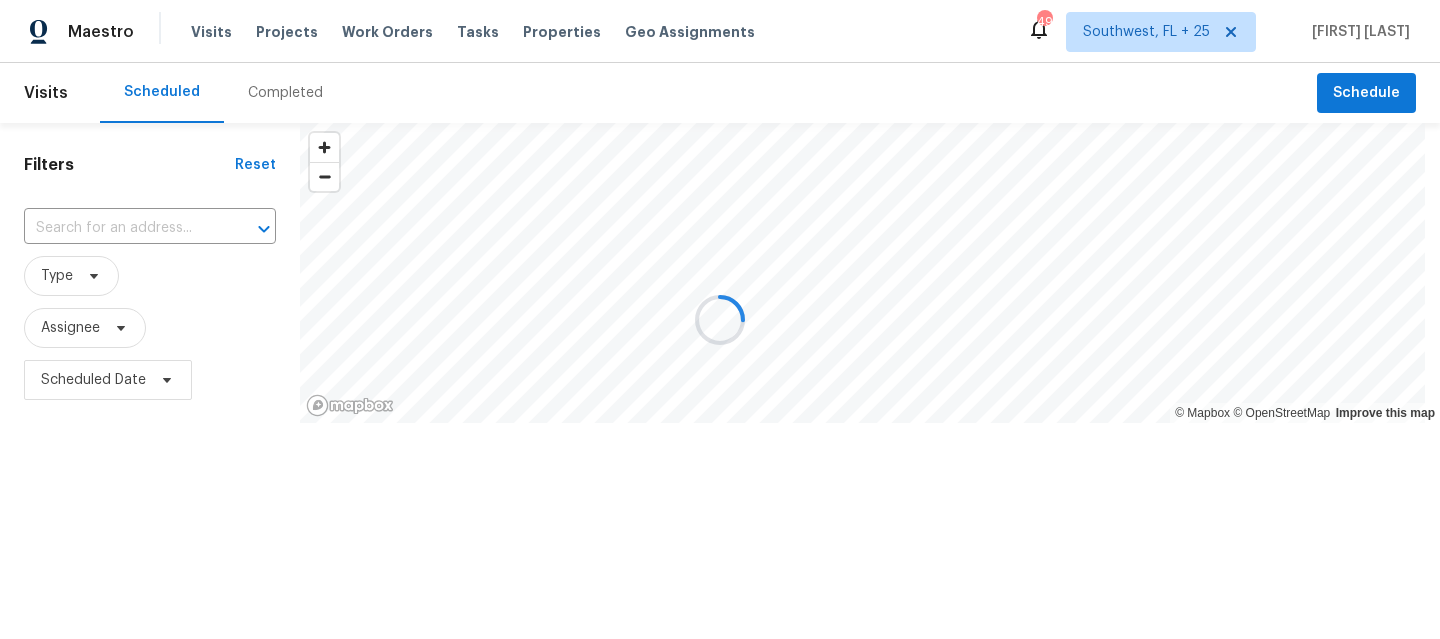click at bounding box center [720, 319] 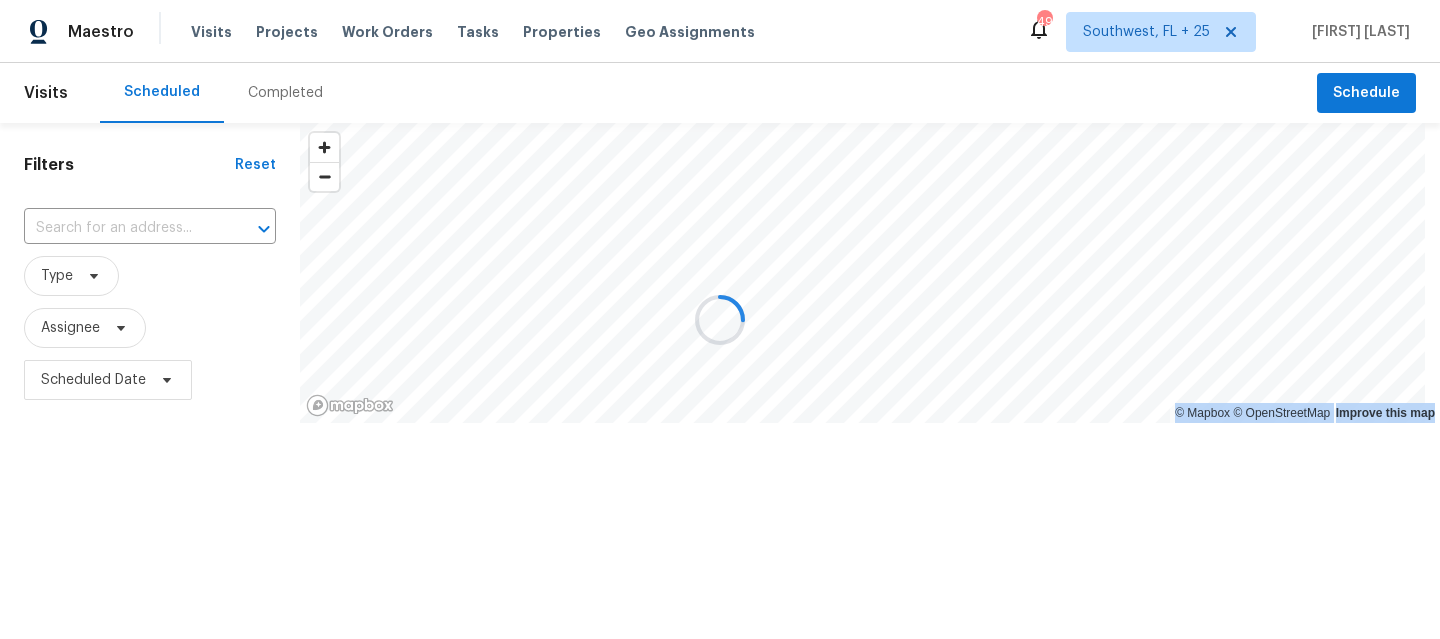 click at bounding box center [720, 319] 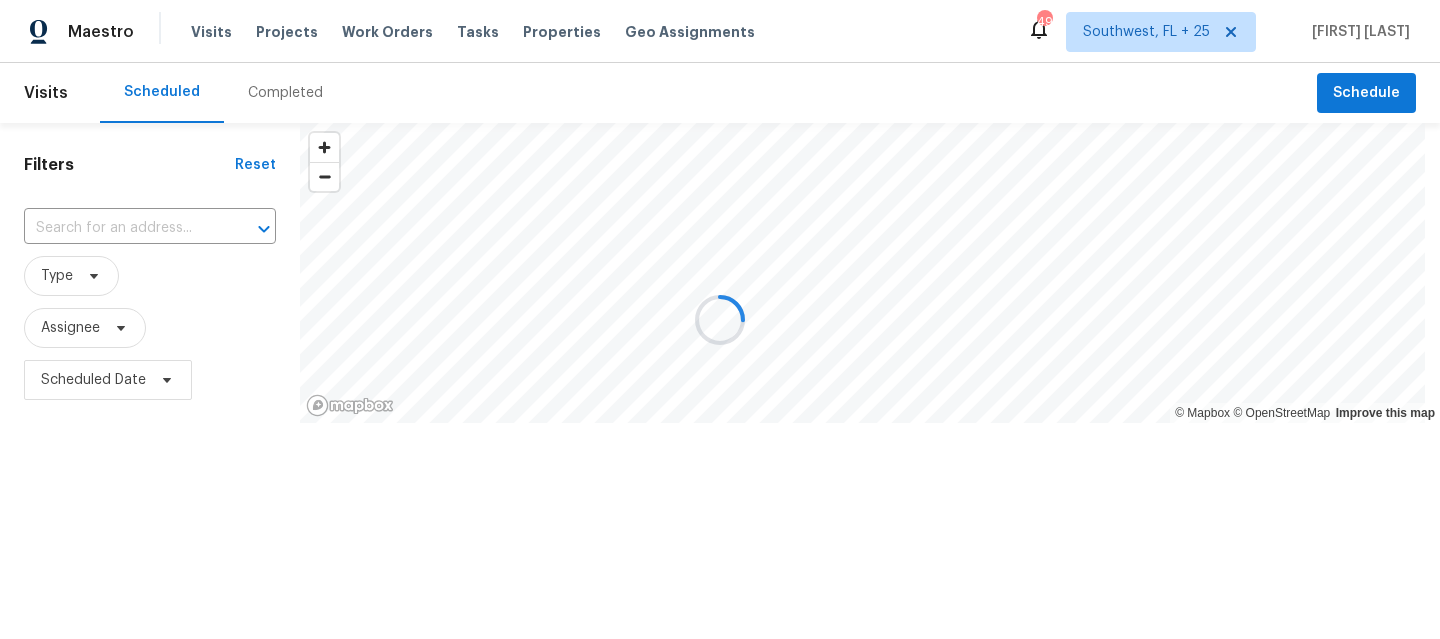 click on "Completed" at bounding box center [285, 93] 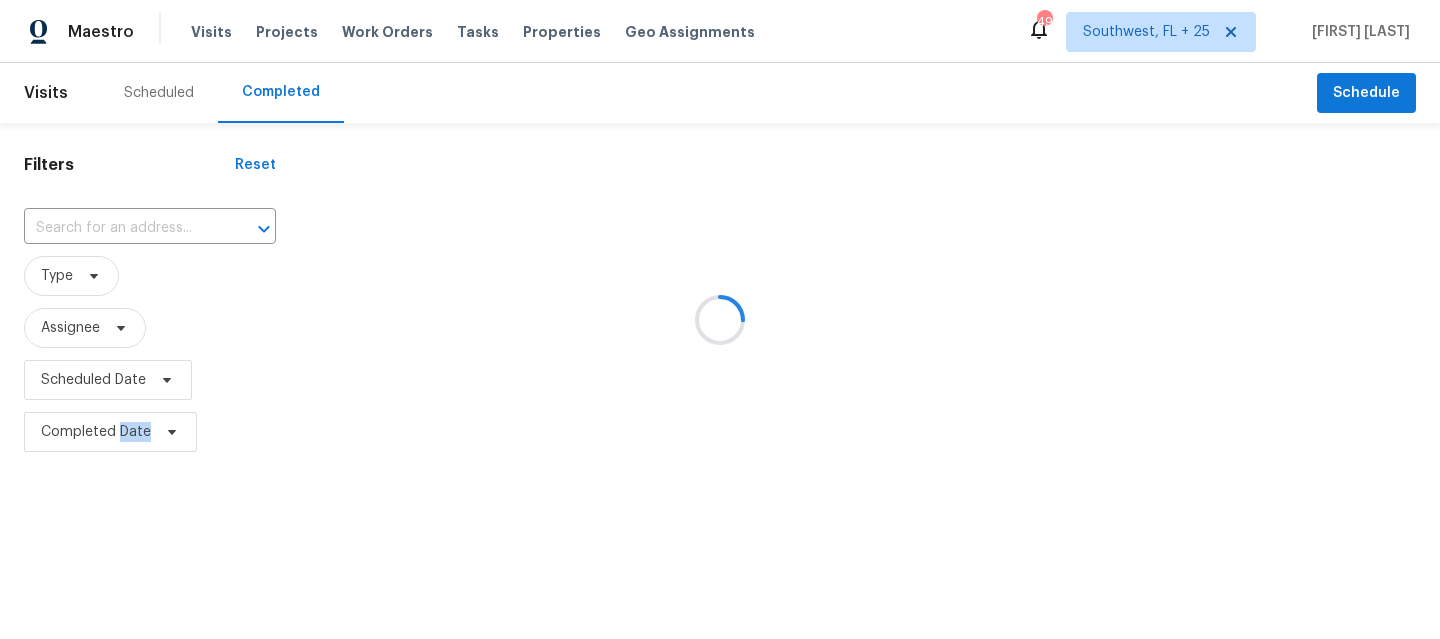 click at bounding box center [720, 319] 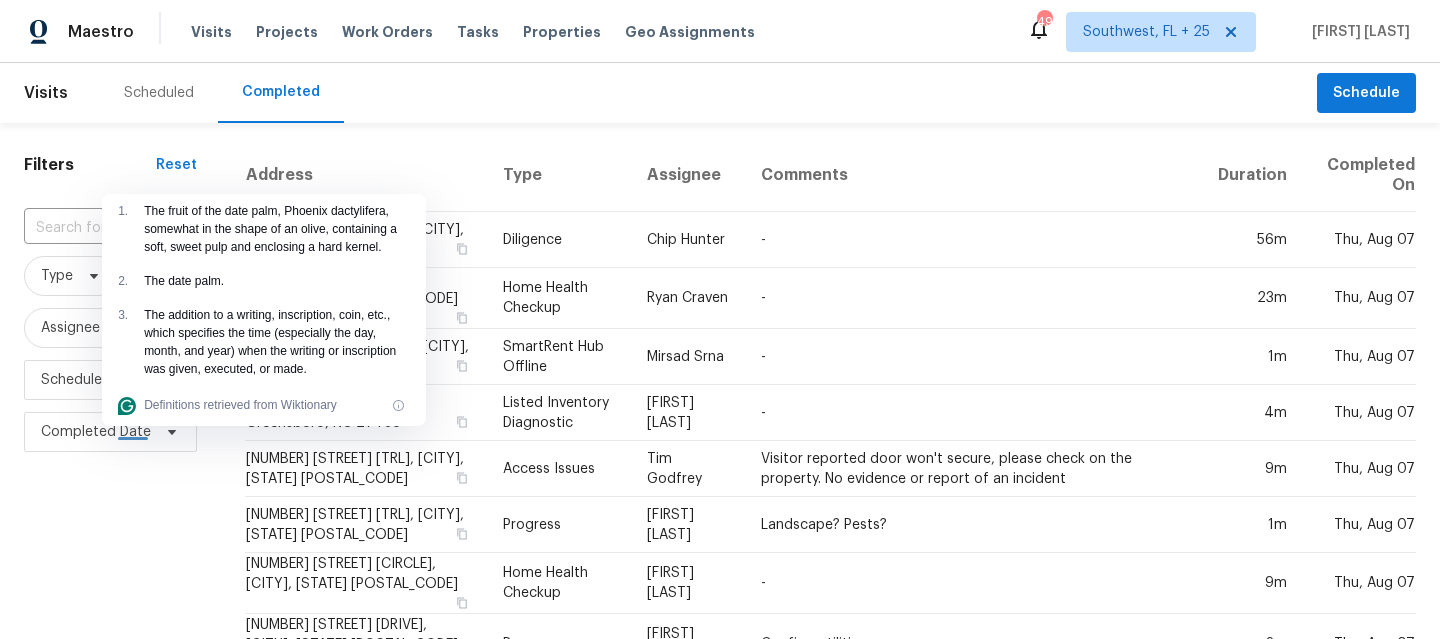 click on "Filters Reset ​ Type Assignee Scheduled Date Completed Date Completed On [NUMBER] [STREET] [AVE], [CITY], [STATE] [POSTAL_CODE] Diligence [FIRST] [LAST] - [DURATION] [DATE] [NUMBER] [STREET] [DRIVE], [CITY], [STATE] [POSTAL_CODE] Home Health Checkup [FIRST] [LAST] - [DURATION] [DATE] [NUMBER] [STREET] [WAY], [CITY], [STATE] [POSTAL_CODE] SmartRent Hub Offline [FIRST] [LAST] - [DURATION] [DATE] [NUMBER] [STREET] [AVE], [CITY], [STATE] [POSTAL_CODE] Listed Inventory Diagnostic [FIRST] [LAST] - [DURATION] [DATE] [NUMBER] [STREET] [TRL], [CITY], [STATE] [POSTAL_CODE] Access Issues [FIRST] [LAST] Visitor reported door won't secure, please check on the property. No evidence or report of an incident [DURATION] [DATE] [NUMBER] [STREET] [TRL], [CITY], [STATE] [POSTAL_CODE] Progress [FIRST] [LAST] Landscape? Pests? [DURATION] [DATE] [NUMBER] [STREET] [LOOP] [CIR], [CITY], [STATE] [POSTAL_CODE] Home Health Checkup [FIRST] [LAST] - [DURATION] [DATE] [NUMBER] [STREET] [DRIVE], [CITY], [STATE] [POSTAL_CODE] Progress [FIRST] [LAST] Confirm utilities [DURATION] [DATE] [NUMBER] [STREET] [RD], [CITY], [STATE] [POSTAL_CODE] Home Feedback P1 [FIRST] [LAST] [DURATION] - [DURATION] - -" at bounding box center [720, 818] 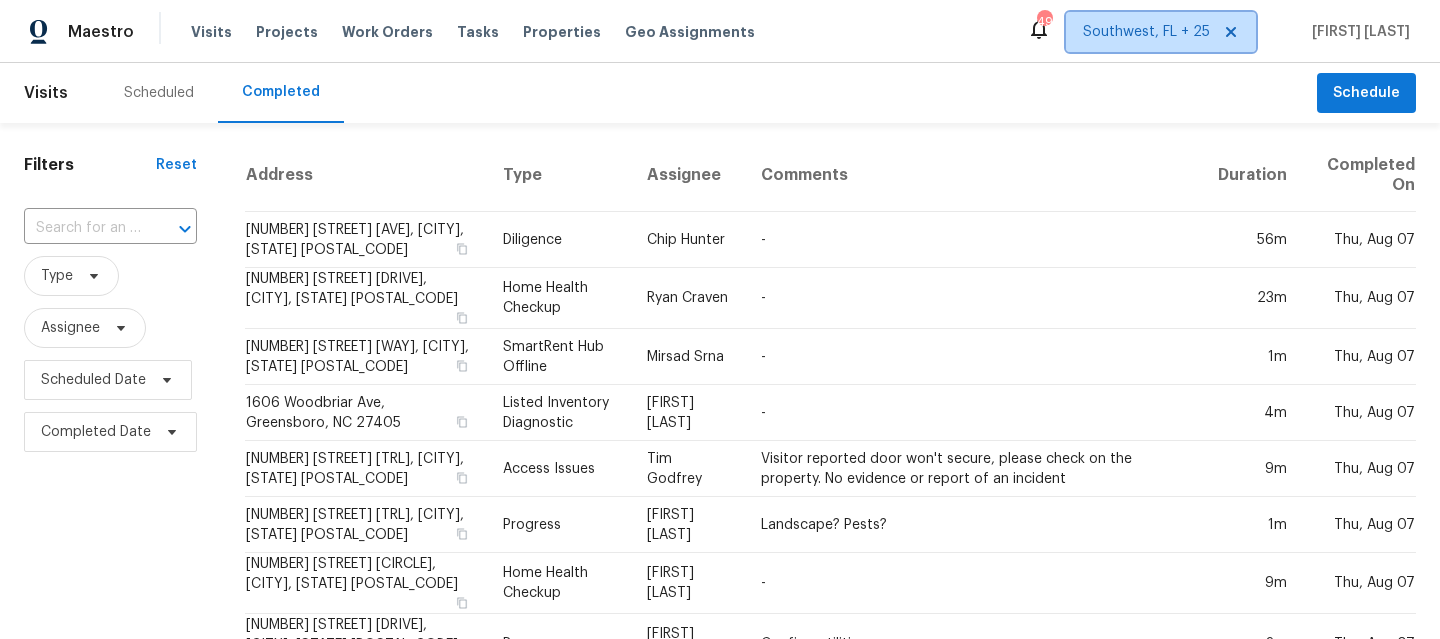 click on "Southwest, FL + 25" at bounding box center [1161, 32] 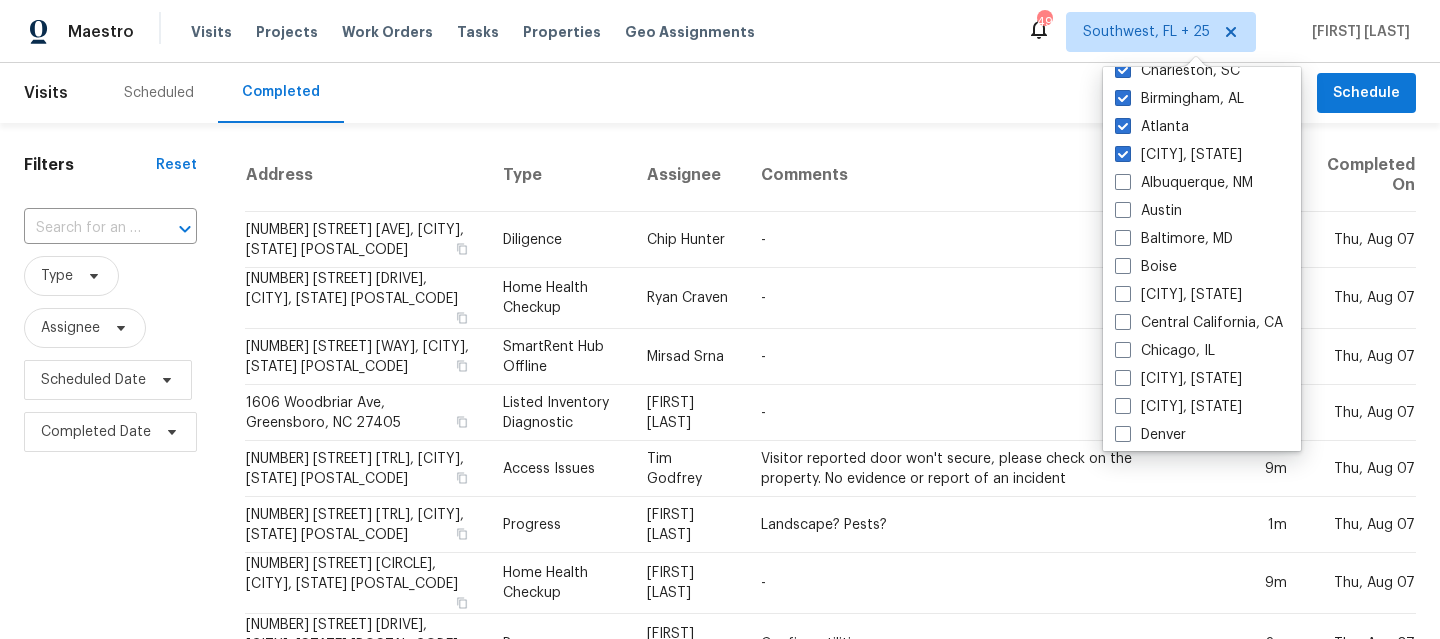 scroll, scrollTop: 642, scrollLeft: 0, axis: vertical 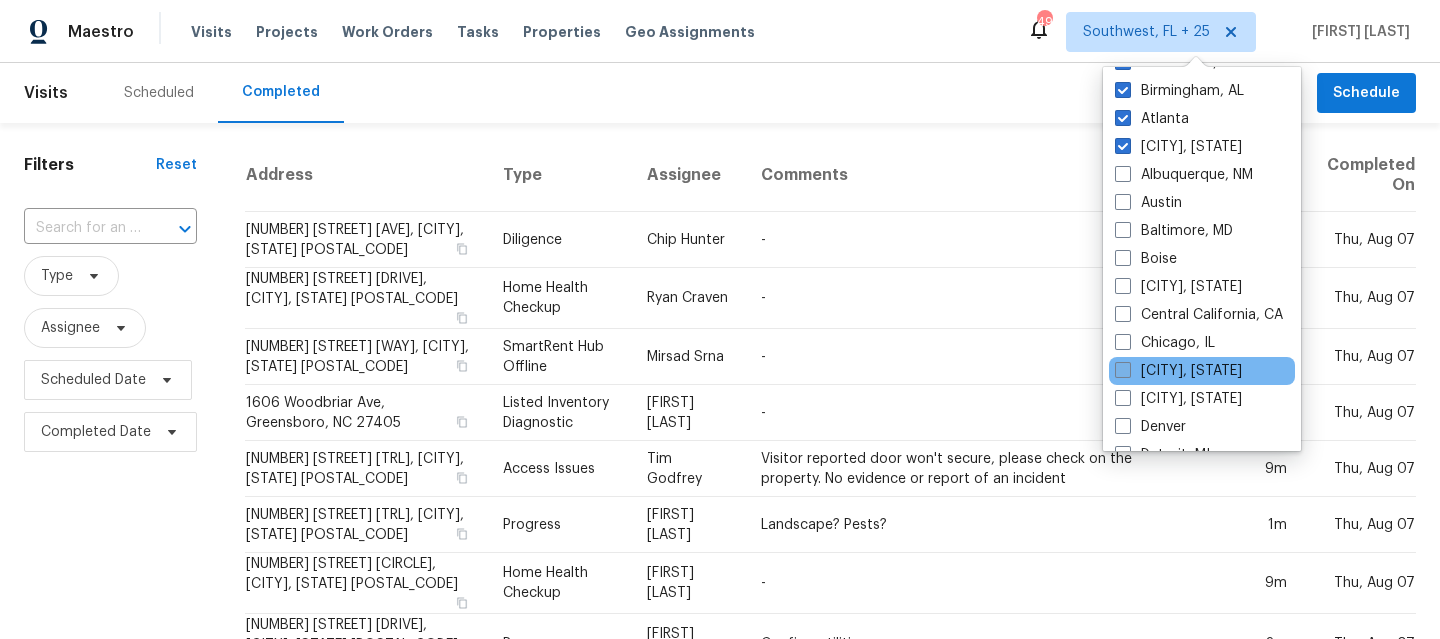 click on "[CITY], [STATE]" at bounding box center (1178, 371) 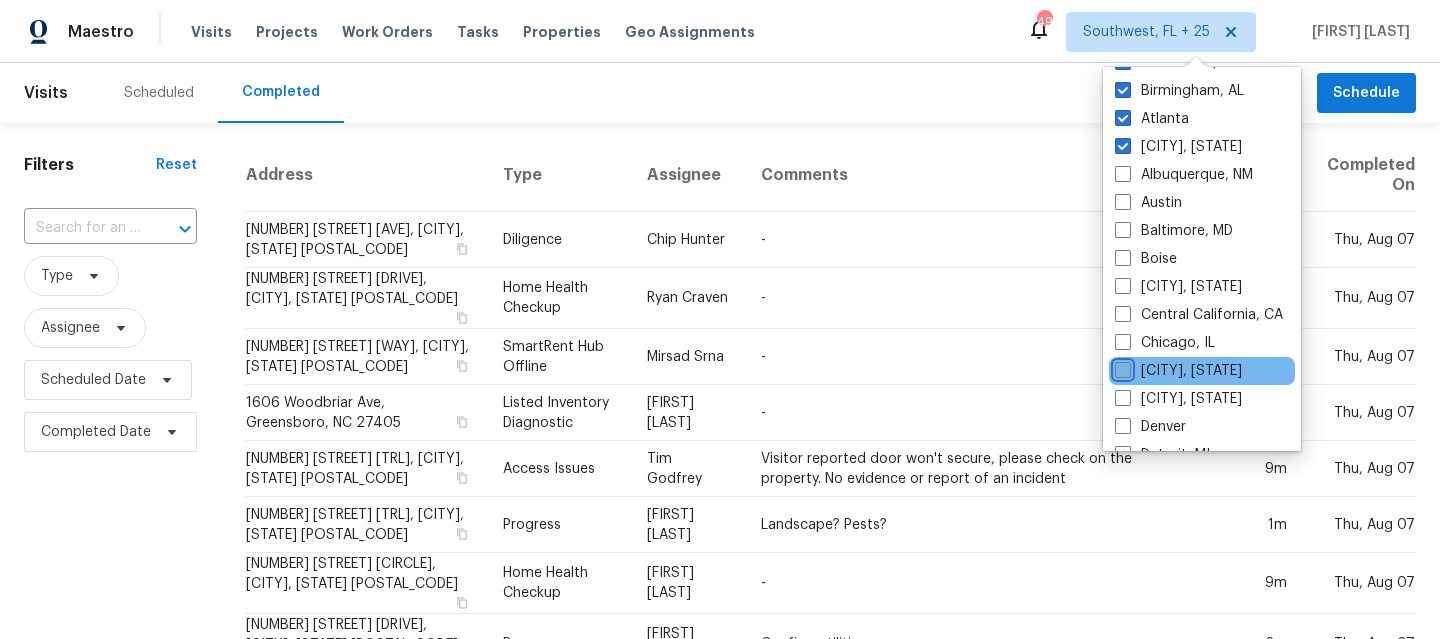 click on "[CITY], [STATE]" at bounding box center [1121, 367] 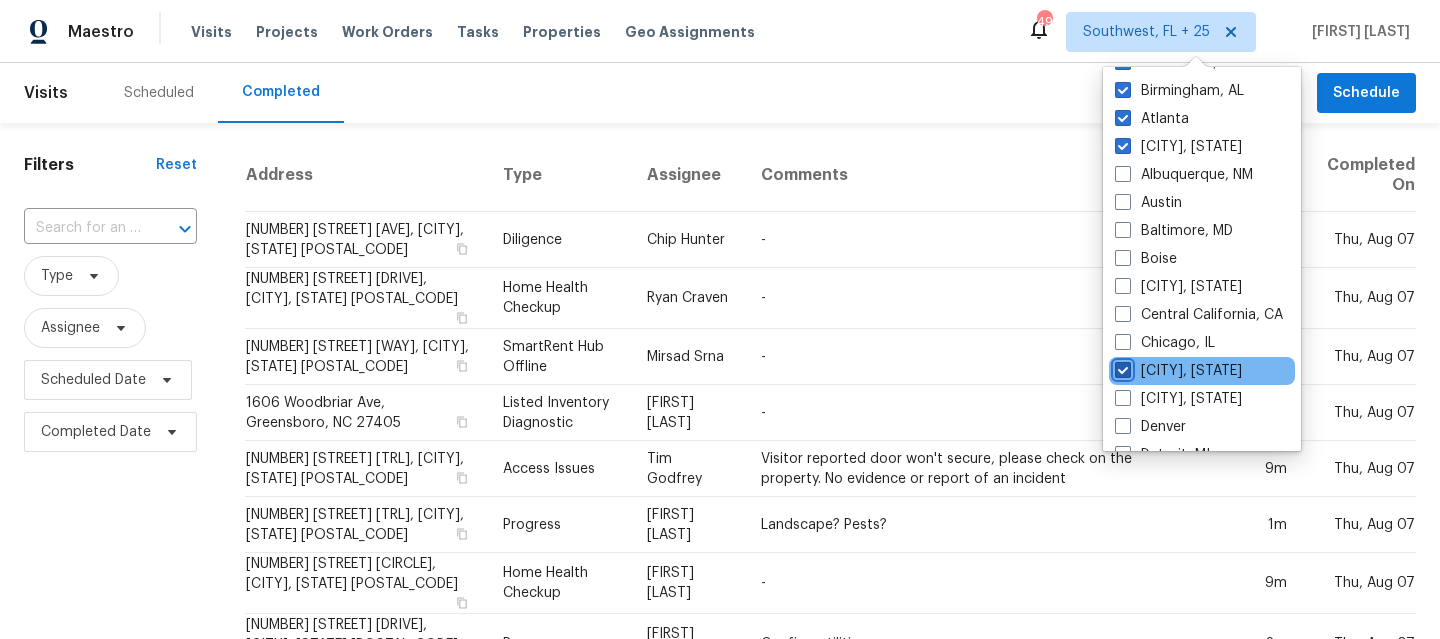 checkbox on "true" 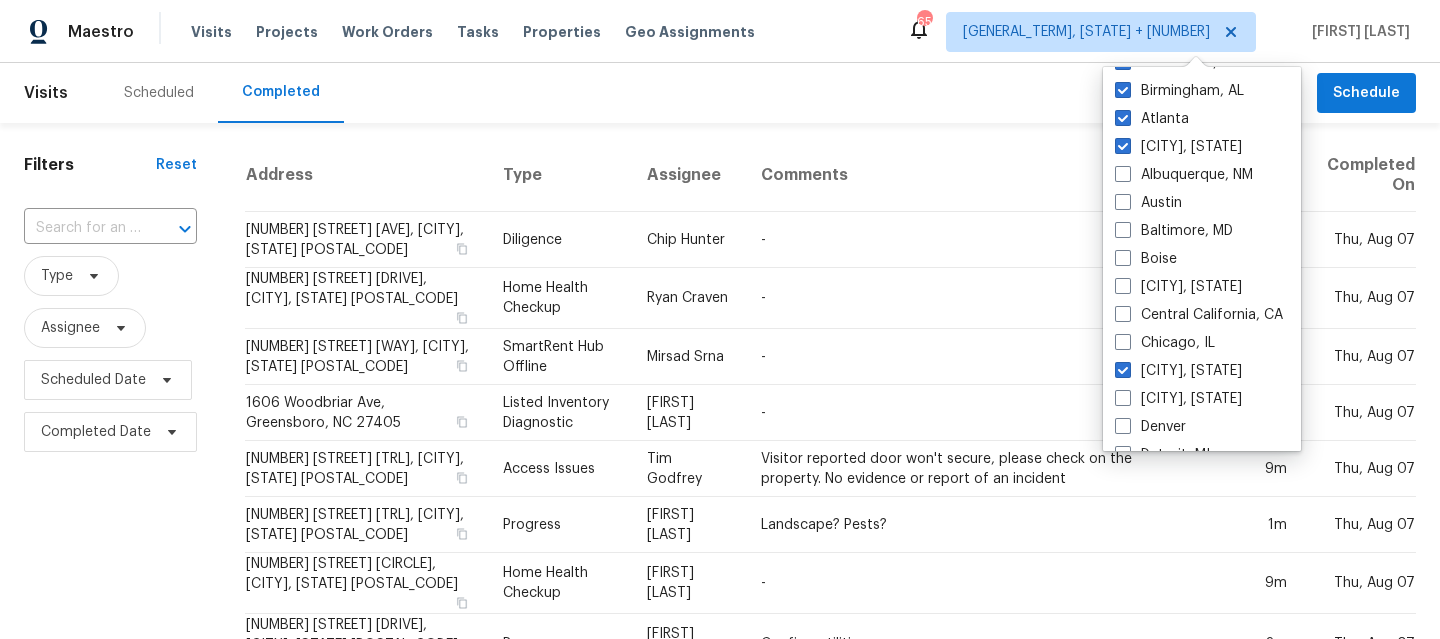 click at bounding box center (82, 228) 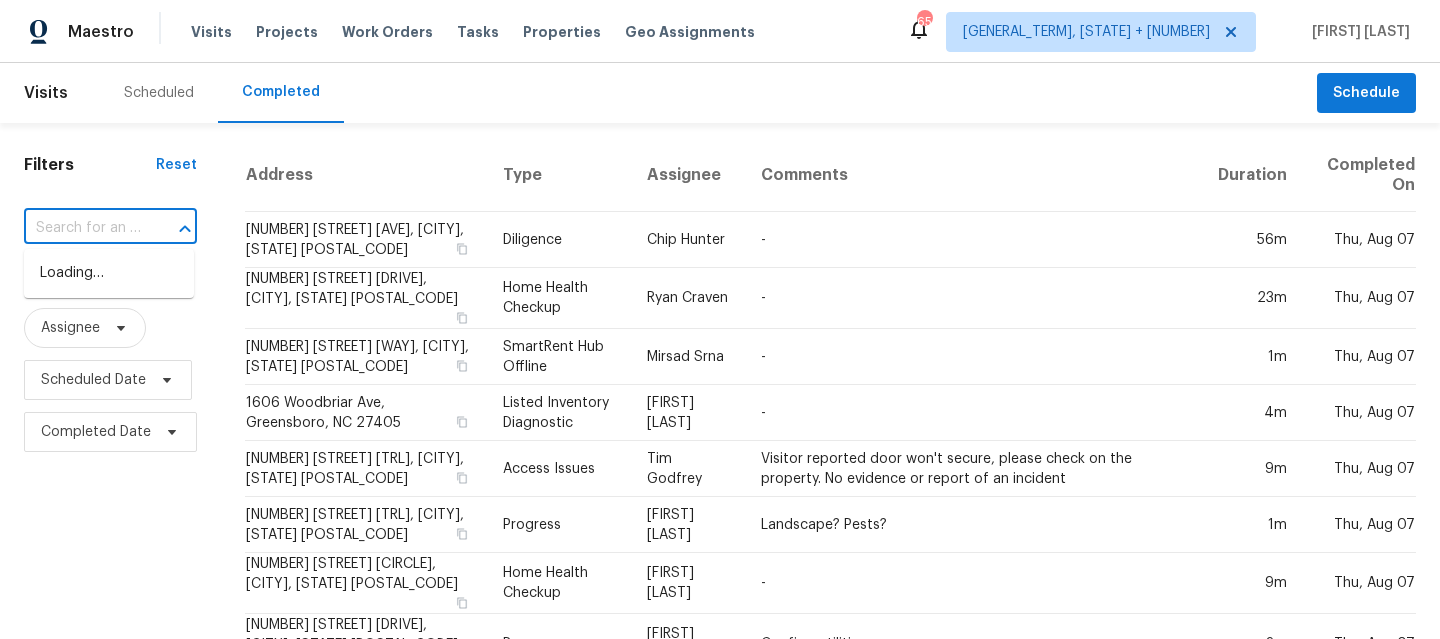 paste on "[NUMBER] [STREET] [LOOP], [CITY], [STATE] [POSTAL_CODE]" 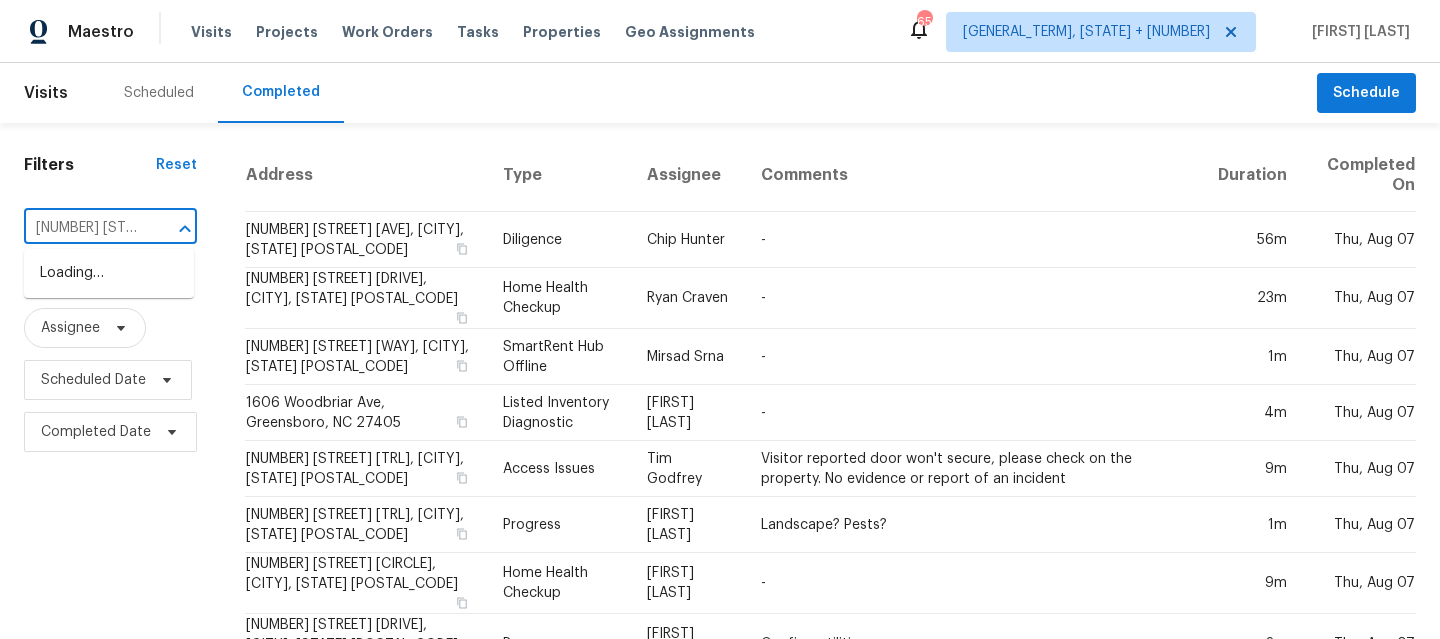 scroll, scrollTop: 0, scrollLeft: 205, axis: horizontal 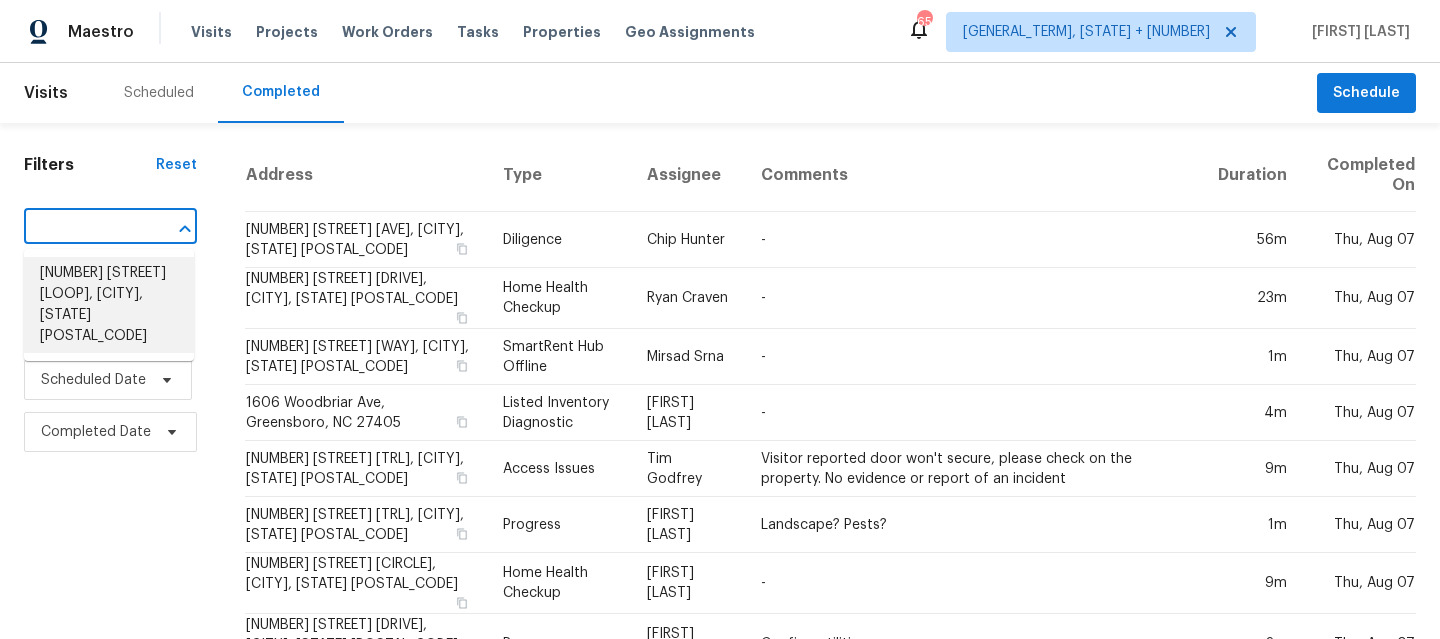 click on "[NUMBER] [STREET] [LOOP], [CITY], [STATE] [POSTAL_CODE]" at bounding box center [109, 305] 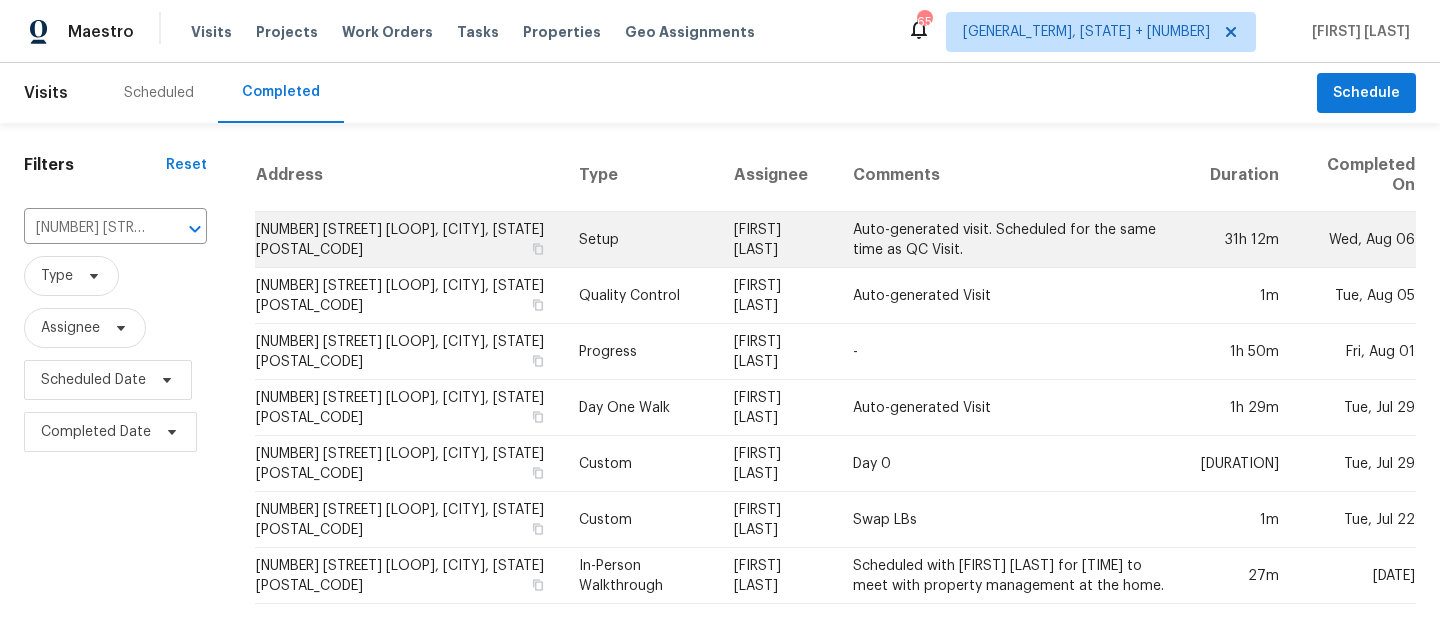 click on "Setup" at bounding box center [640, 240] 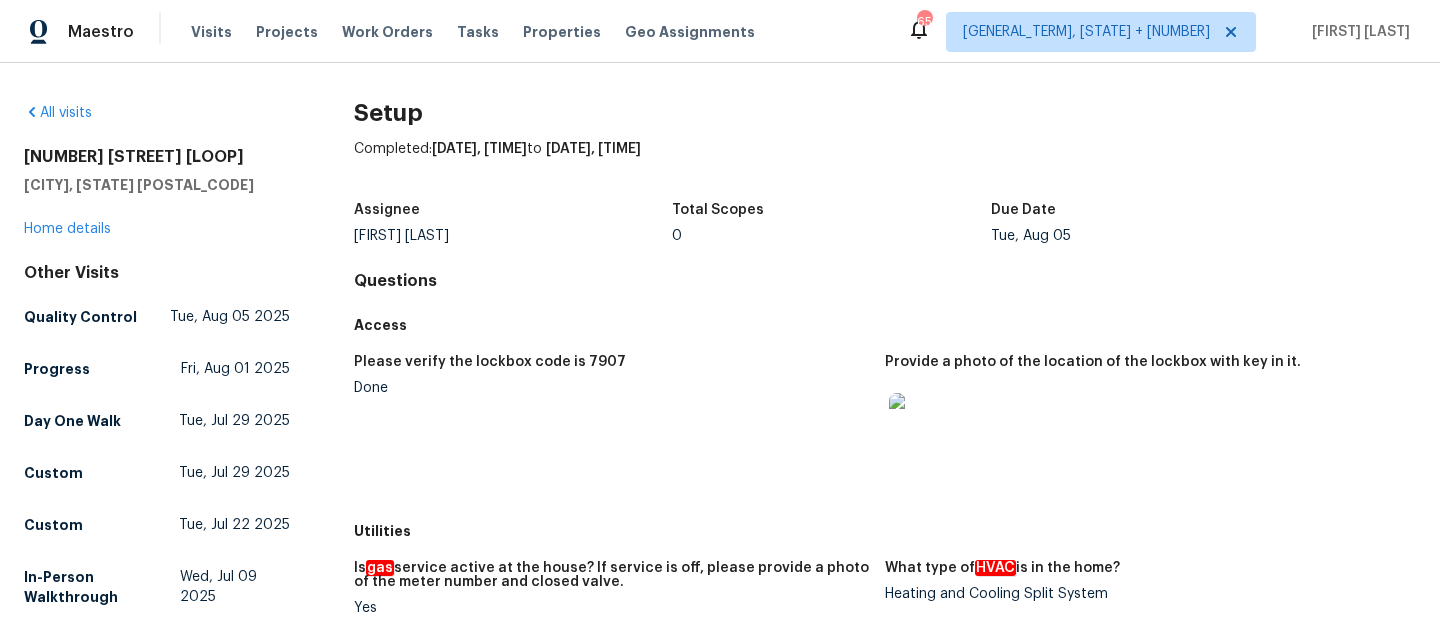 scroll, scrollTop: 1614, scrollLeft: 0, axis: vertical 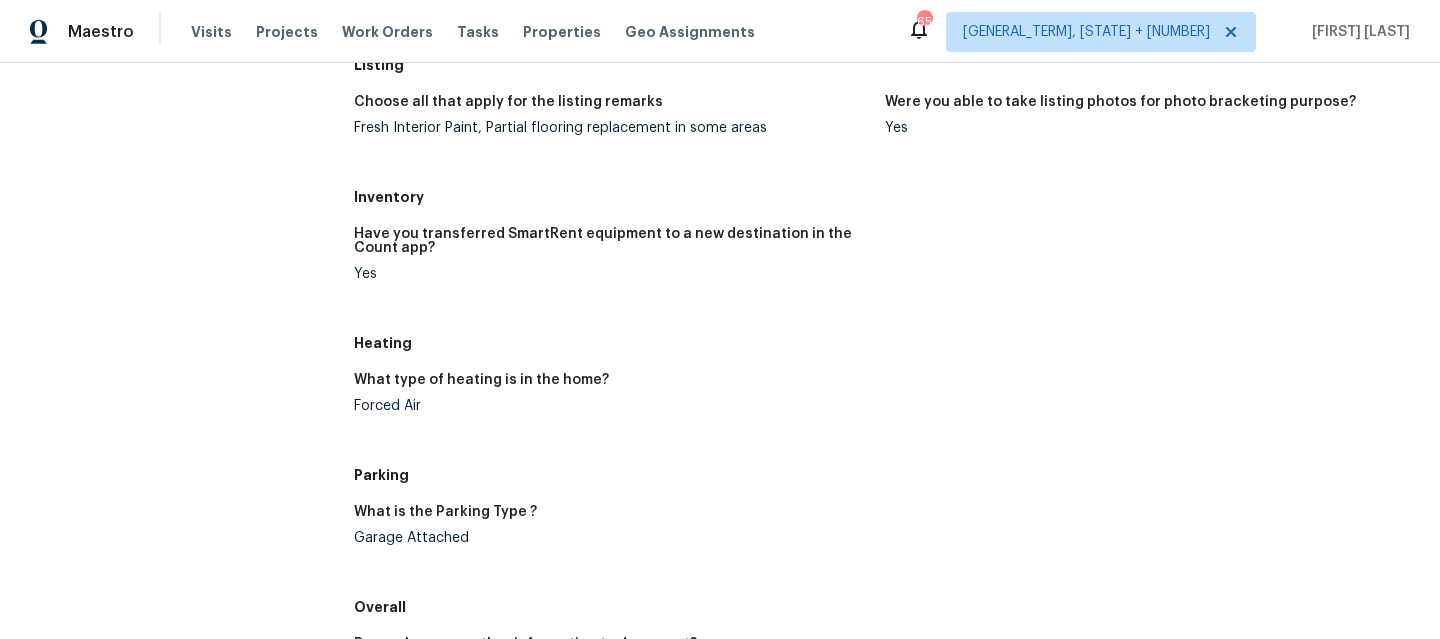 click on "What type of heating is in the home?" at bounding box center (611, 386) 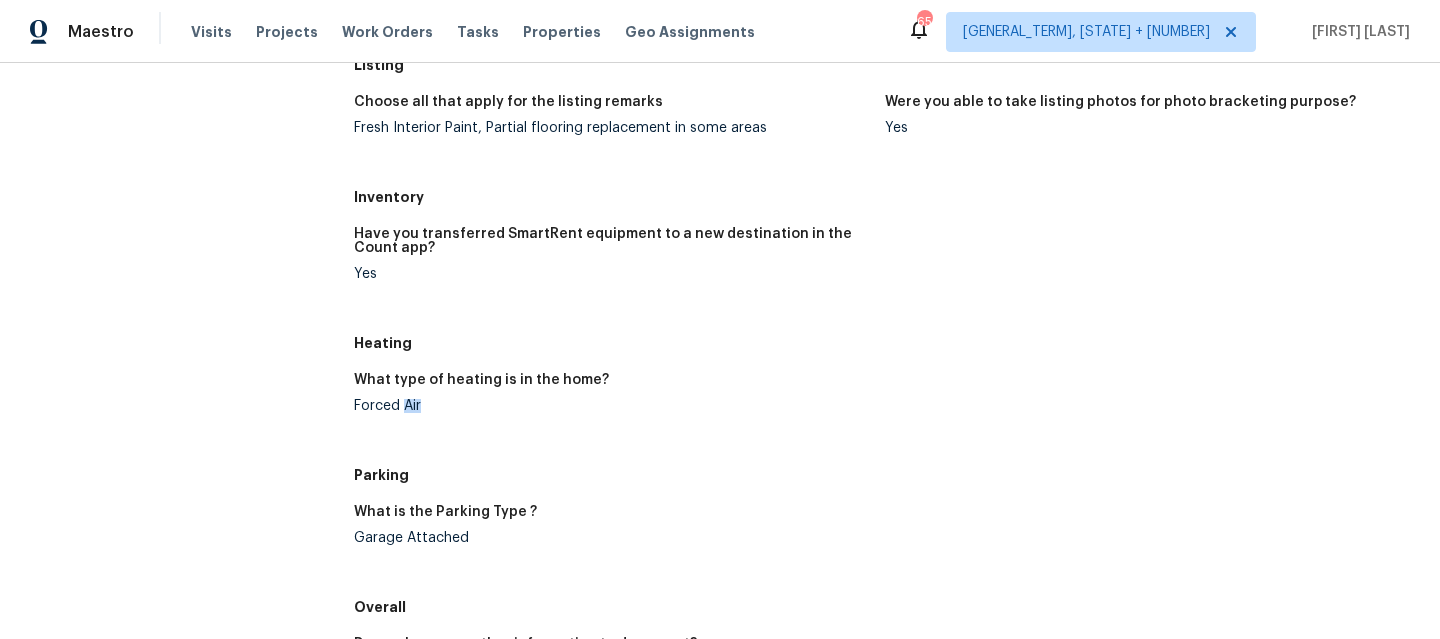 click on "Forced Air" at bounding box center (611, 406) 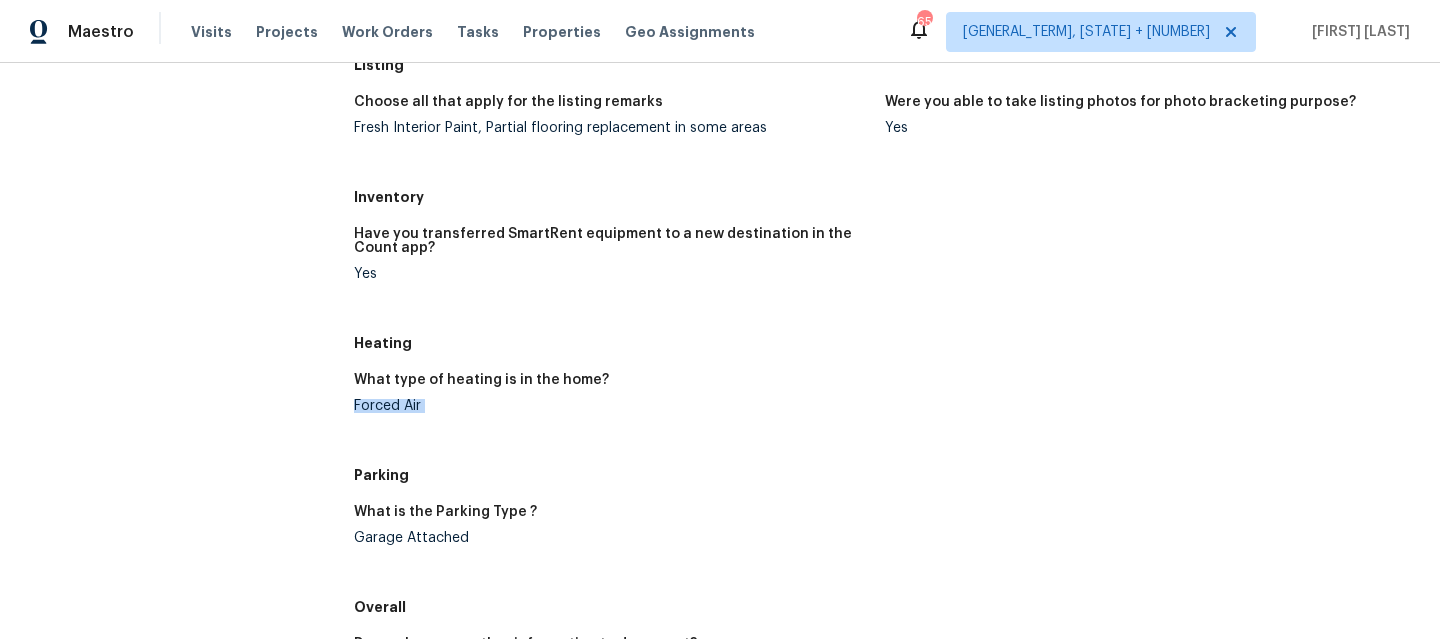 click on "Forced Air" at bounding box center [611, 406] 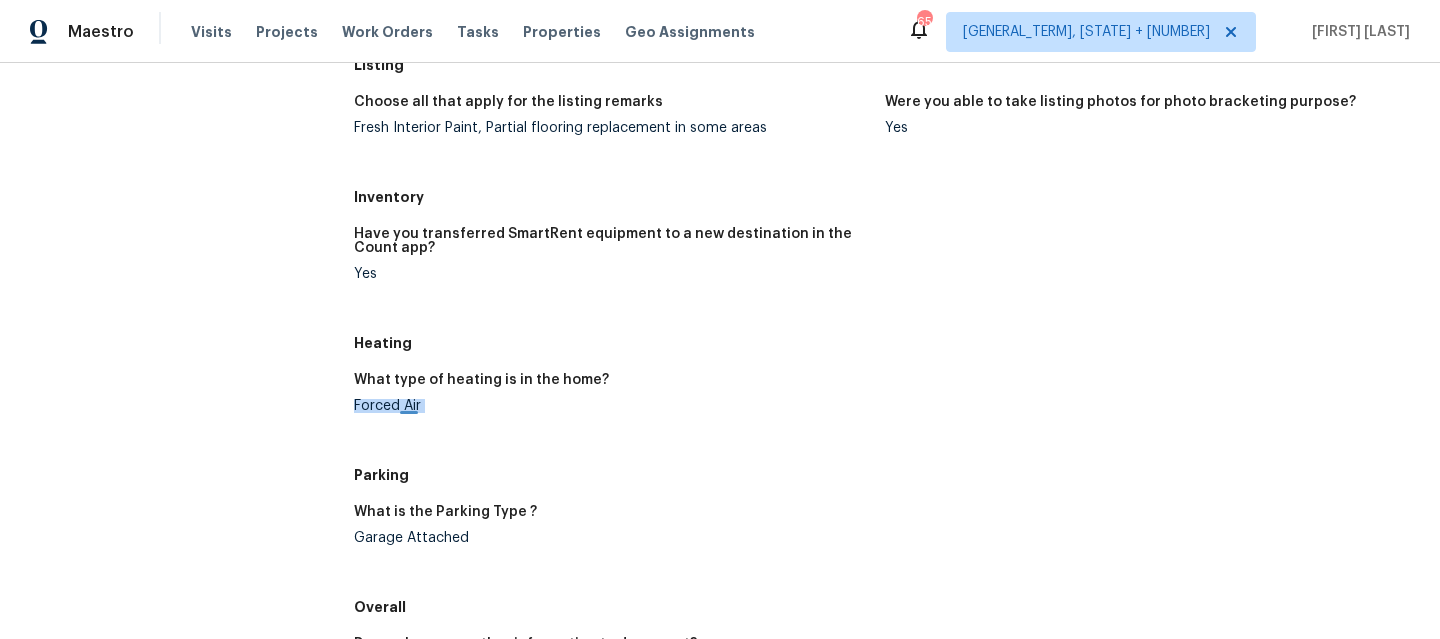 copy on "Forced Air" 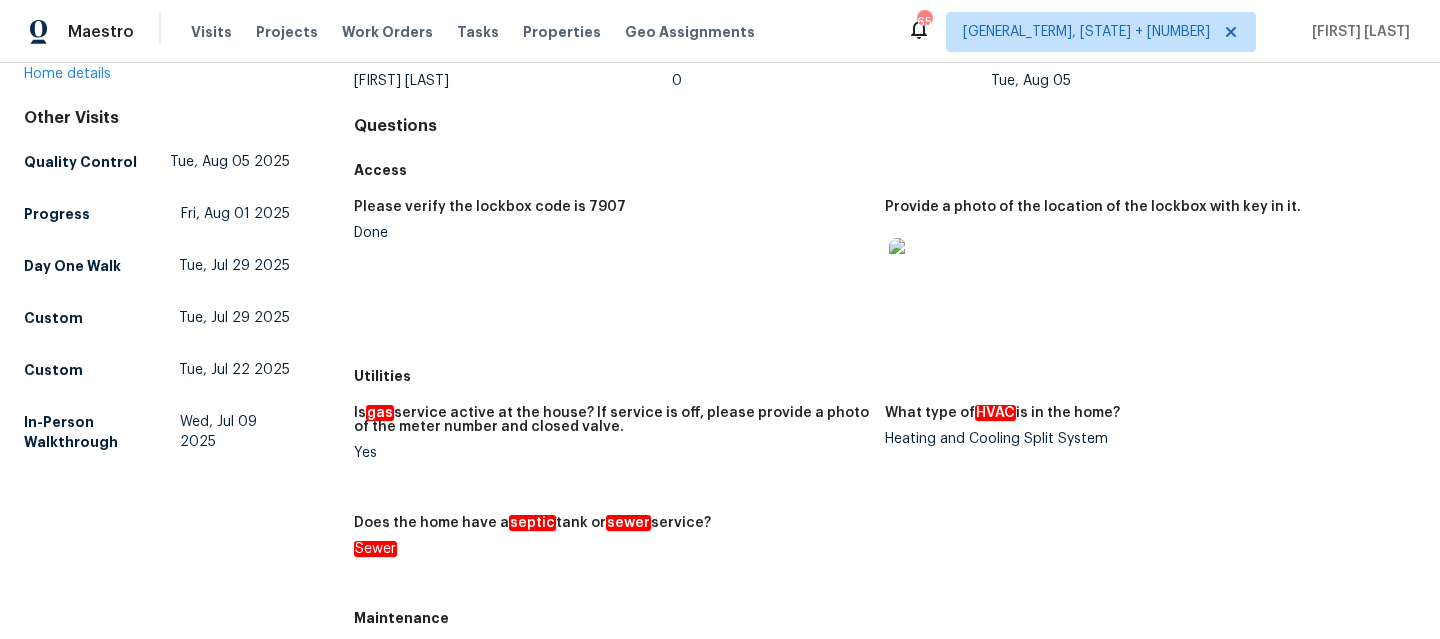 scroll, scrollTop: 213, scrollLeft: 0, axis: vertical 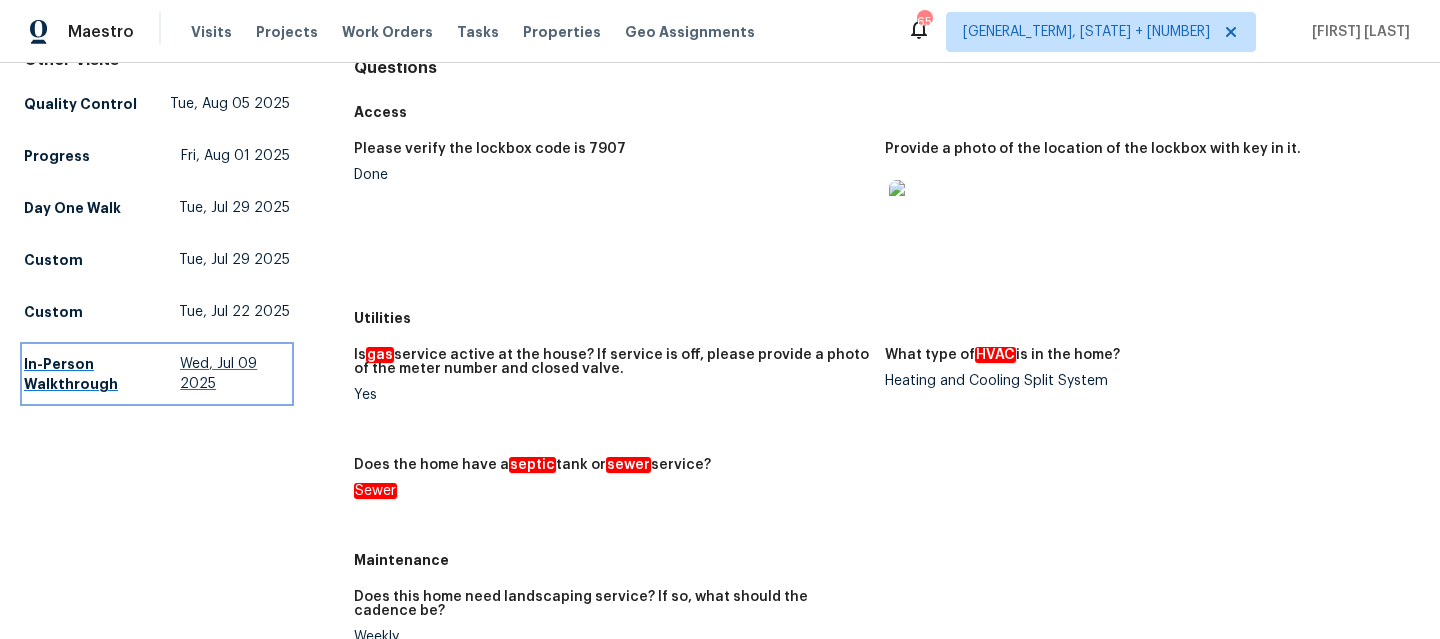 click on "In-Person Walkthrough" at bounding box center (102, 374) 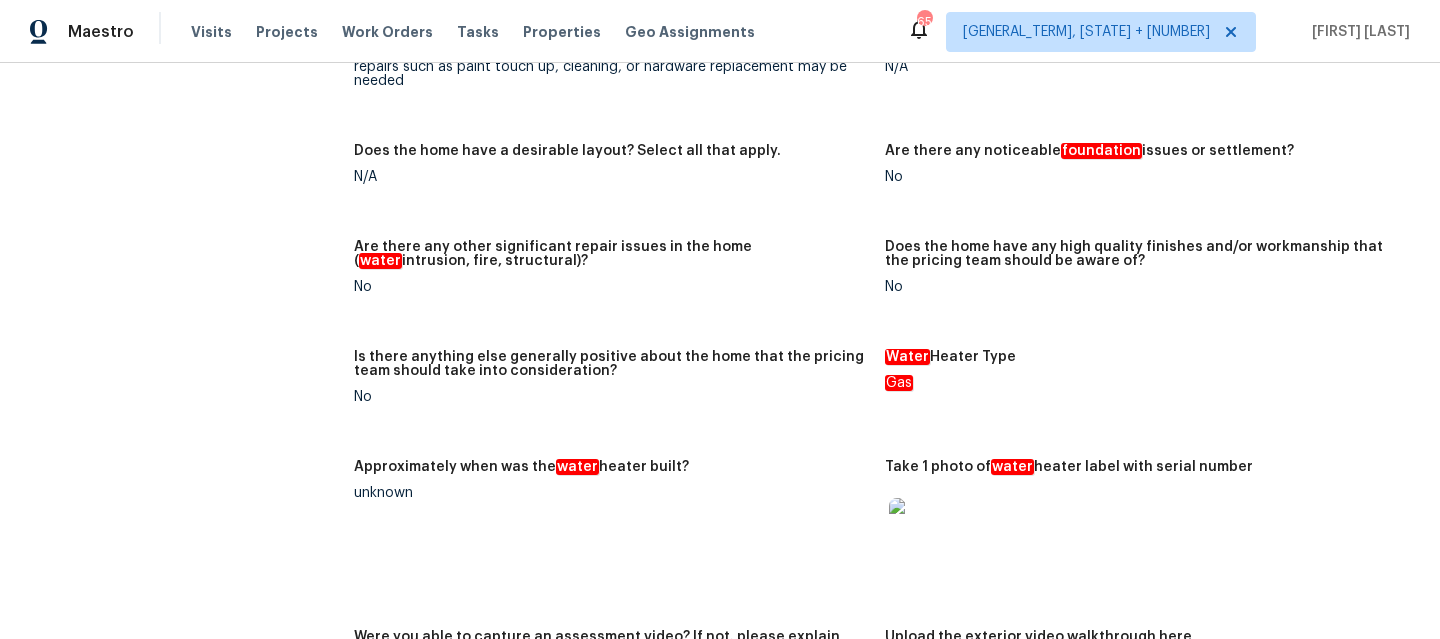 scroll, scrollTop: 4017, scrollLeft: 0, axis: vertical 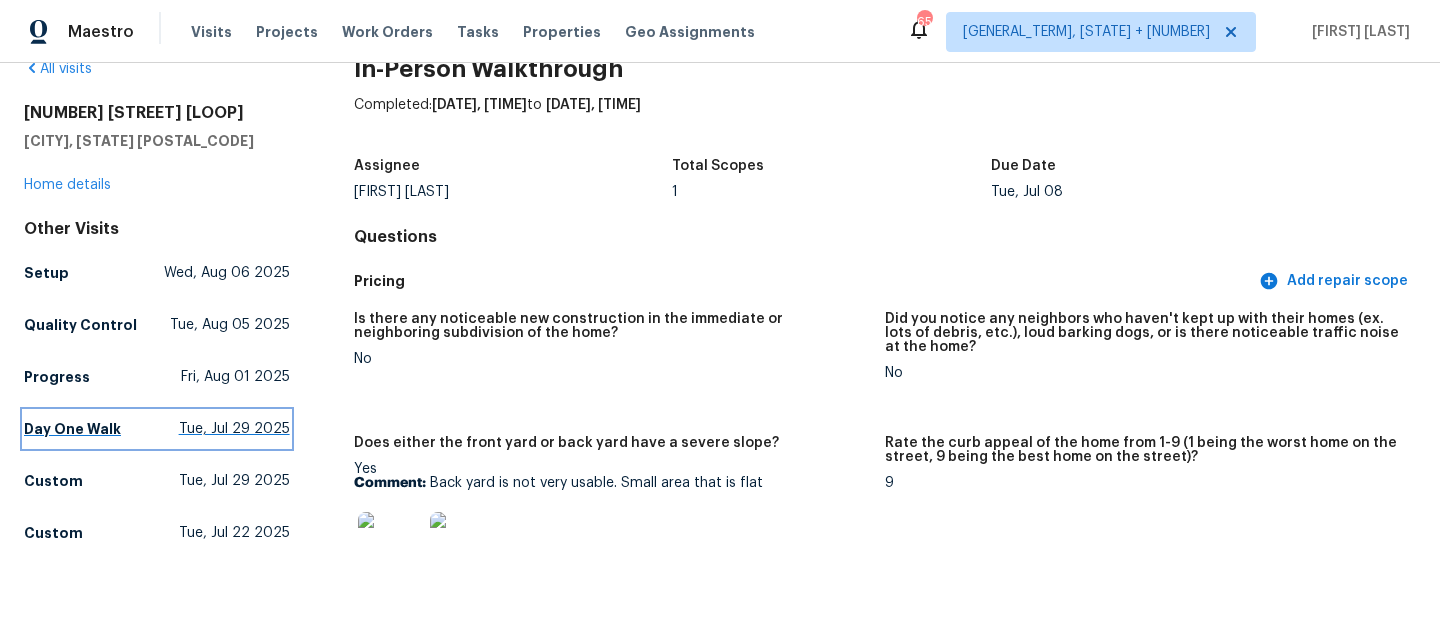click on "[GENERAL_TERM] [DATE]" at bounding box center (157, 429) 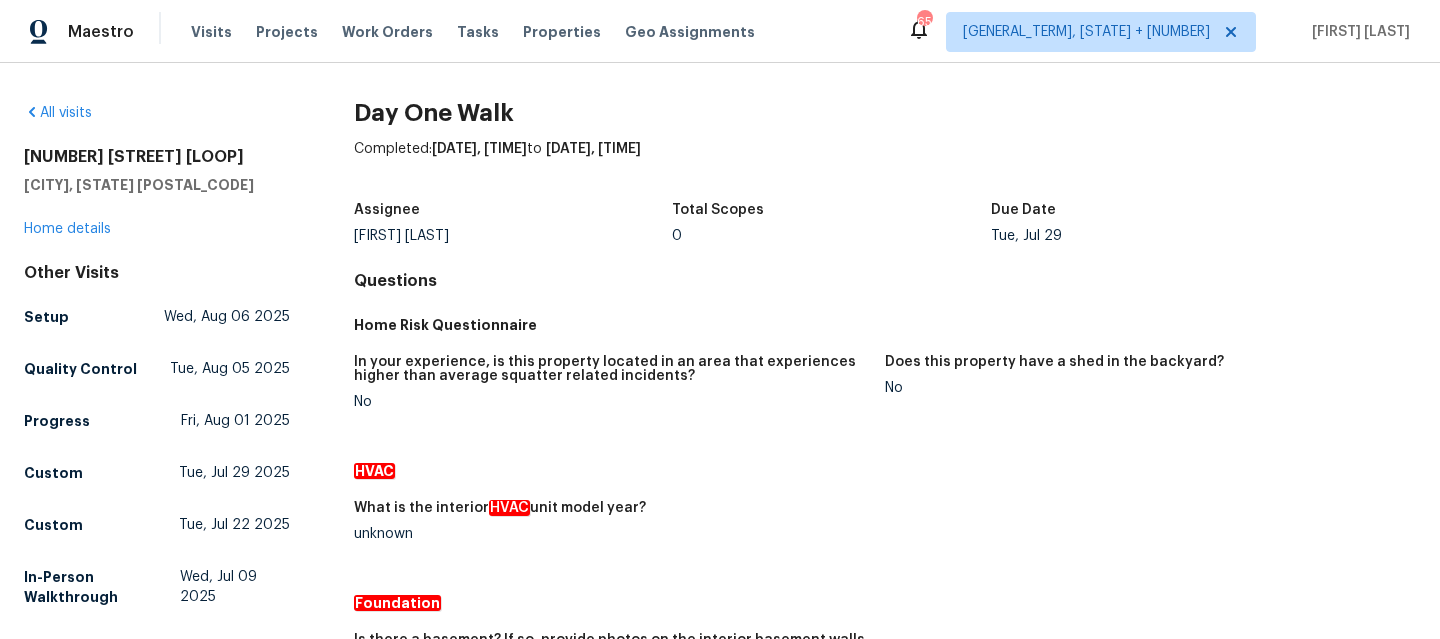 scroll, scrollTop: 648, scrollLeft: 0, axis: vertical 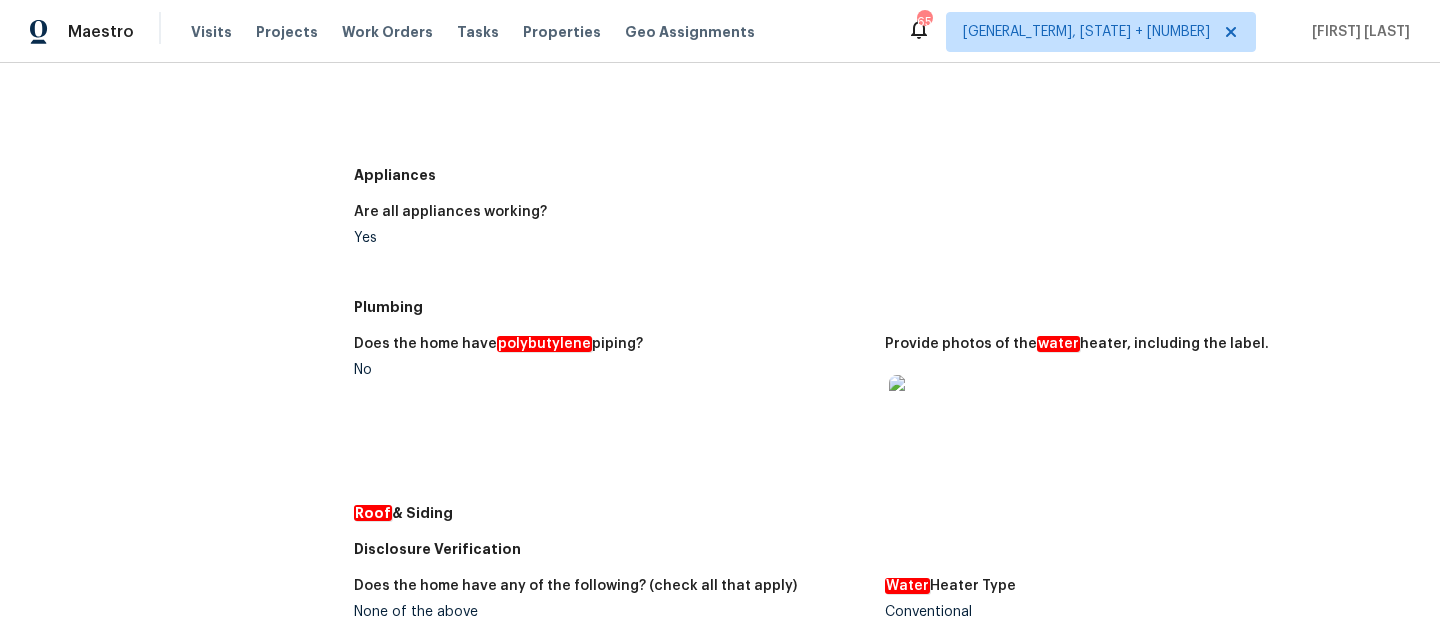 click at bounding box center [921, 407] 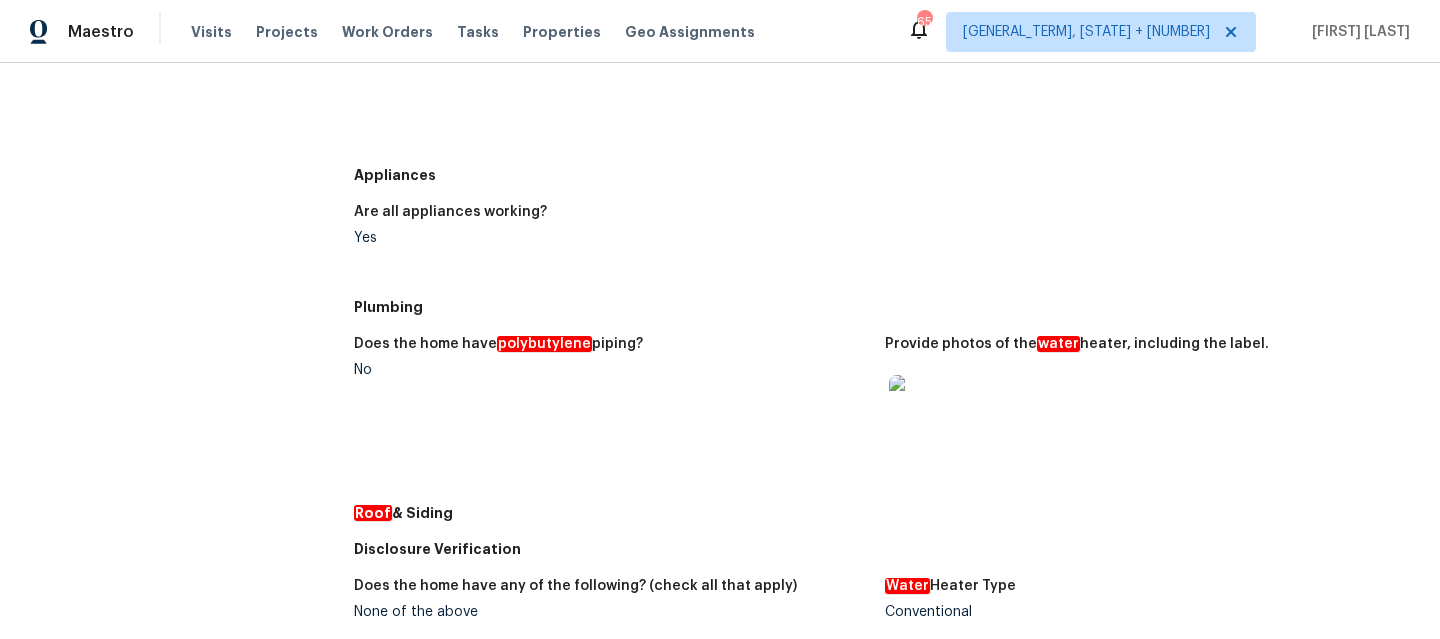 scroll, scrollTop: 0, scrollLeft: 0, axis: both 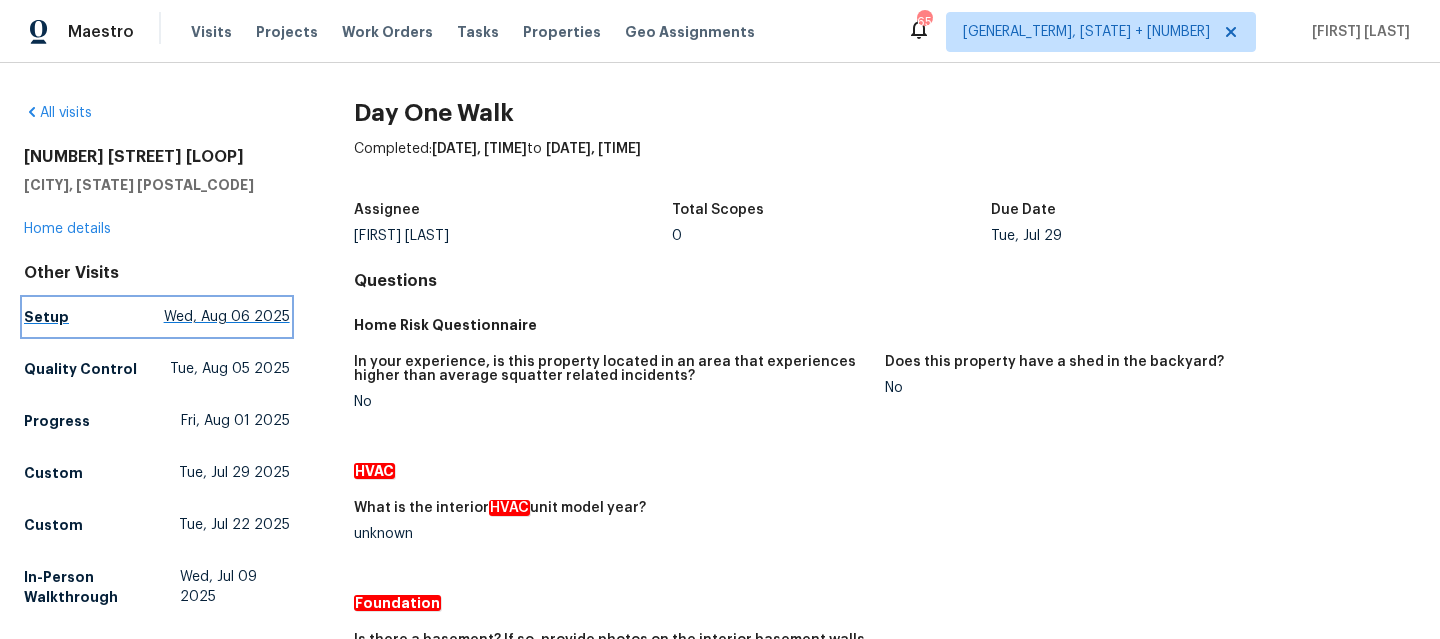 click on "[GENERAL_TERM] [DATE]" at bounding box center (157, 317) 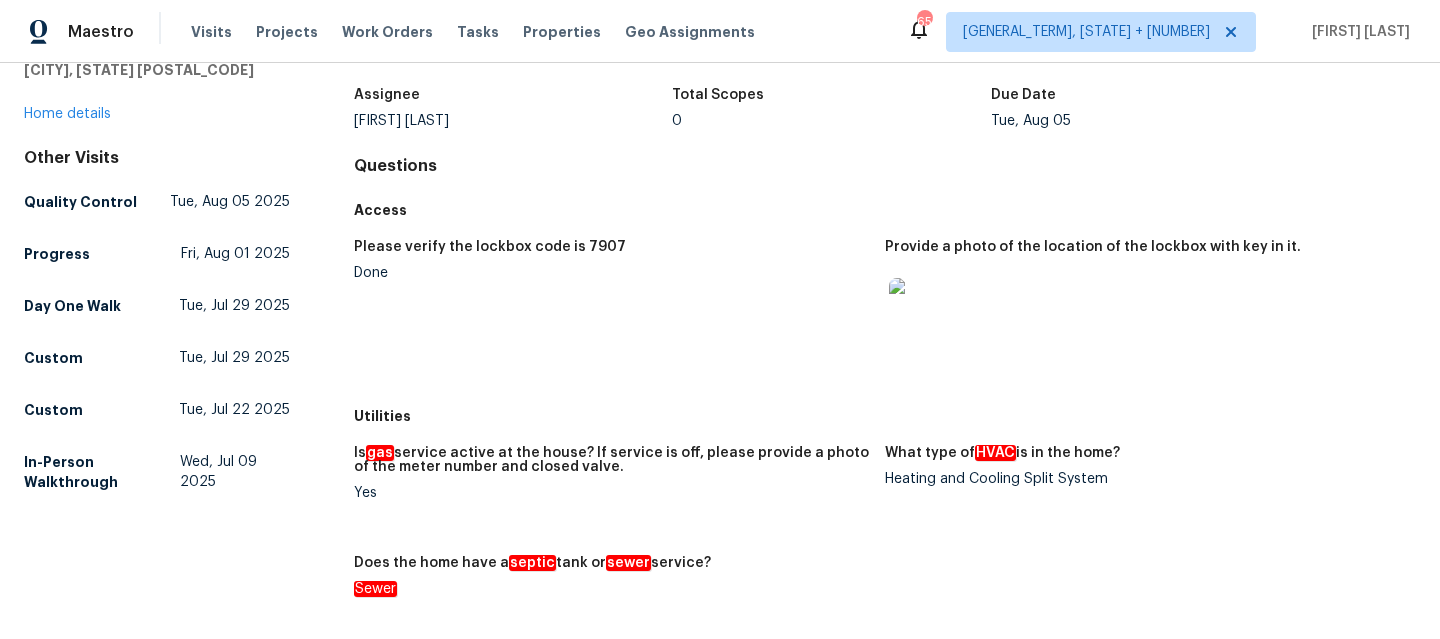scroll, scrollTop: 0, scrollLeft: 0, axis: both 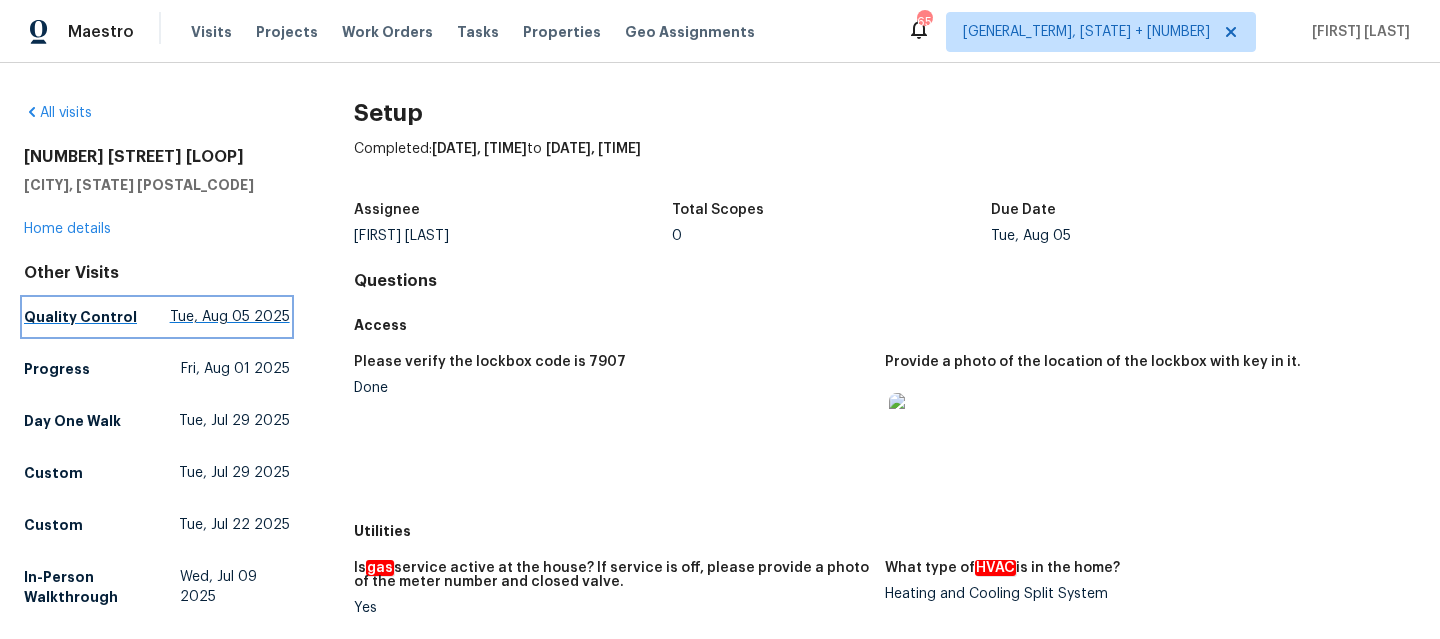 click on "[GENERAL_TERM] [GENERAL_TERM] [DATE]" at bounding box center (157, 317) 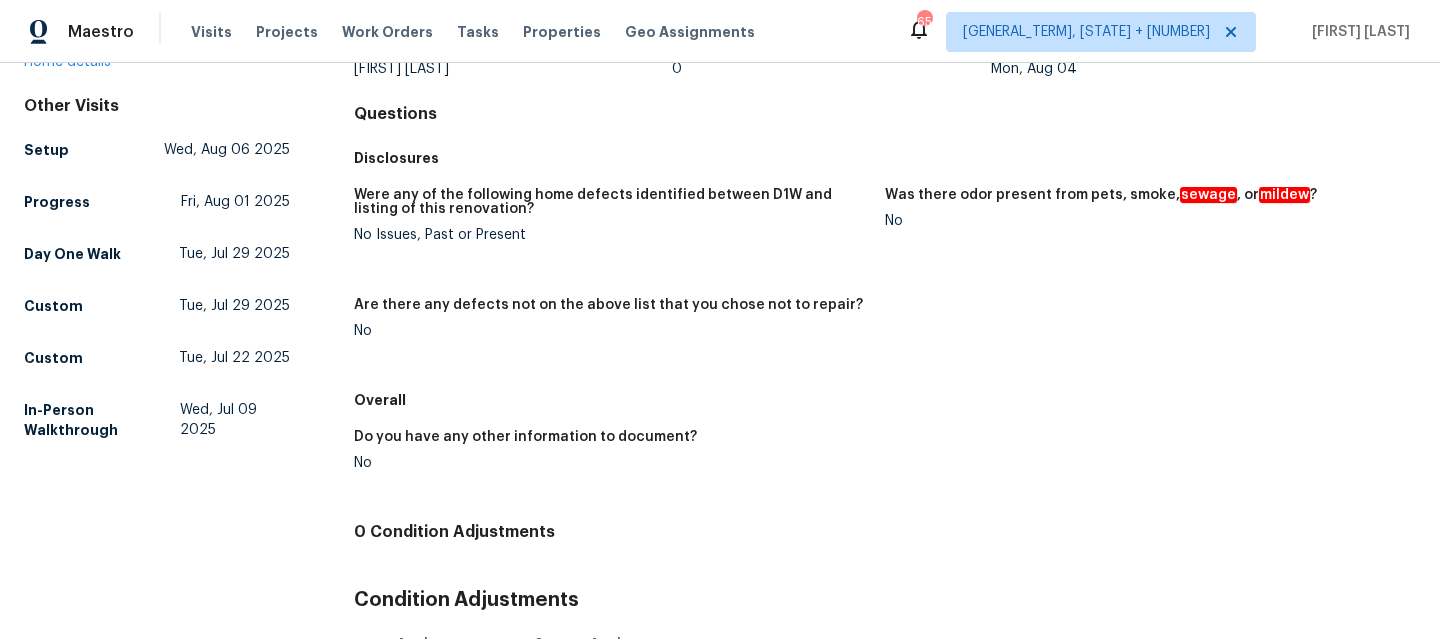 scroll, scrollTop: 187, scrollLeft: 0, axis: vertical 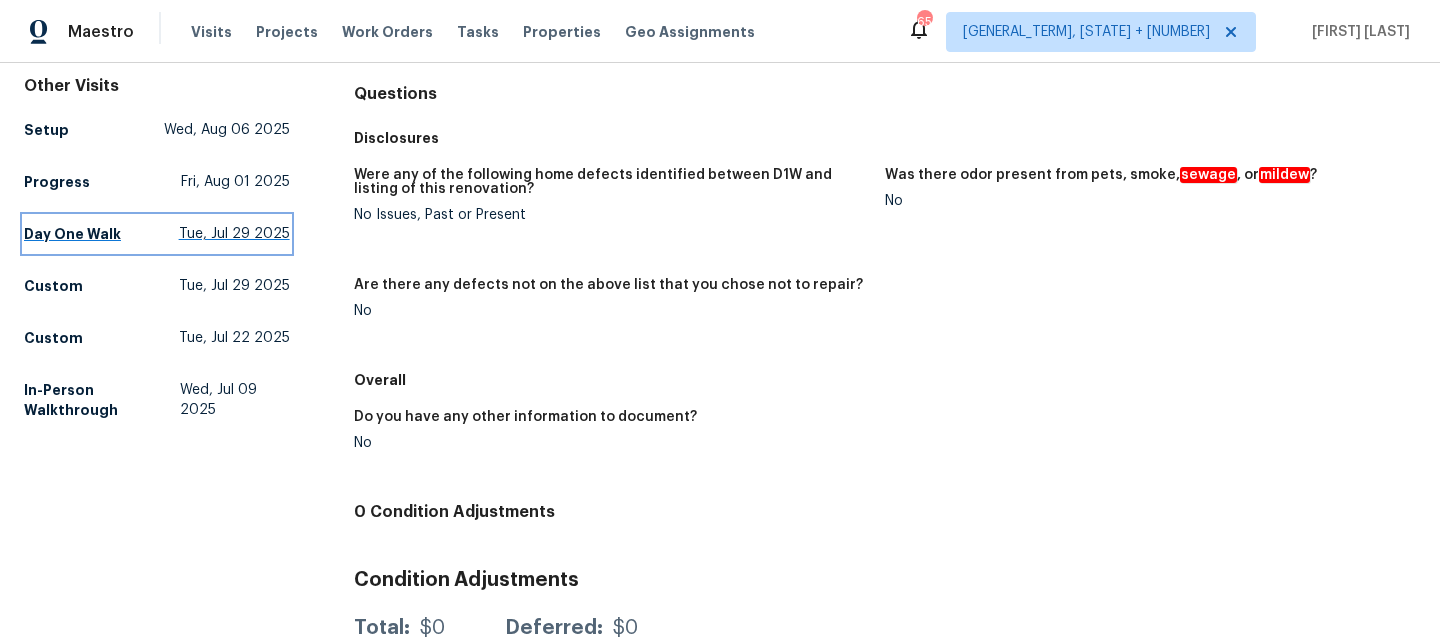 click on "Day One Walk" at bounding box center [72, 234] 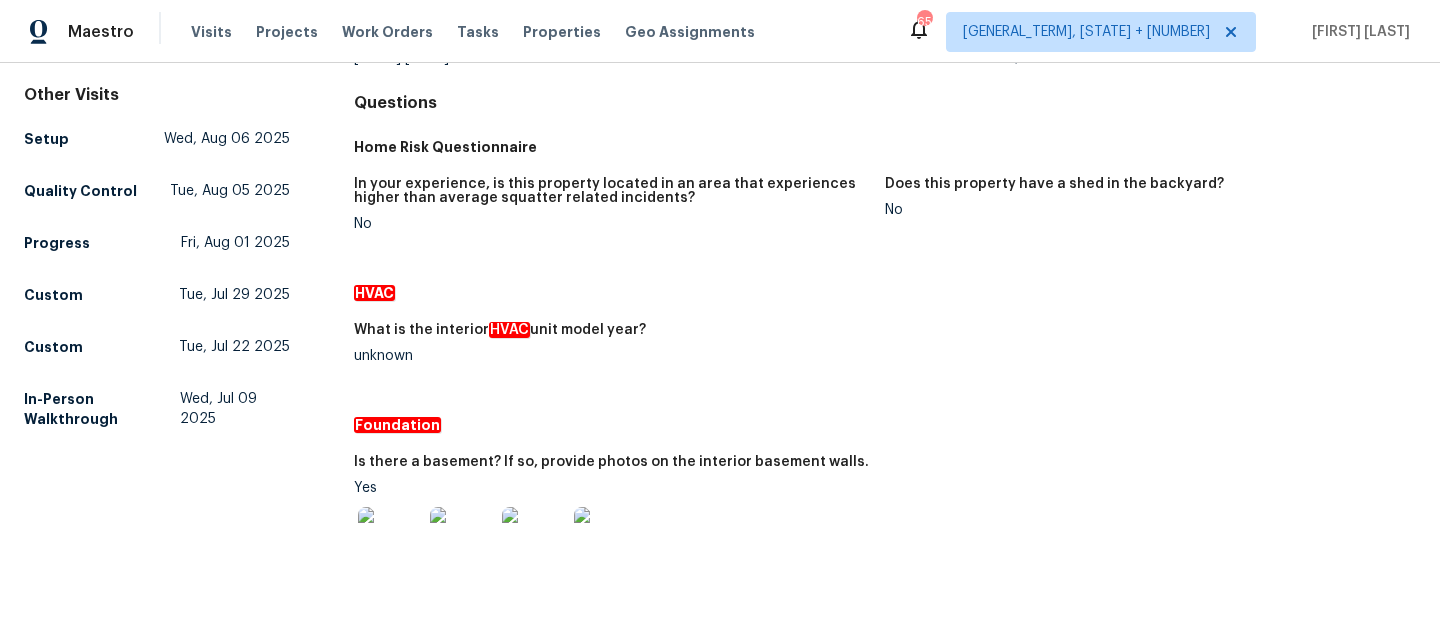 scroll, scrollTop: 181, scrollLeft: 0, axis: vertical 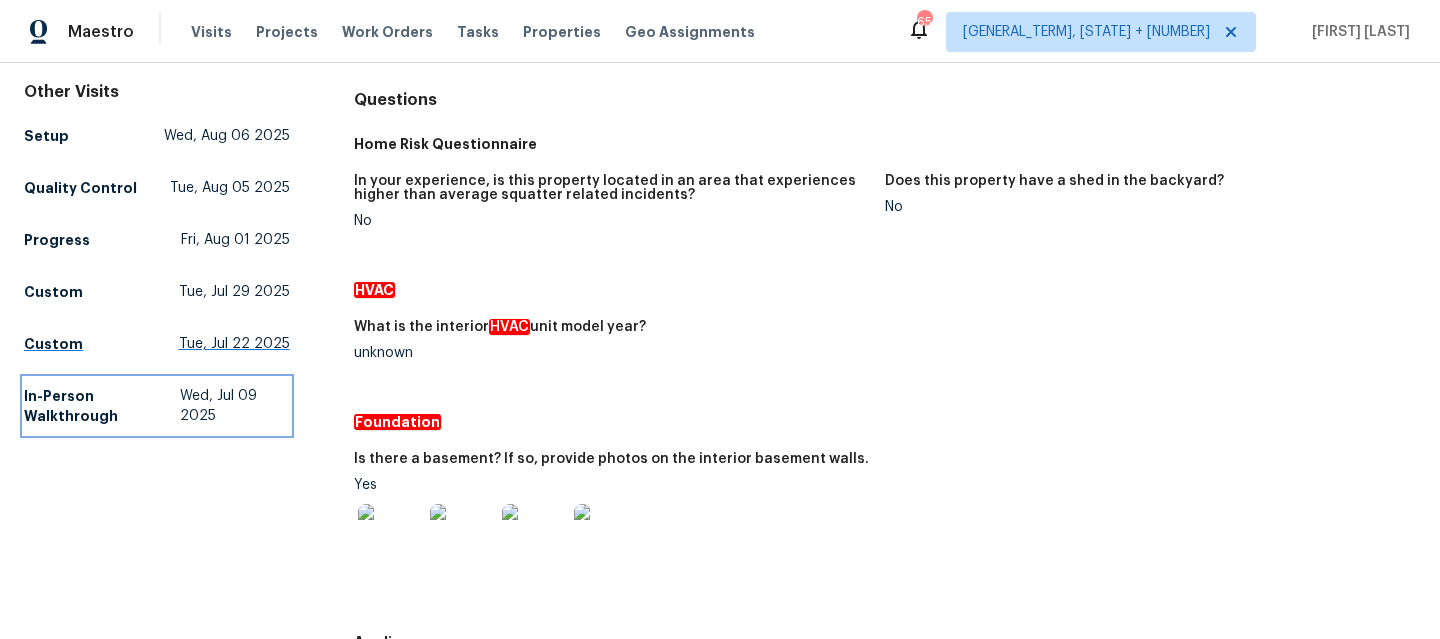 click on "In-Person Walkthrough" at bounding box center [102, 406] 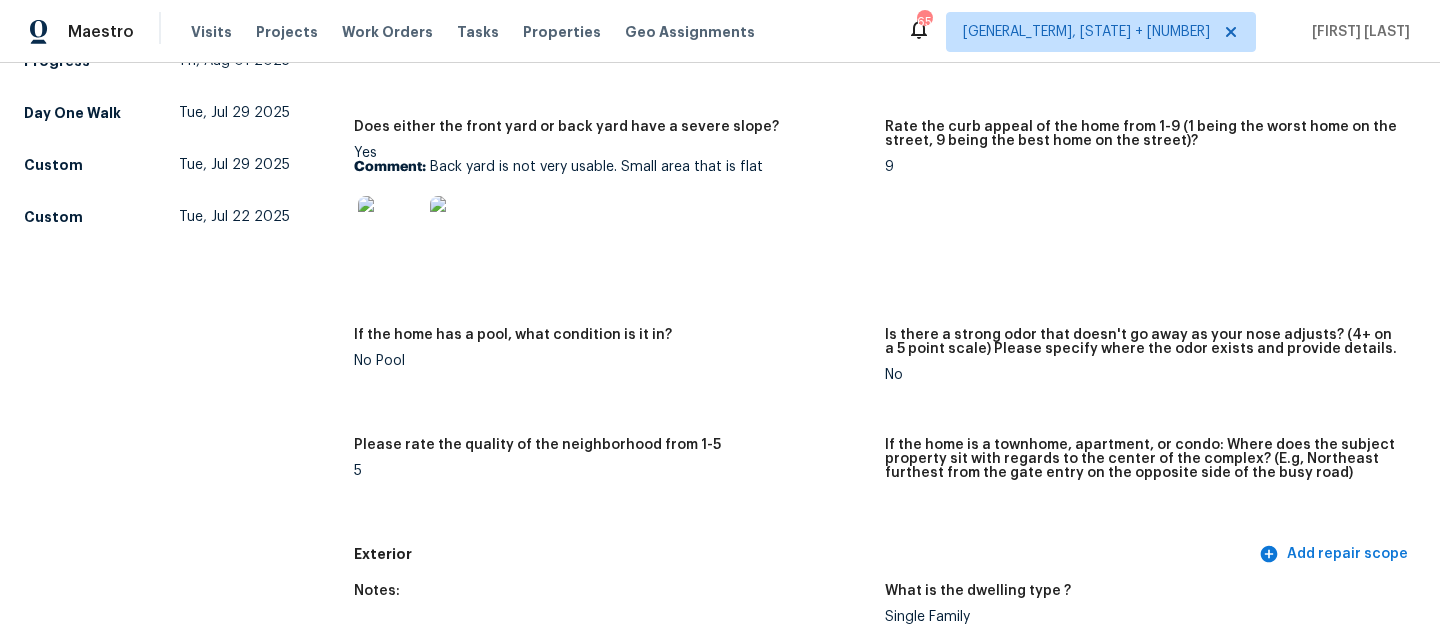 scroll, scrollTop: 0, scrollLeft: 0, axis: both 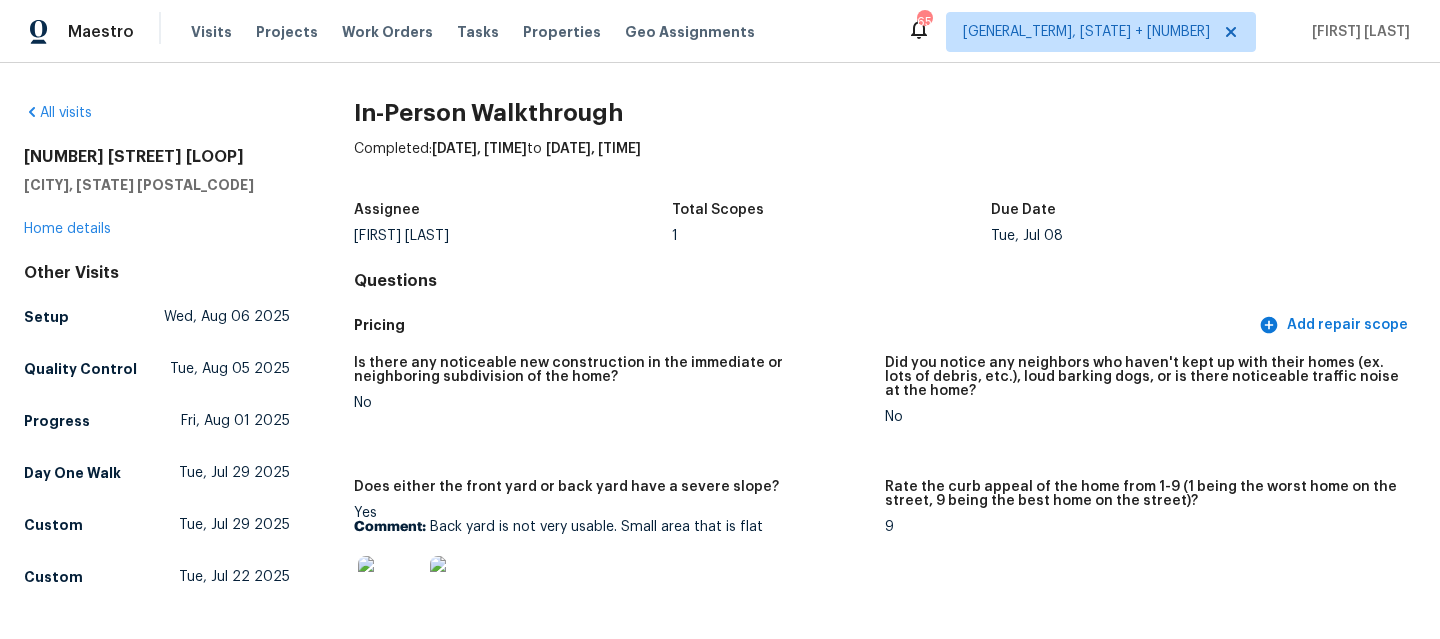 click on "Visits Projects Work Orders Tasks Properties Geo Assignments" at bounding box center [485, 32] 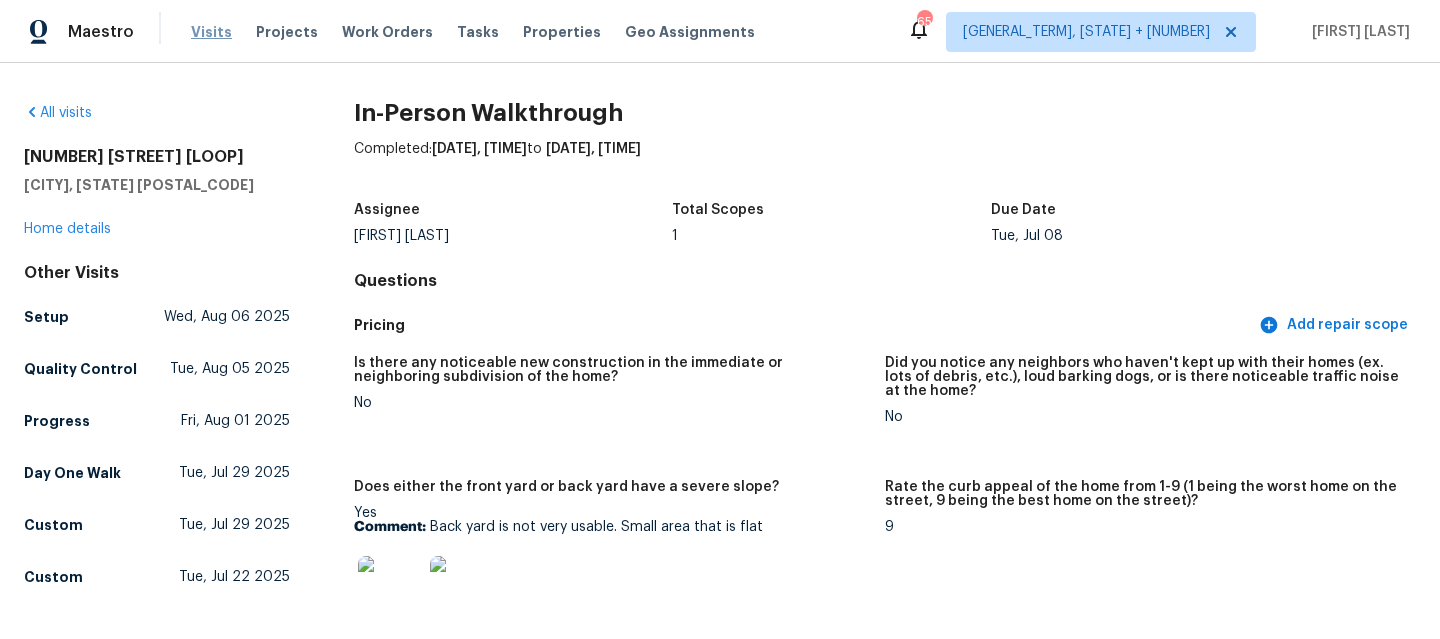 click on "Visits" at bounding box center [211, 32] 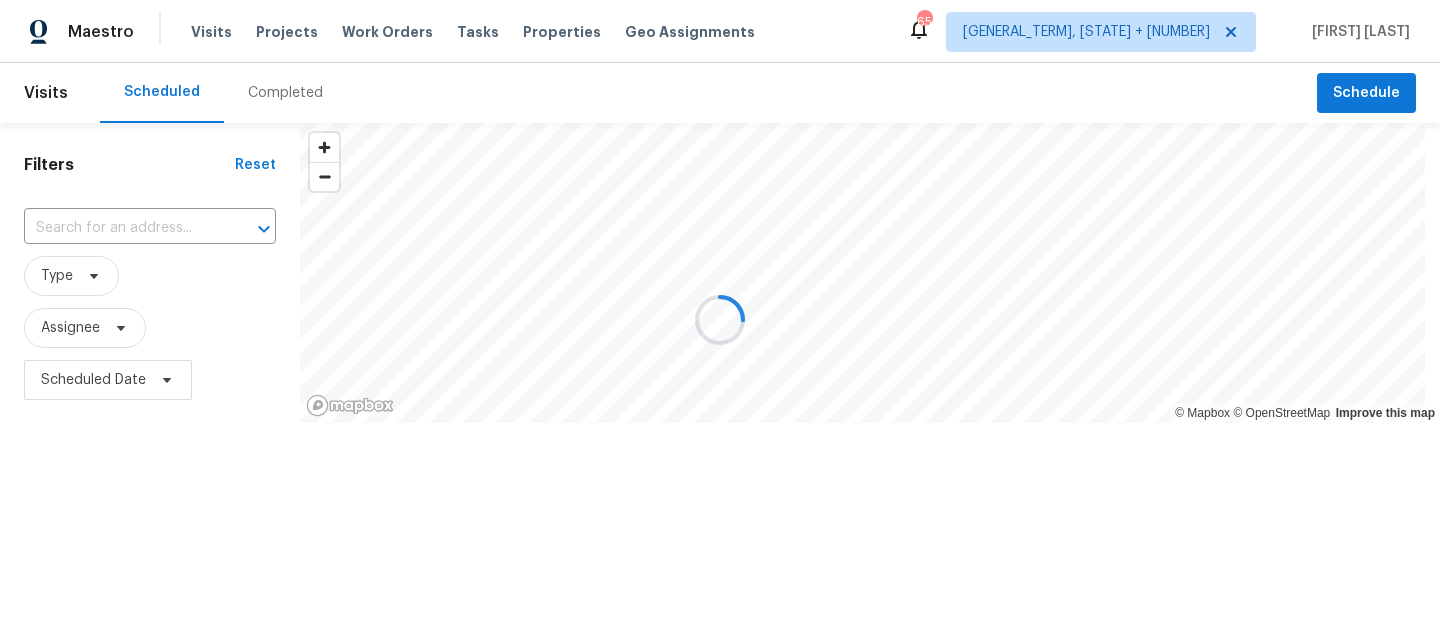 click at bounding box center [720, 319] 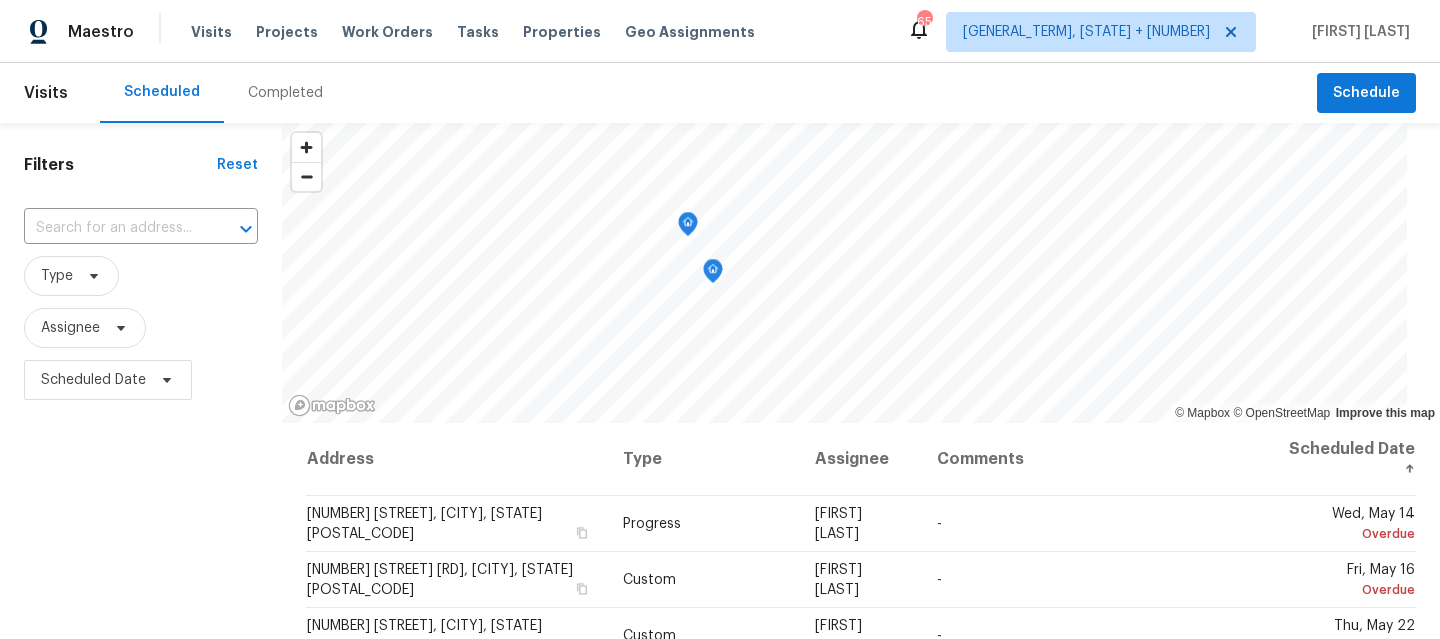 click on "Completed" at bounding box center (285, 93) 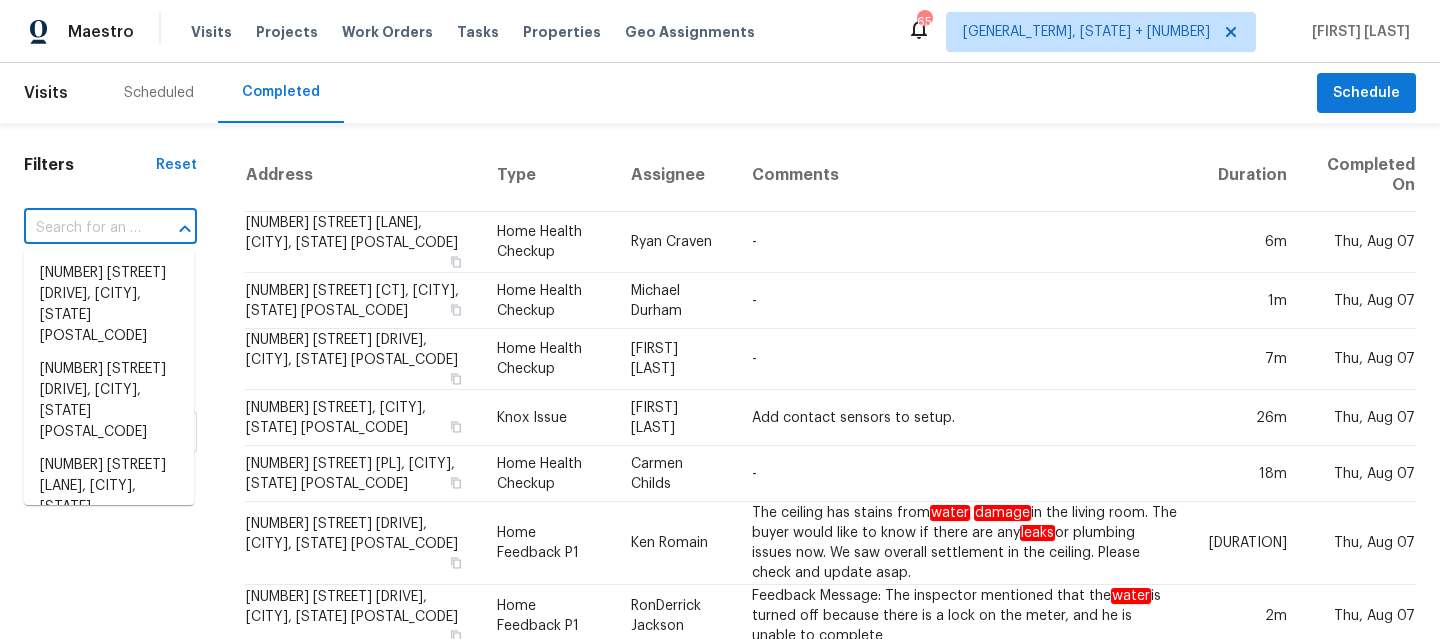 click at bounding box center (82, 228) 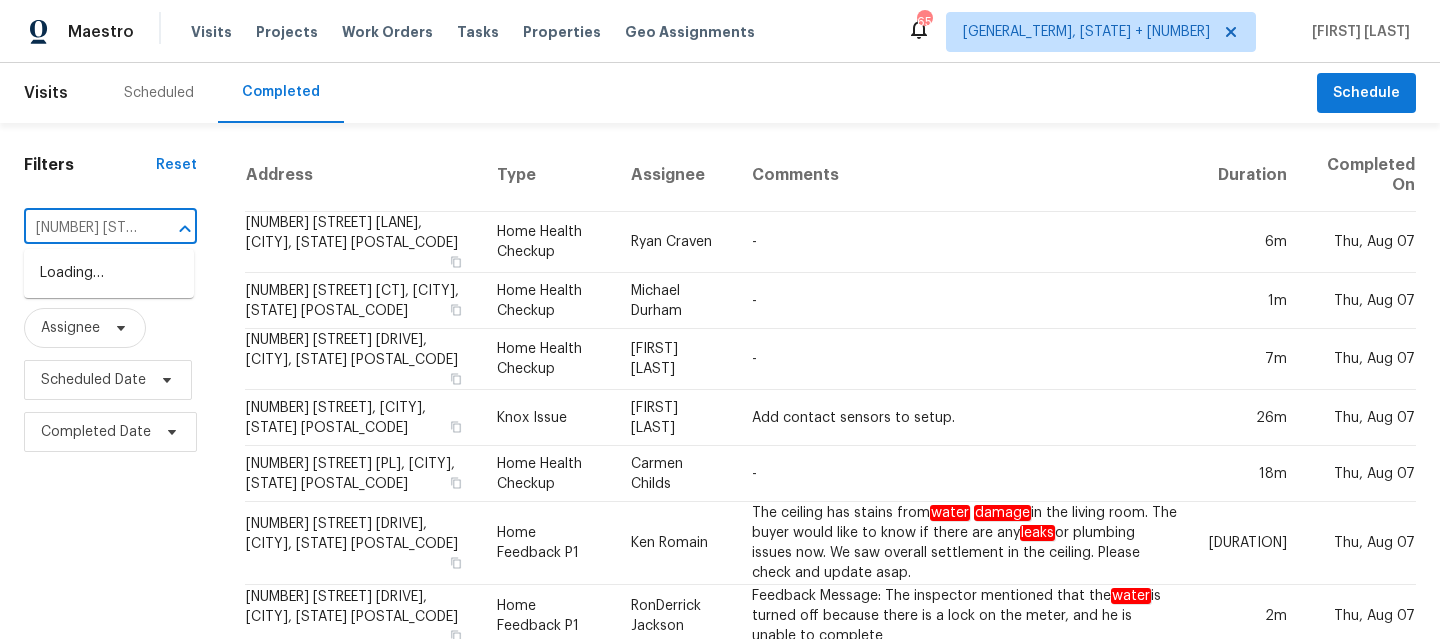 scroll, scrollTop: 0, scrollLeft: 150, axis: horizontal 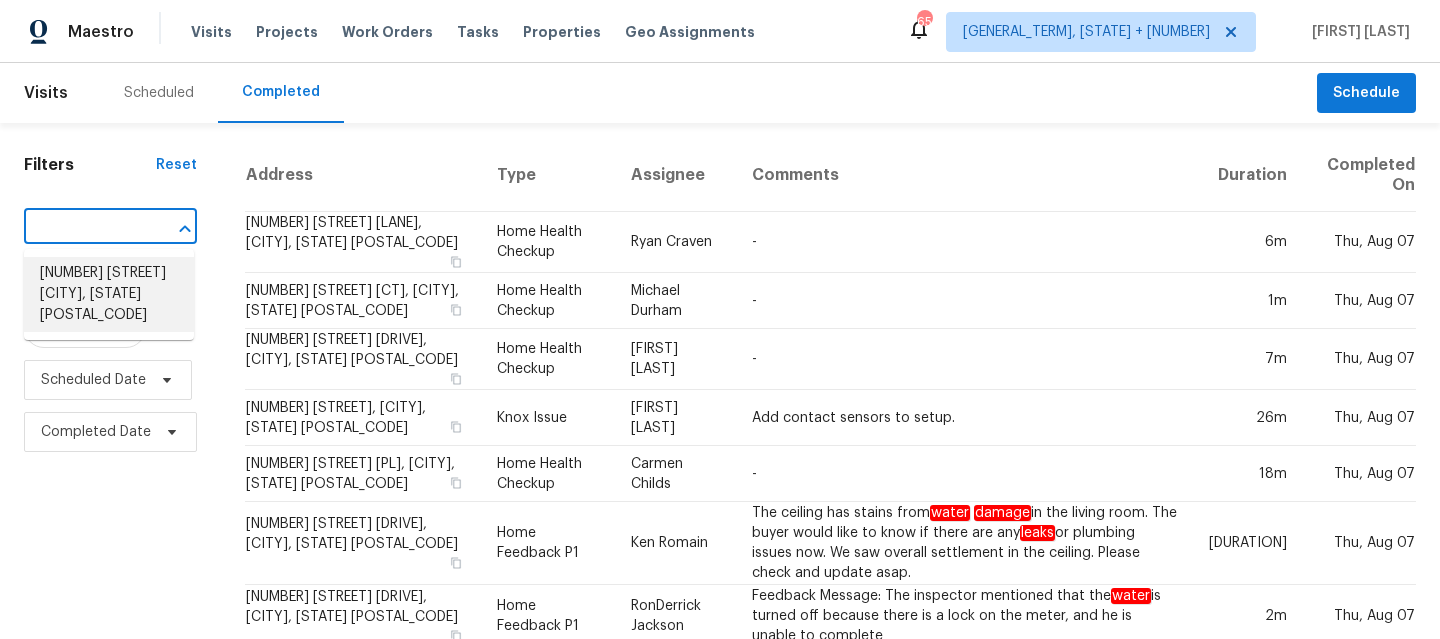 click on "[NUMBER] [STREET] [CITY], [STATE] [POSTAL_CODE]" at bounding box center [109, 294] 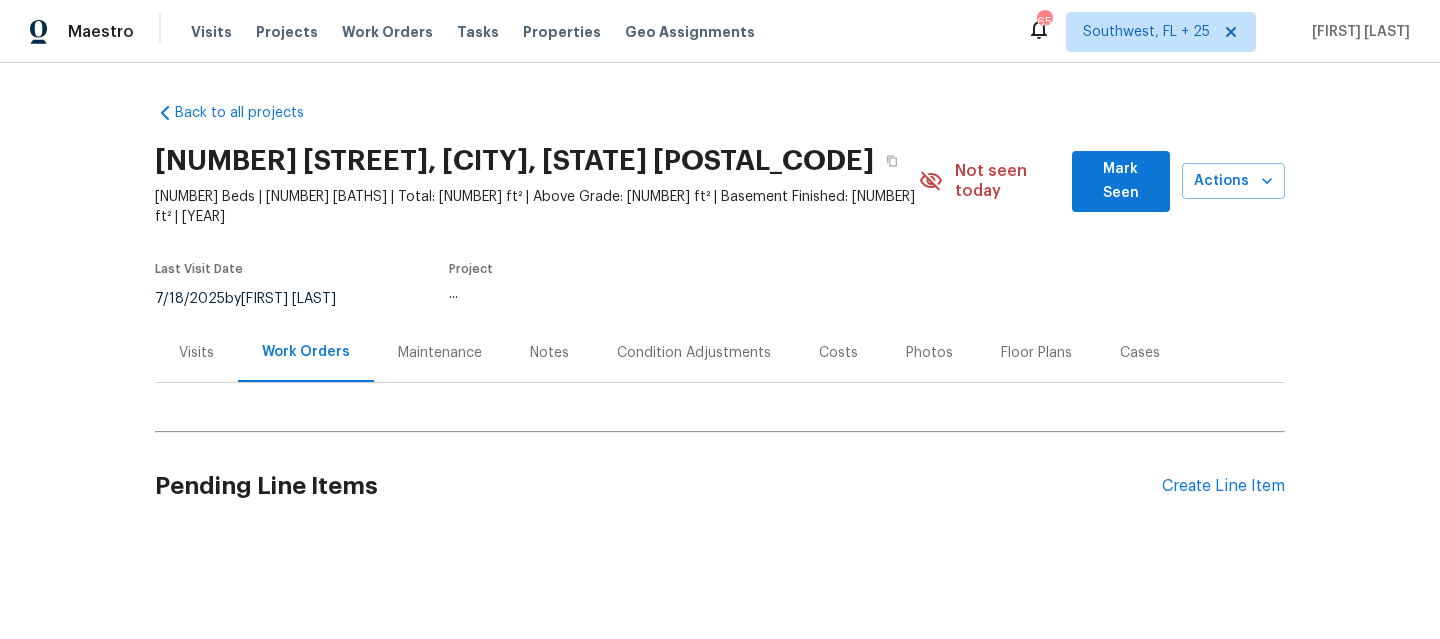 scroll, scrollTop: 0, scrollLeft: 0, axis: both 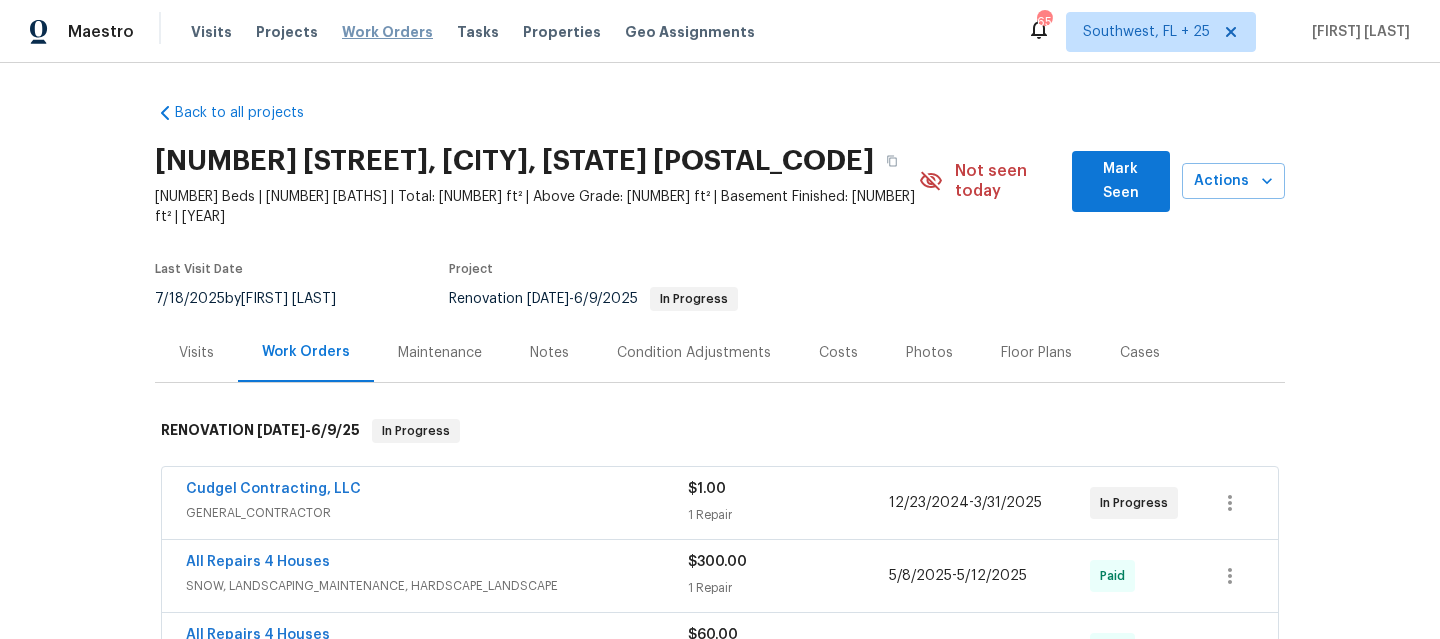 click on "Work Orders" at bounding box center (387, 32) 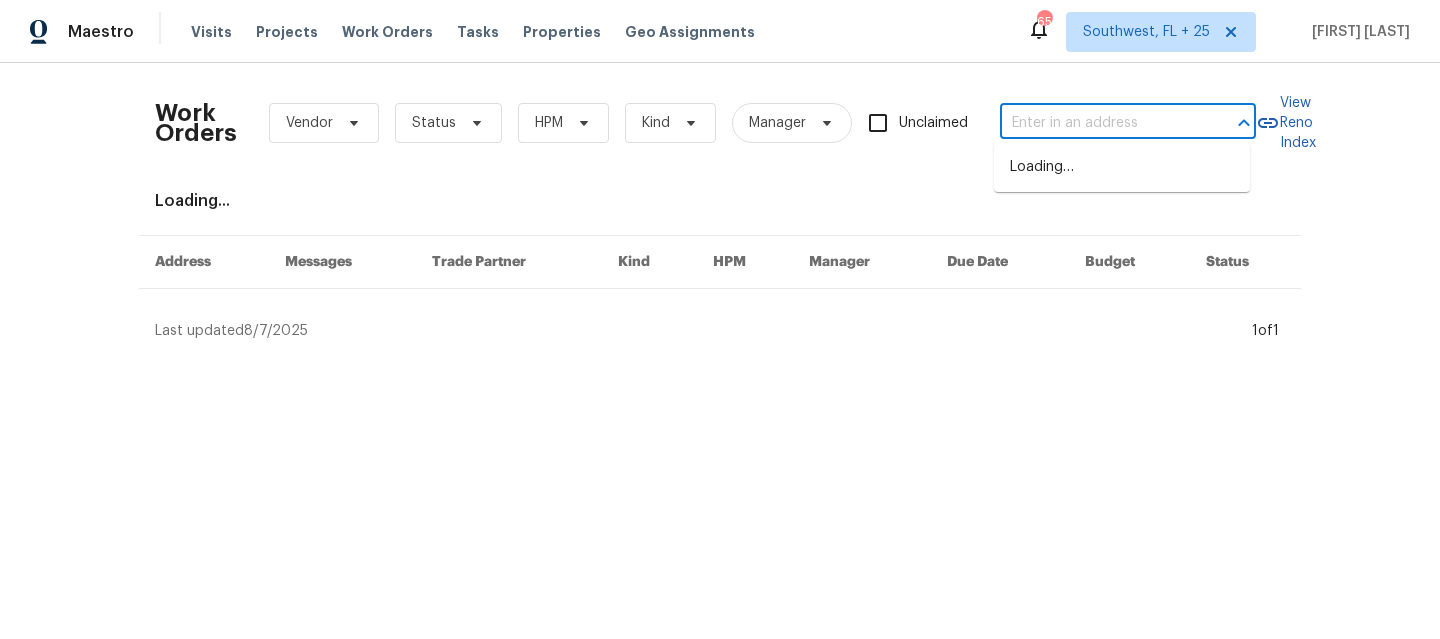 click at bounding box center (1100, 123) 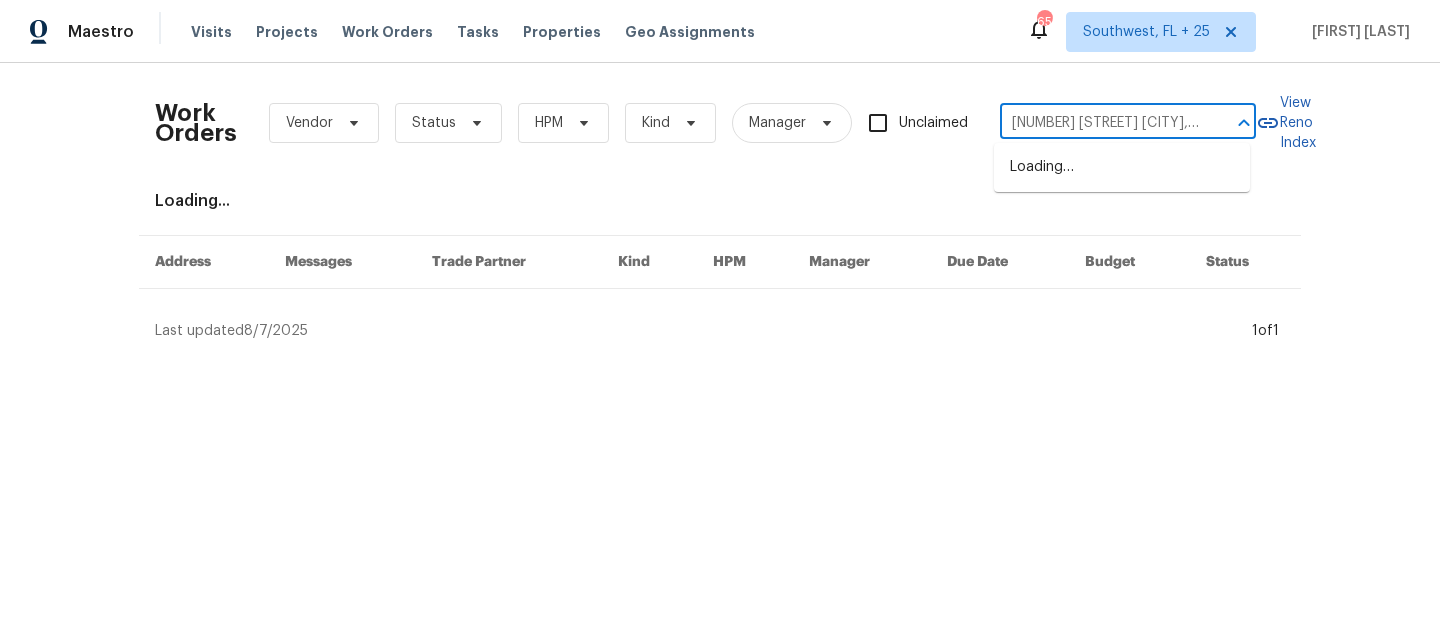 scroll, scrollTop: 0, scrollLeft: 120, axis: horizontal 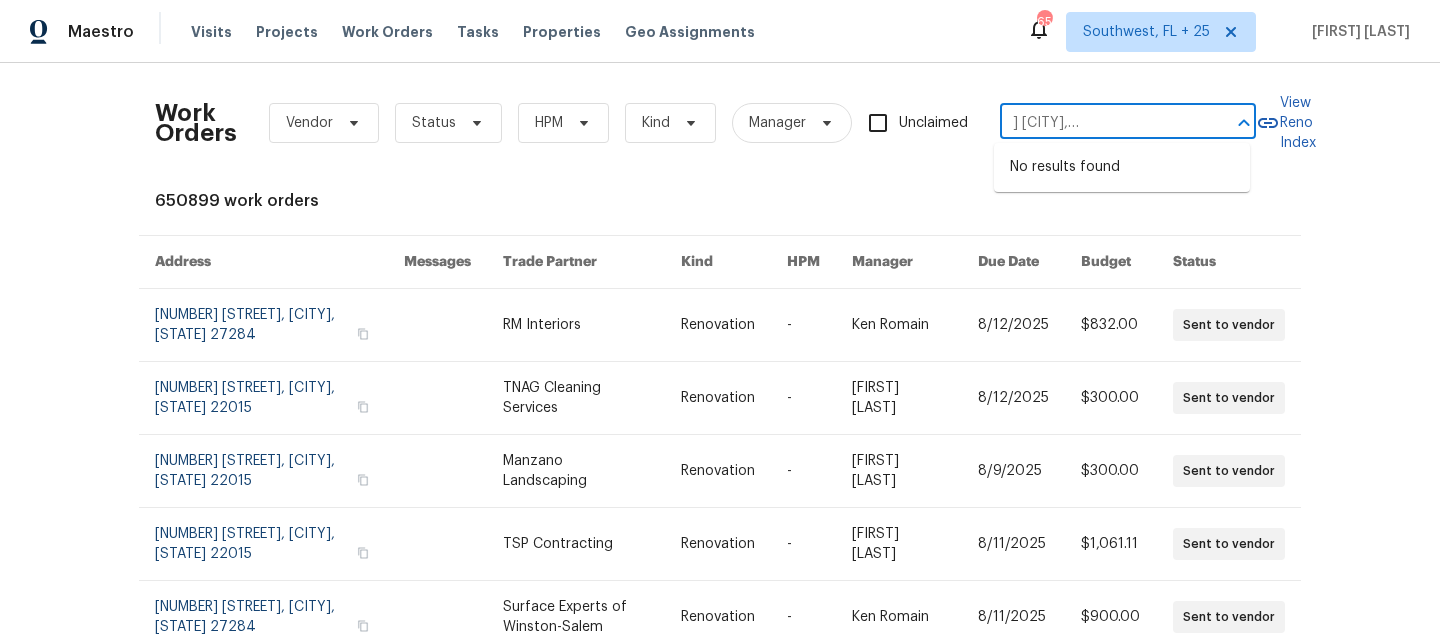 type on "[NUMBER] [STREET] [CITY], [STATE] [POSTAL_CODE]" 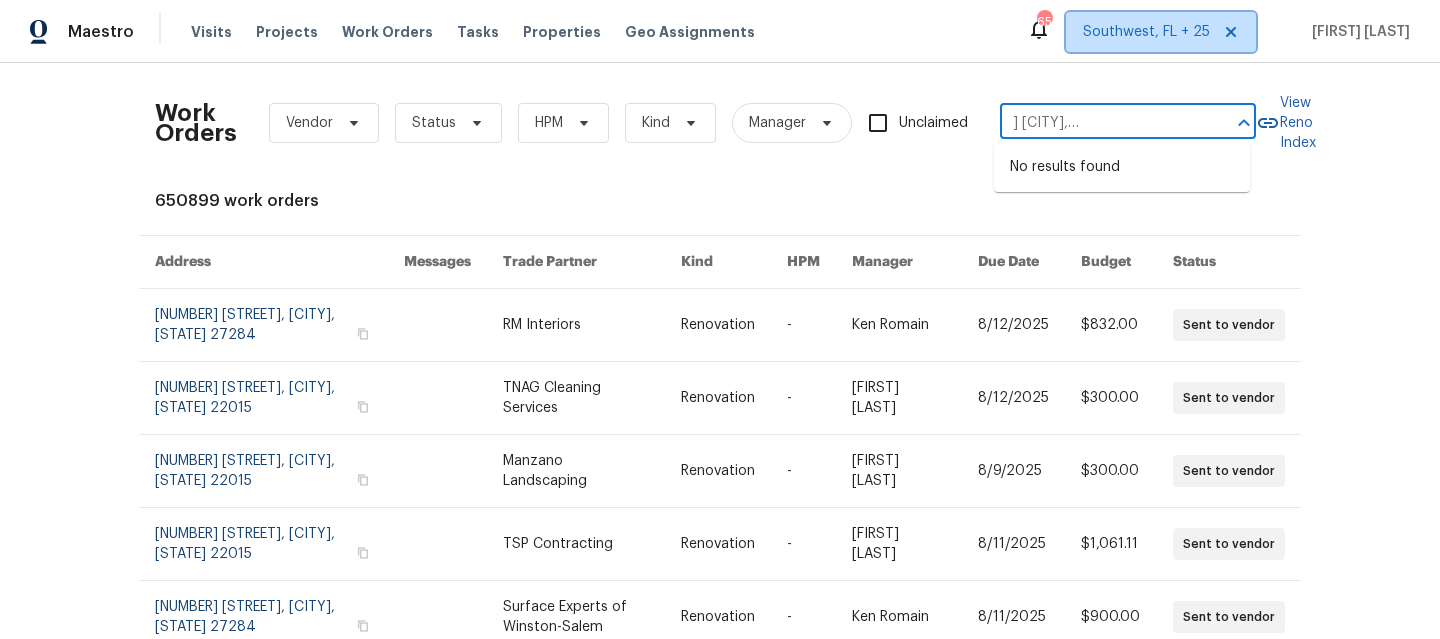 type 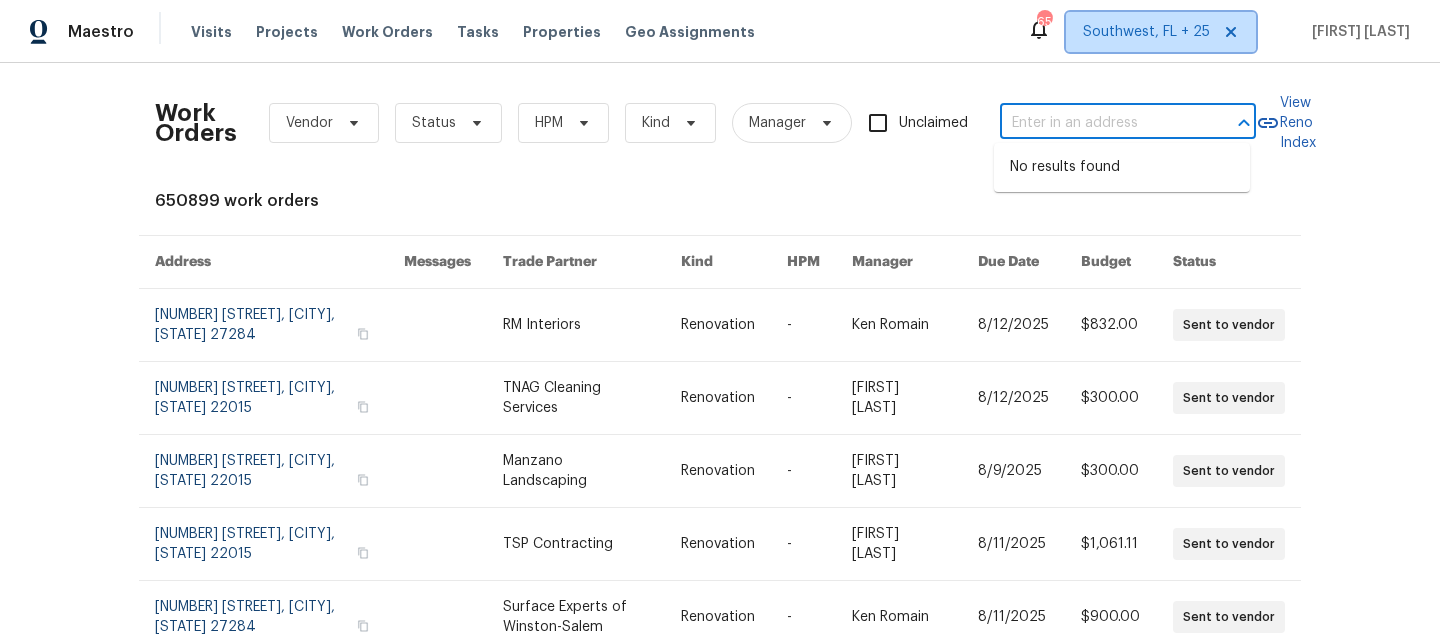 scroll, scrollTop: 0, scrollLeft: 0, axis: both 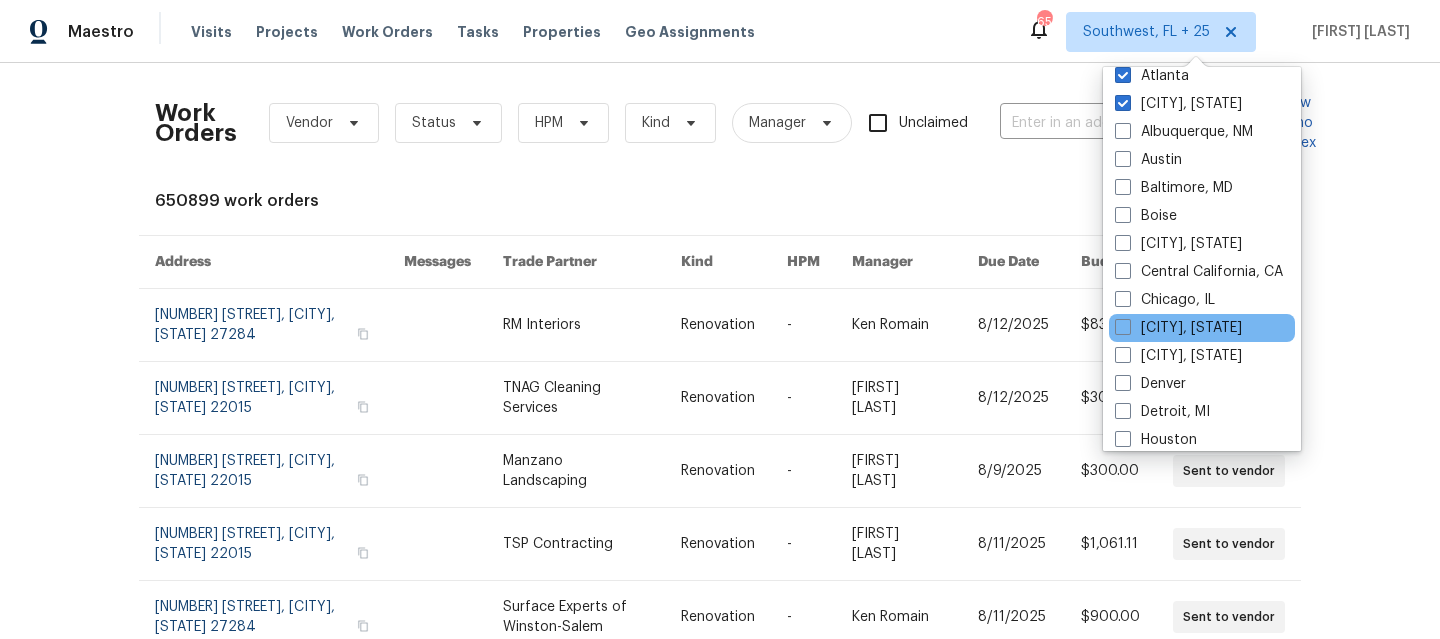 click on "[CITY], [STATE]" at bounding box center [1202, 328] 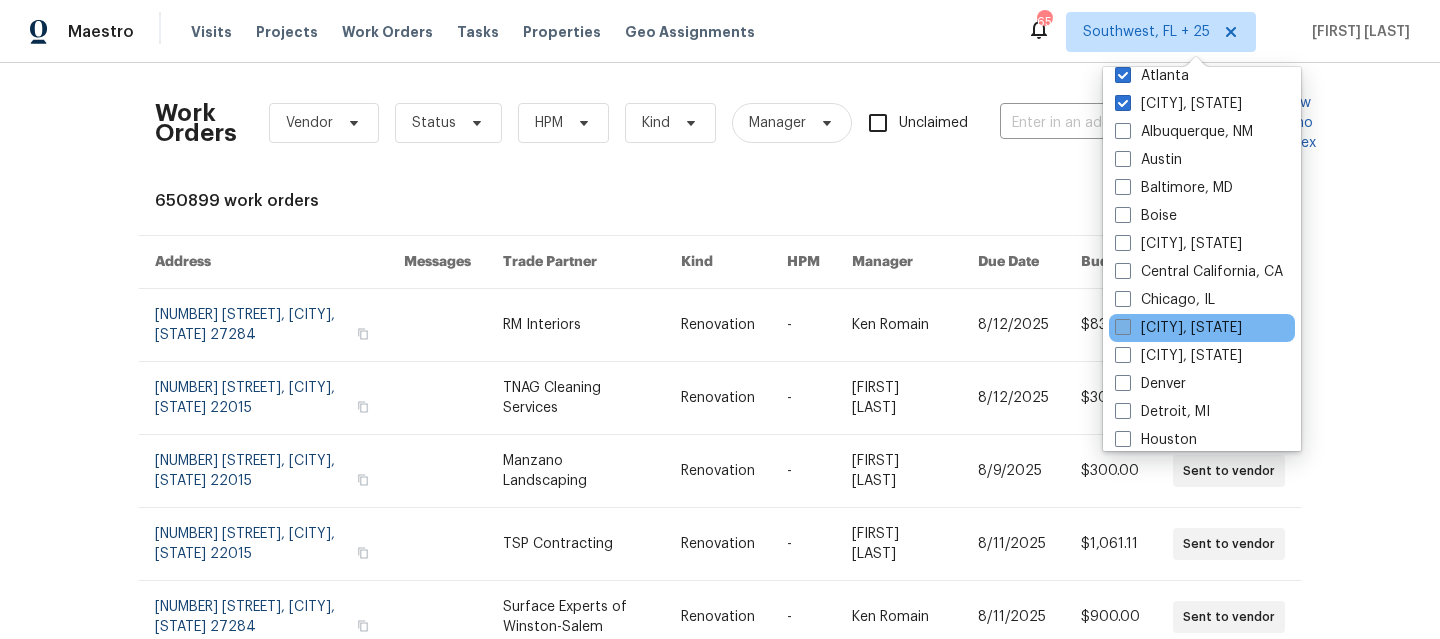 click on "[CITY], [STATE]" at bounding box center (1178, 328) 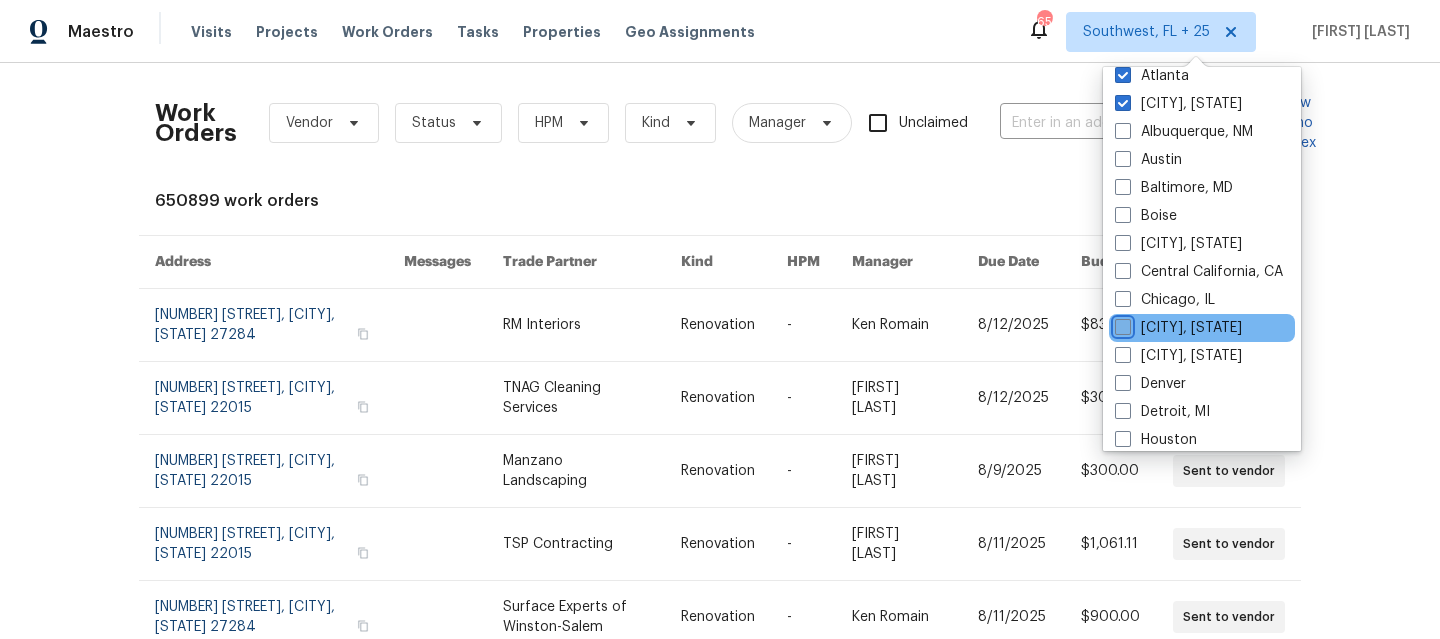 click on "[CITY], [STATE]" at bounding box center (1121, 324) 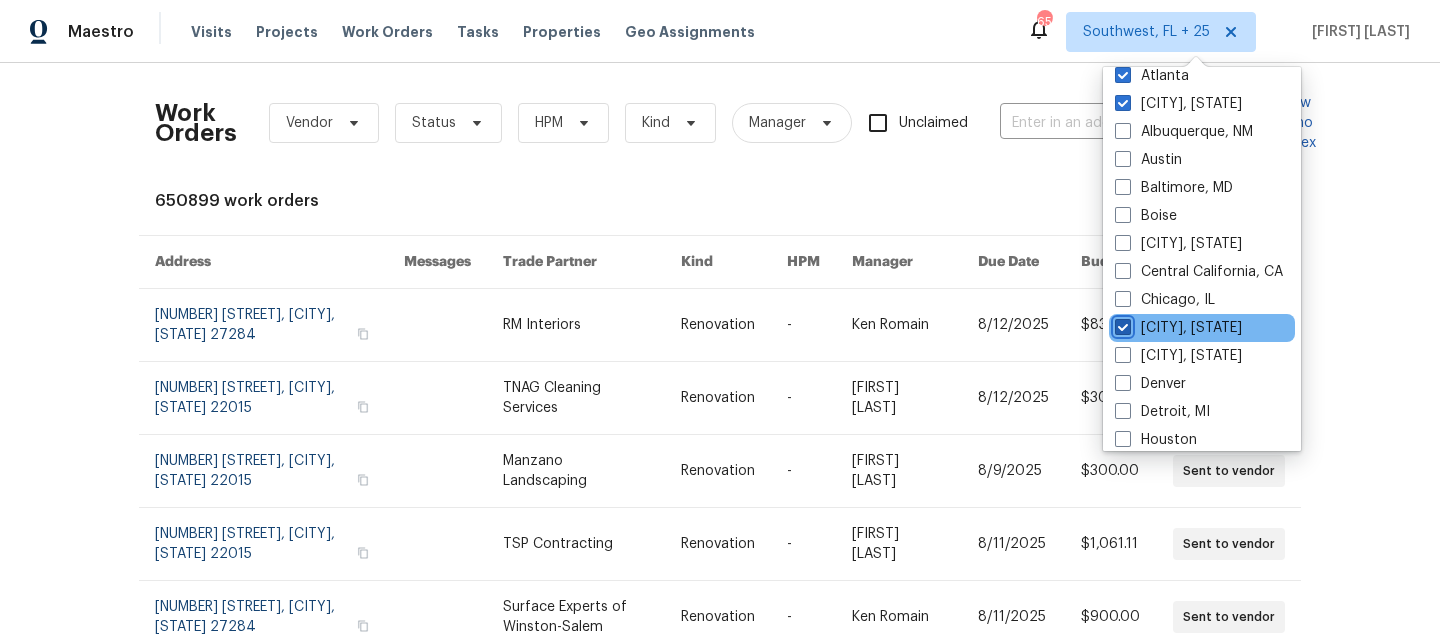 checkbox on "true" 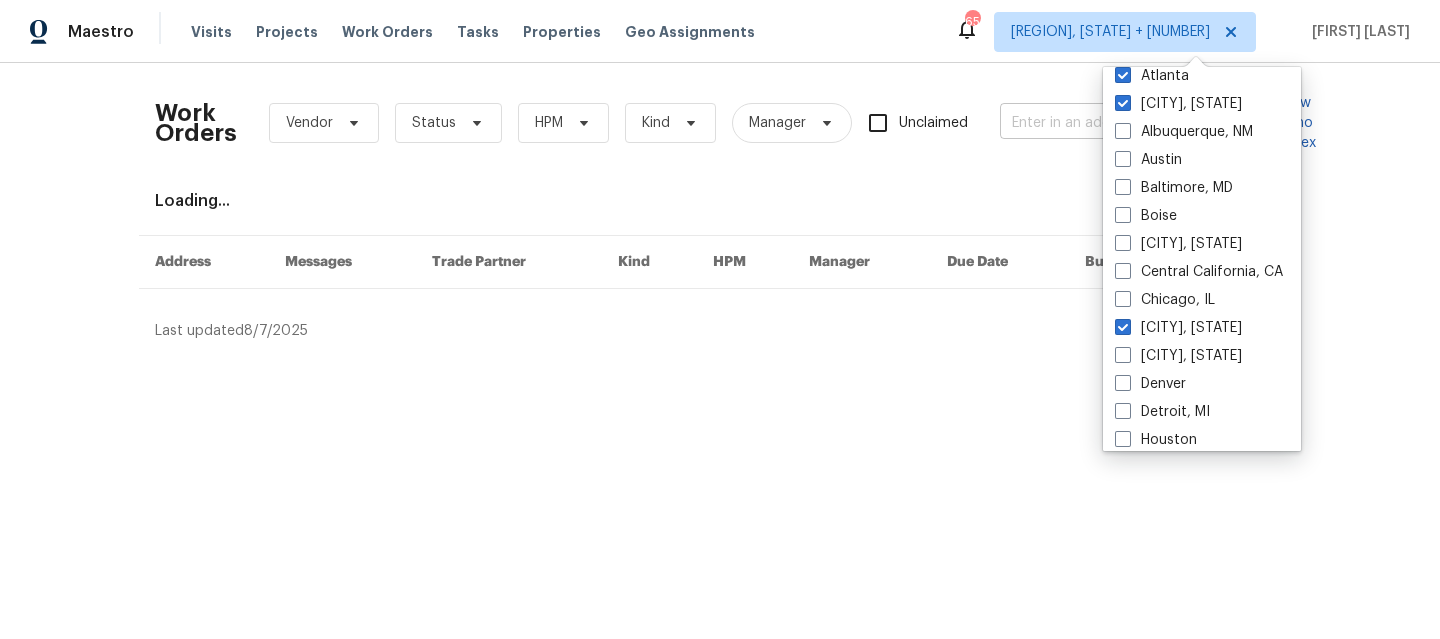 click at bounding box center (1100, 123) 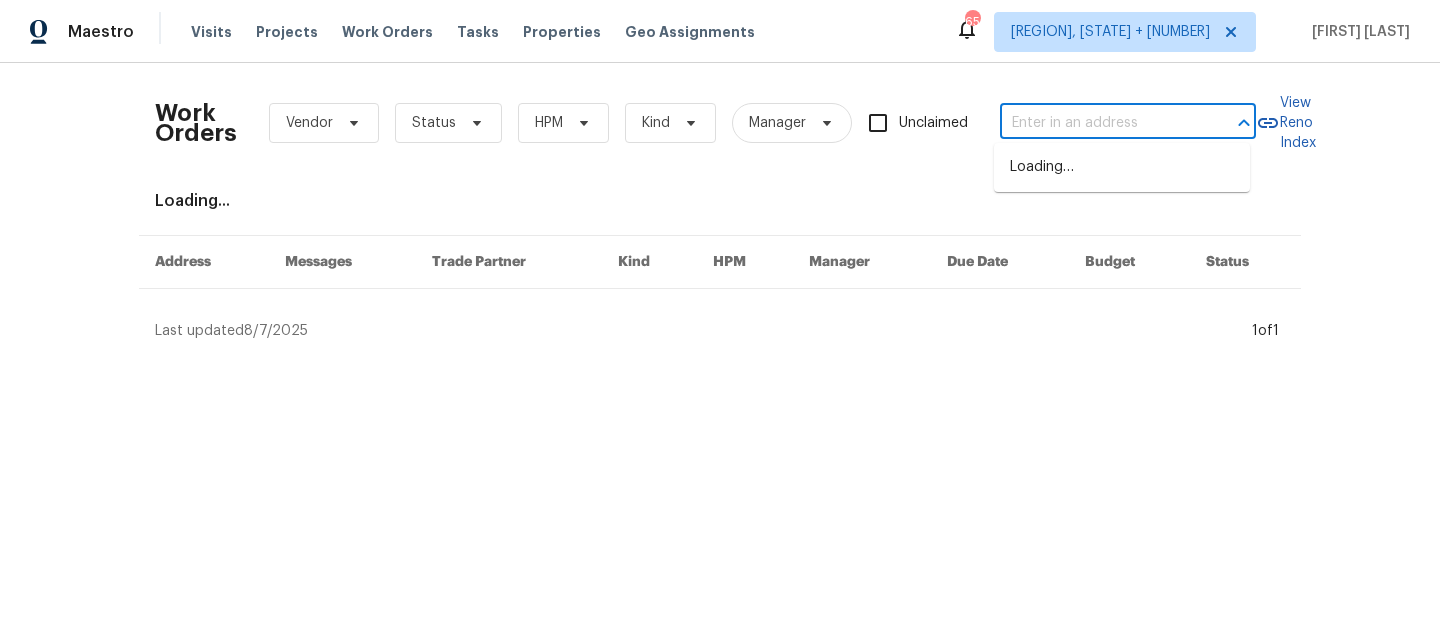 paste on "[NUMBER] [STREET] [LOOP], [CITY], [STATE] [POSTAL_CODE]" 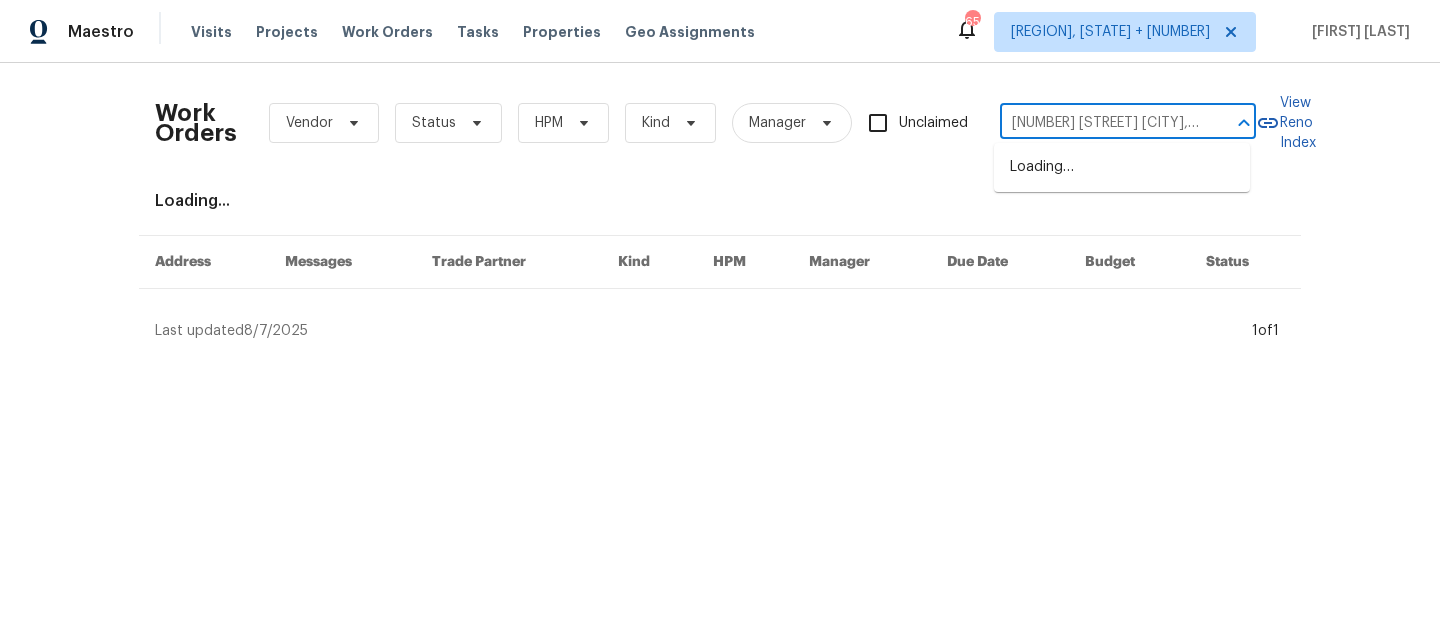 scroll, scrollTop: 0, scrollLeft: 120, axis: horizontal 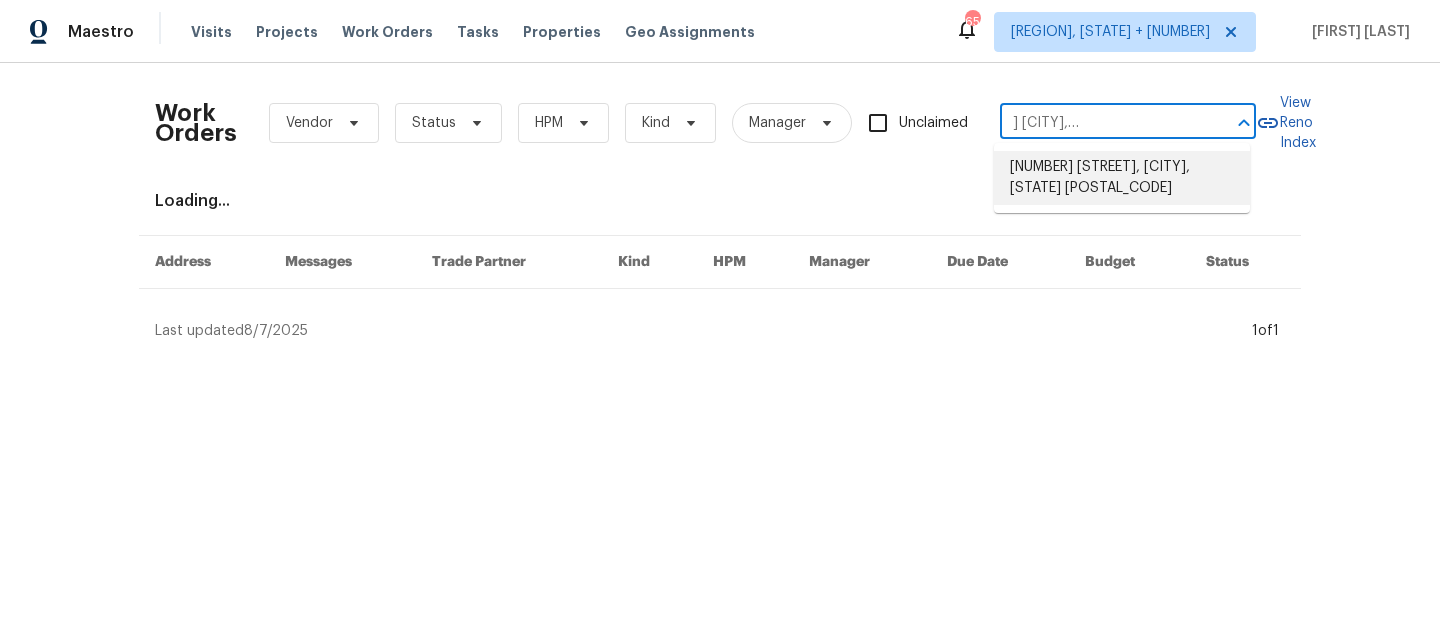 click on "[NUMBER] [STREET] [LOOP], [CITY], [STATE] [POSTAL_CODE]" at bounding box center (1122, 178) 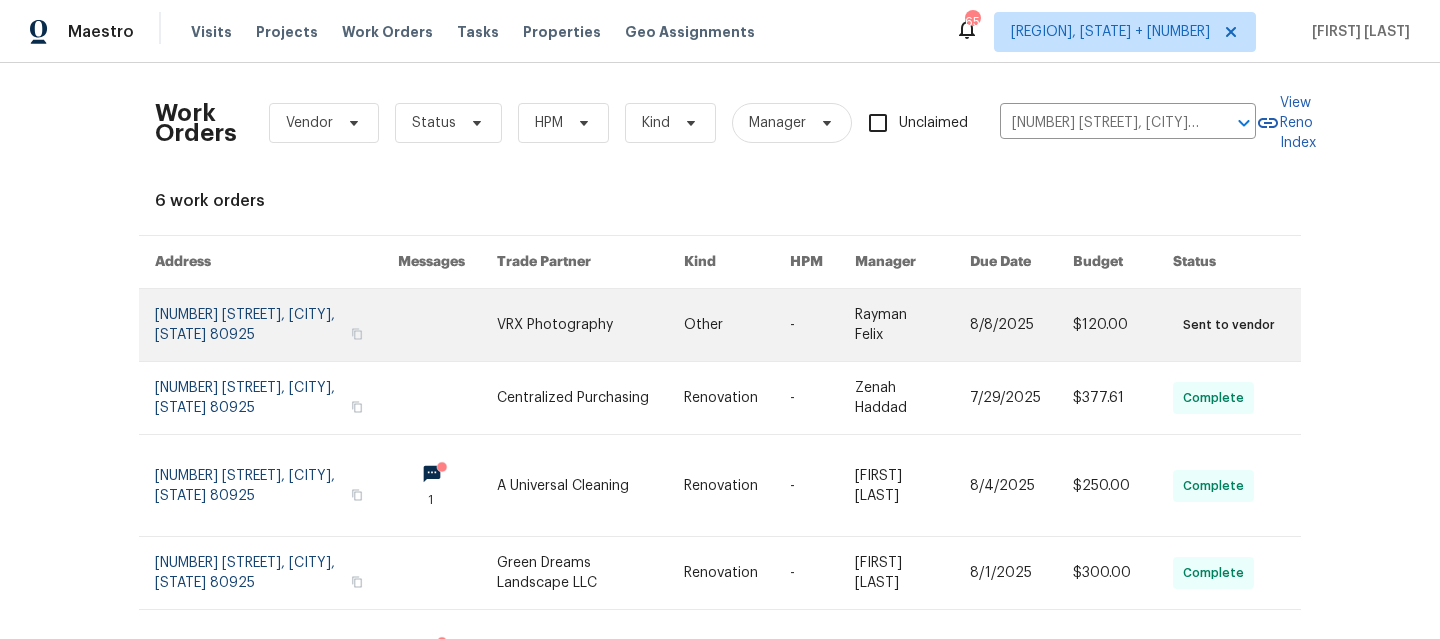 click at bounding box center [276, 325] 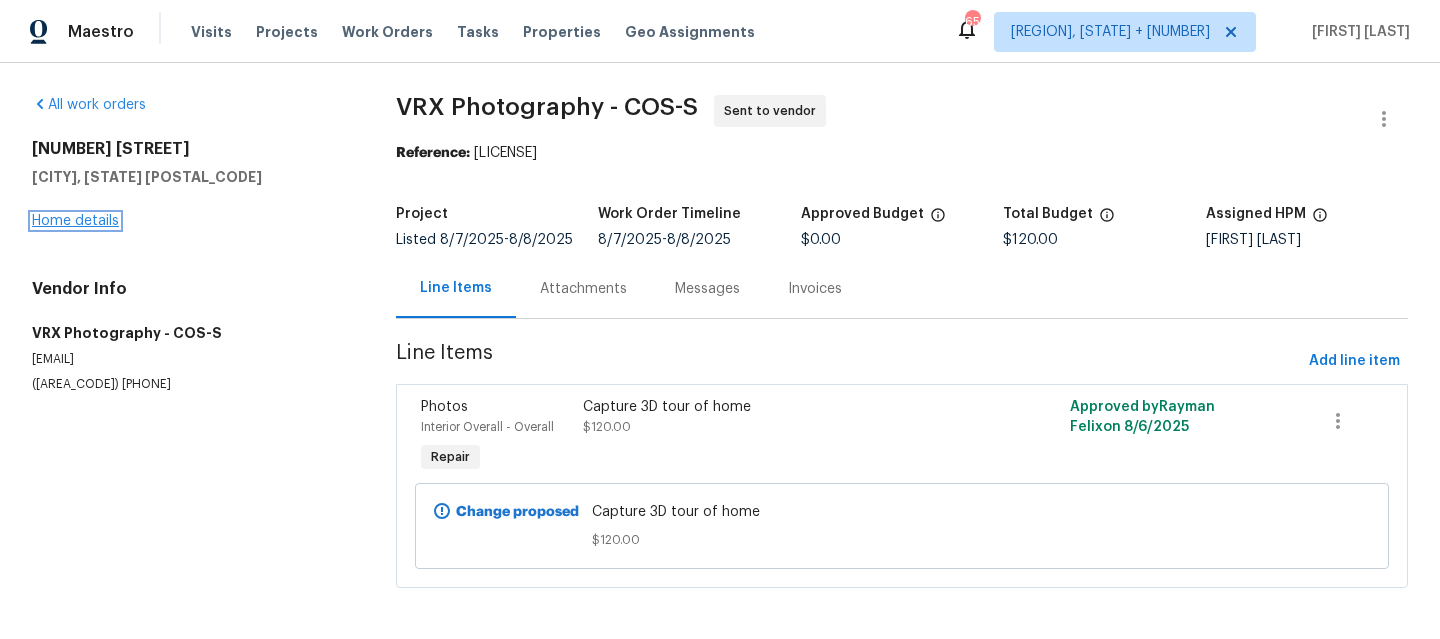 click on "Home details" at bounding box center (75, 221) 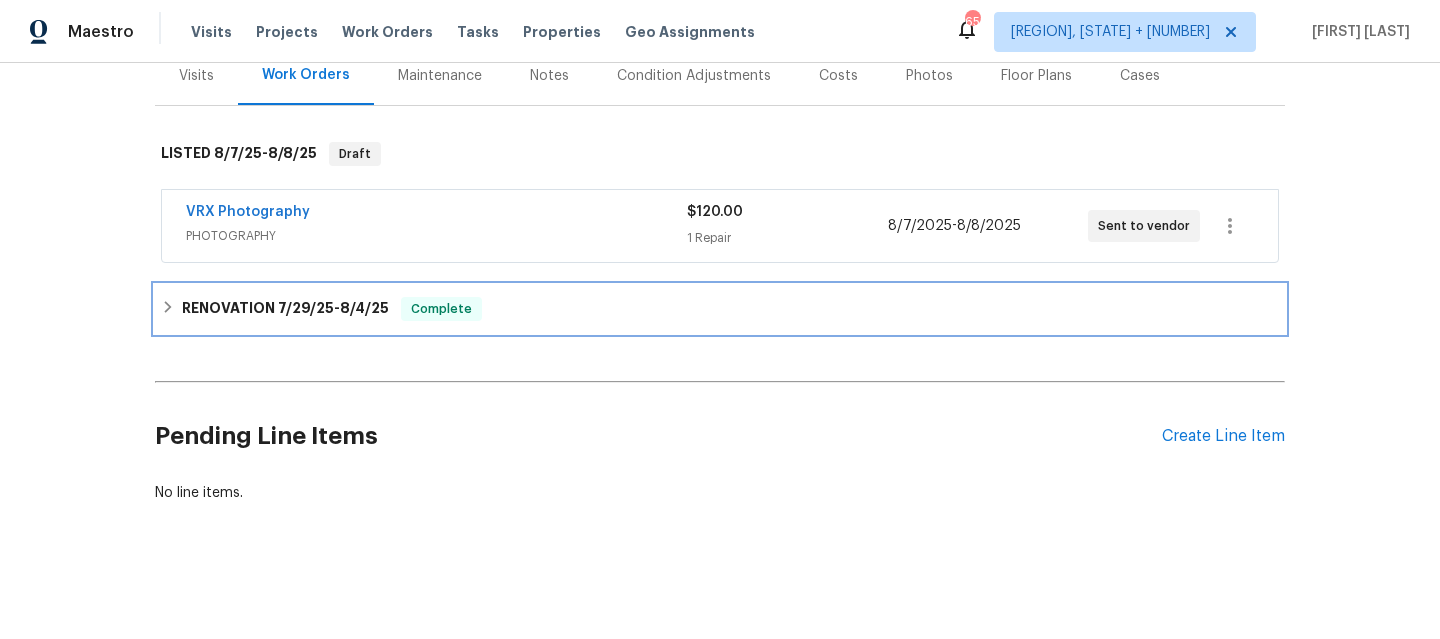 click on "RENOVATION   7/29/25  -  8/4/25 Complete" at bounding box center [720, 309] 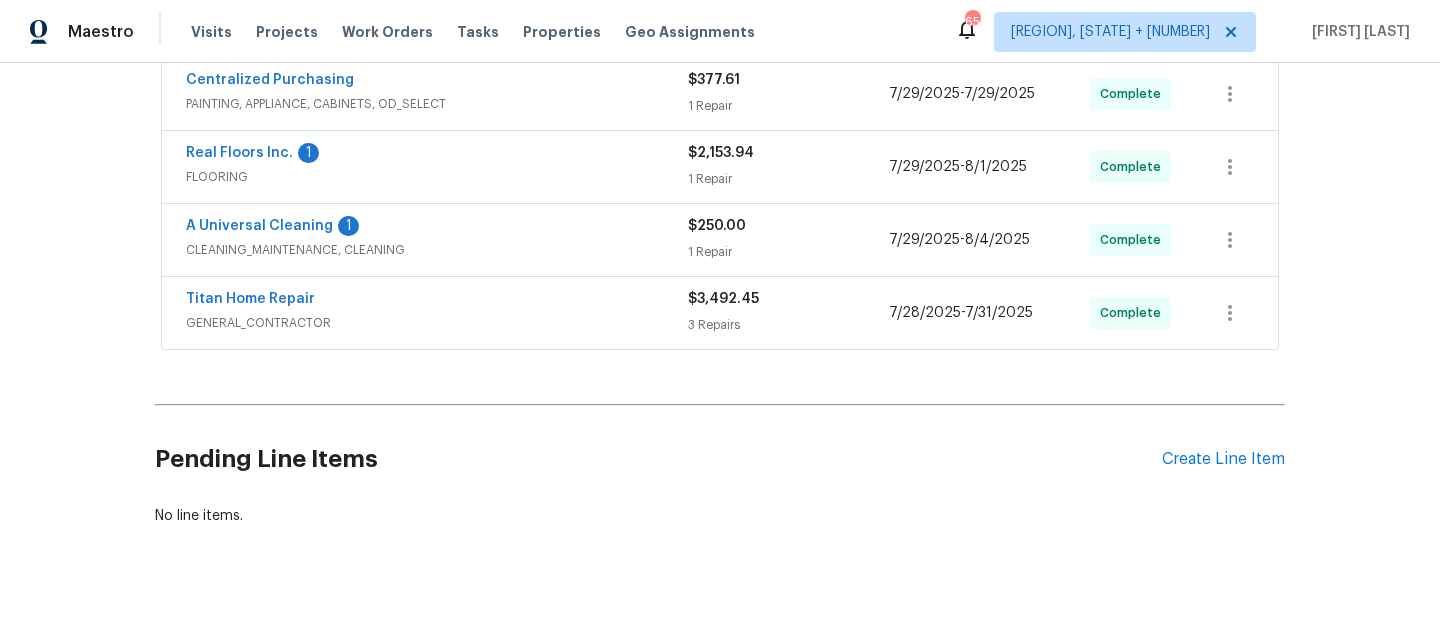 scroll, scrollTop: 626, scrollLeft: 0, axis: vertical 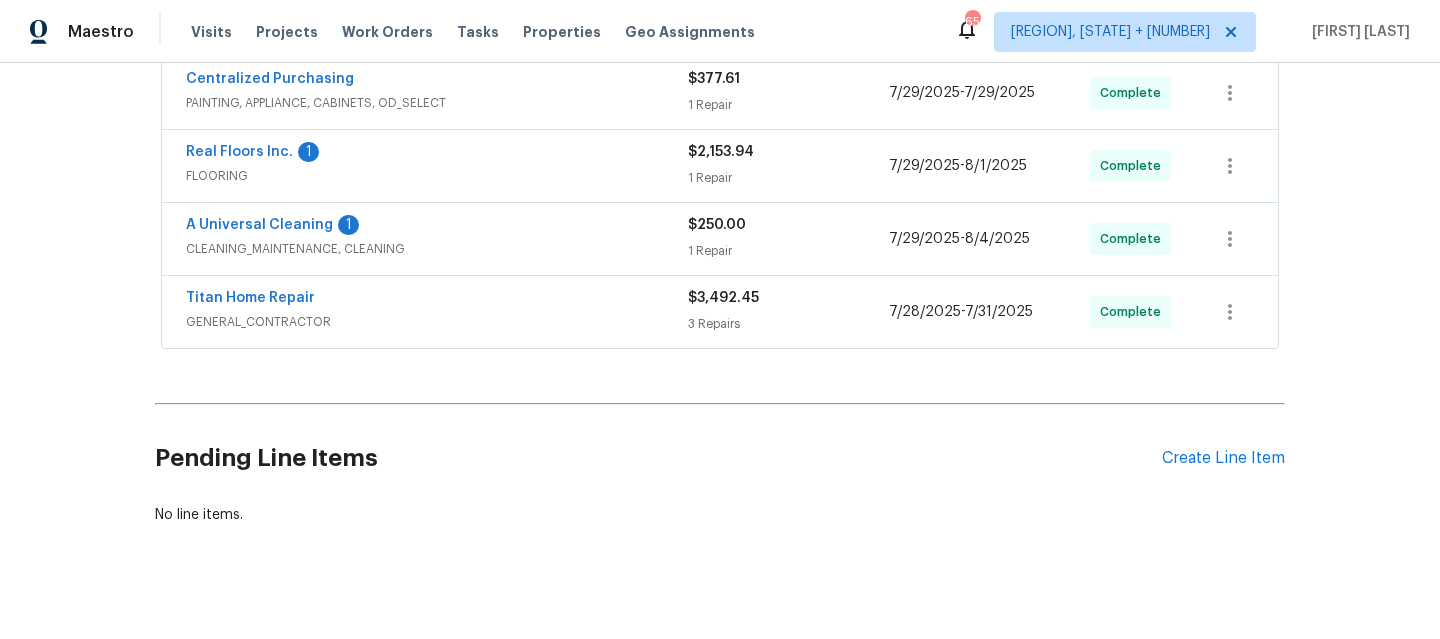 click on "GENERAL_CONTRACTOR" at bounding box center [437, 322] 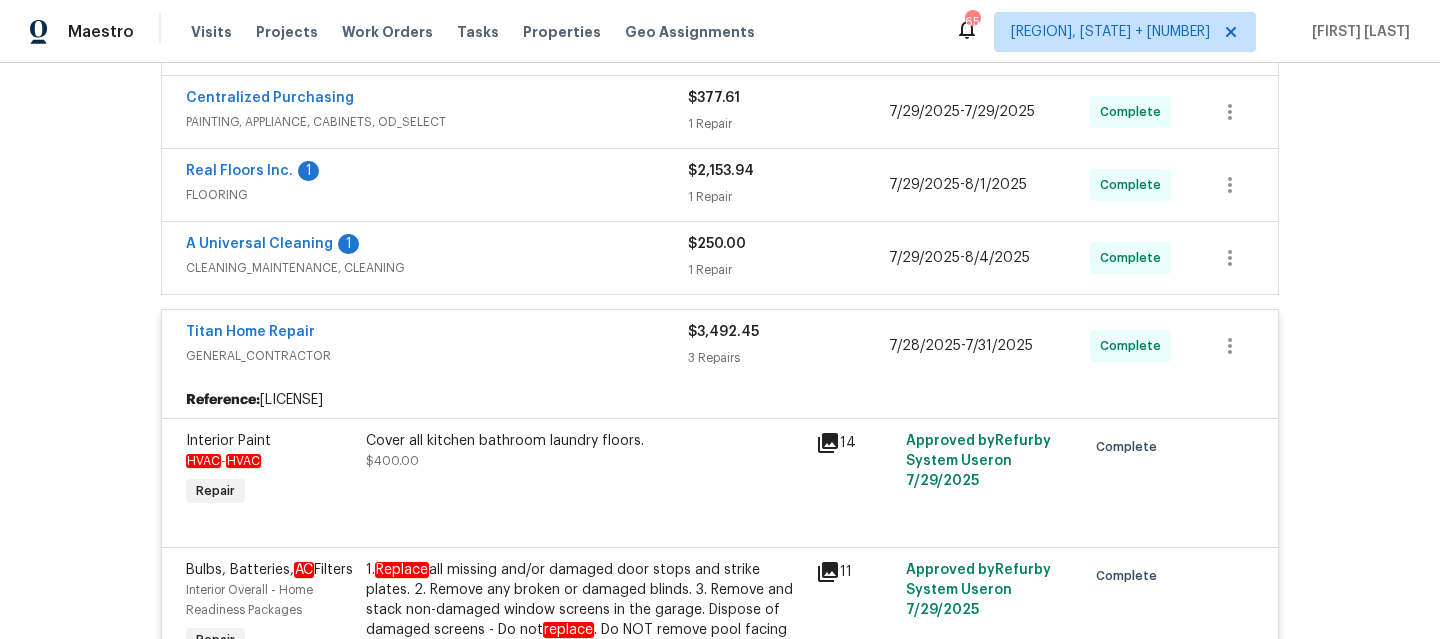 scroll, scrollTop: 604, scrollLeft: 0, axis: vertical 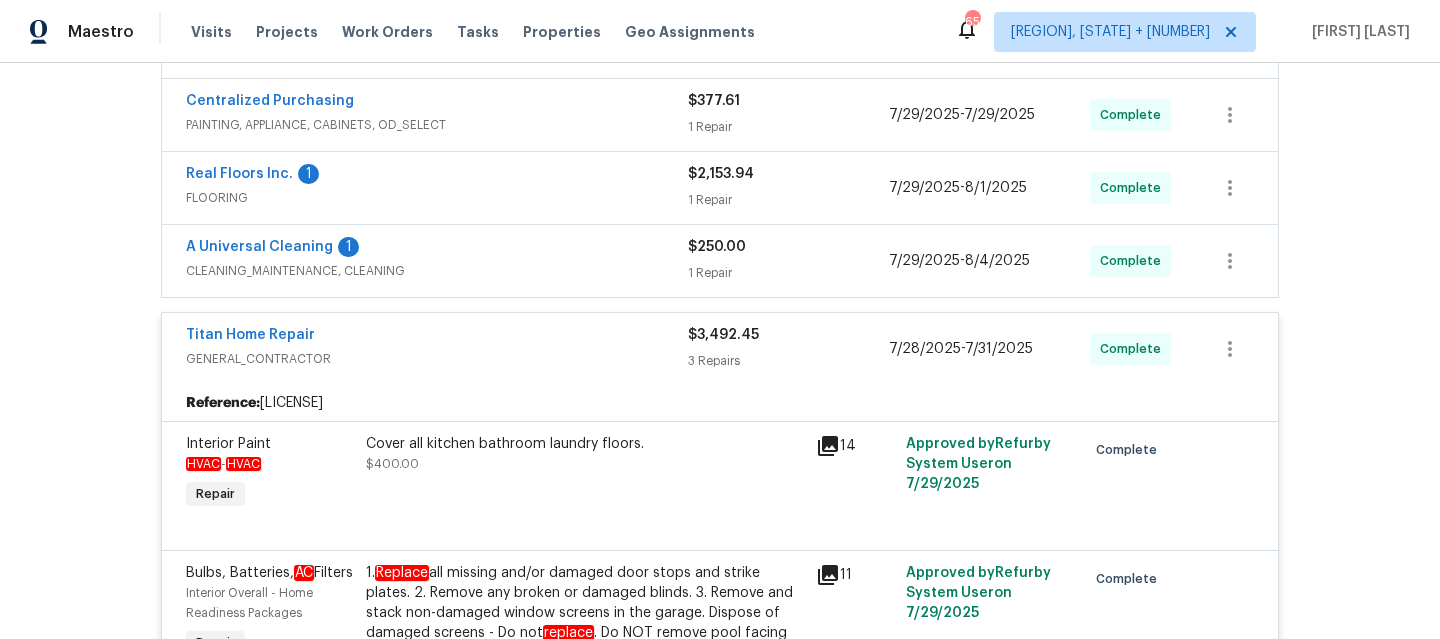 click on "Titan Home Repair" at bounding box center [437, 337] 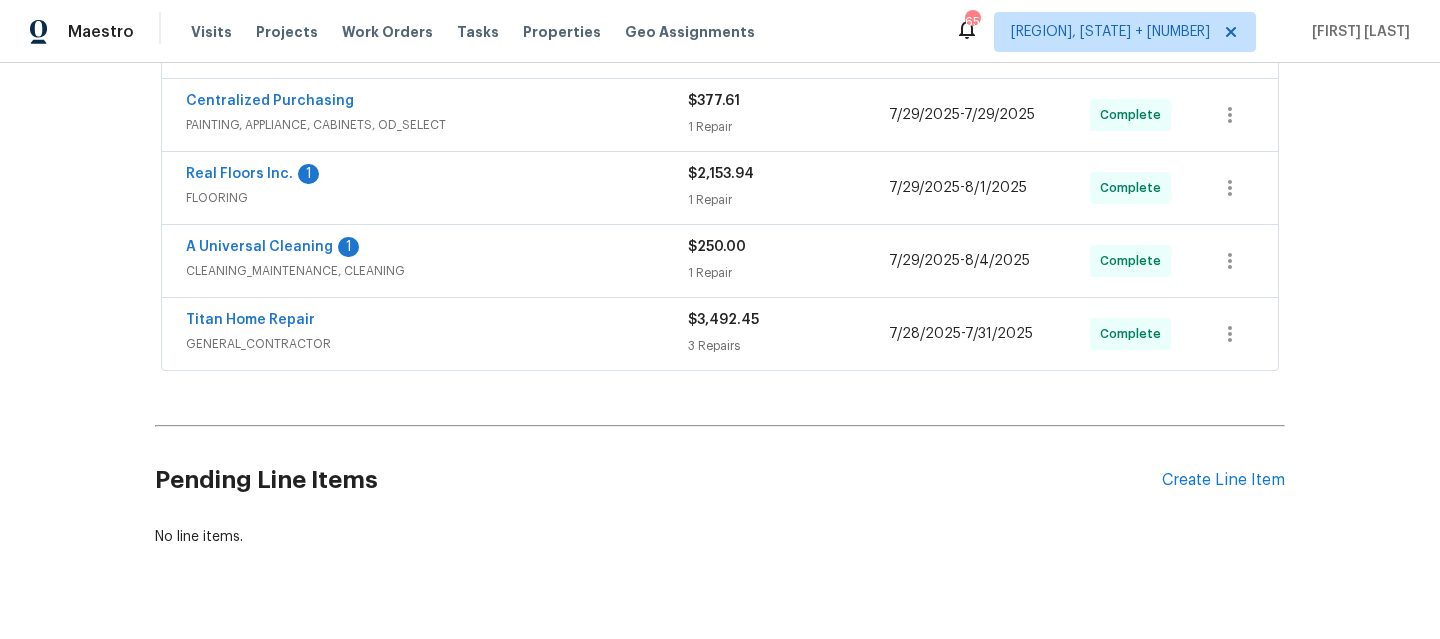 click on "CLEANING_MAINTENANCE, CLEANING" at bounding box center [437, 271] 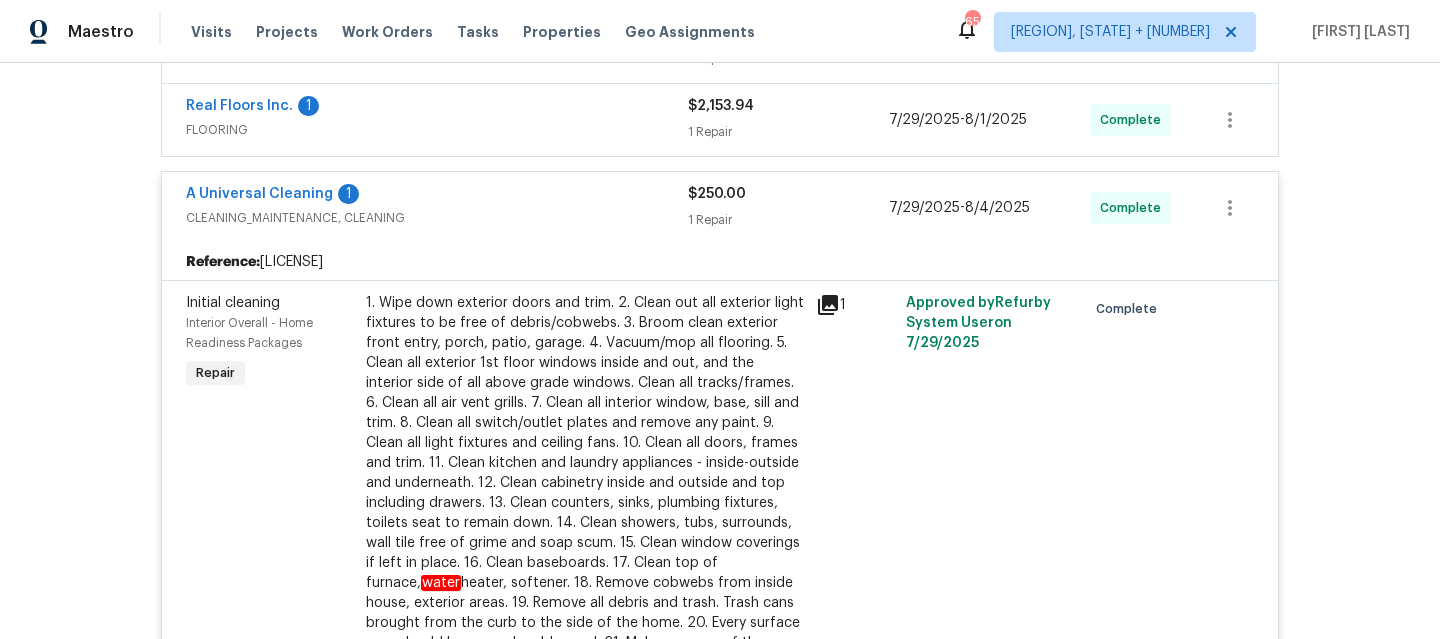 click on "A Universal Cleaning 1" at bounding box center (437, 196) 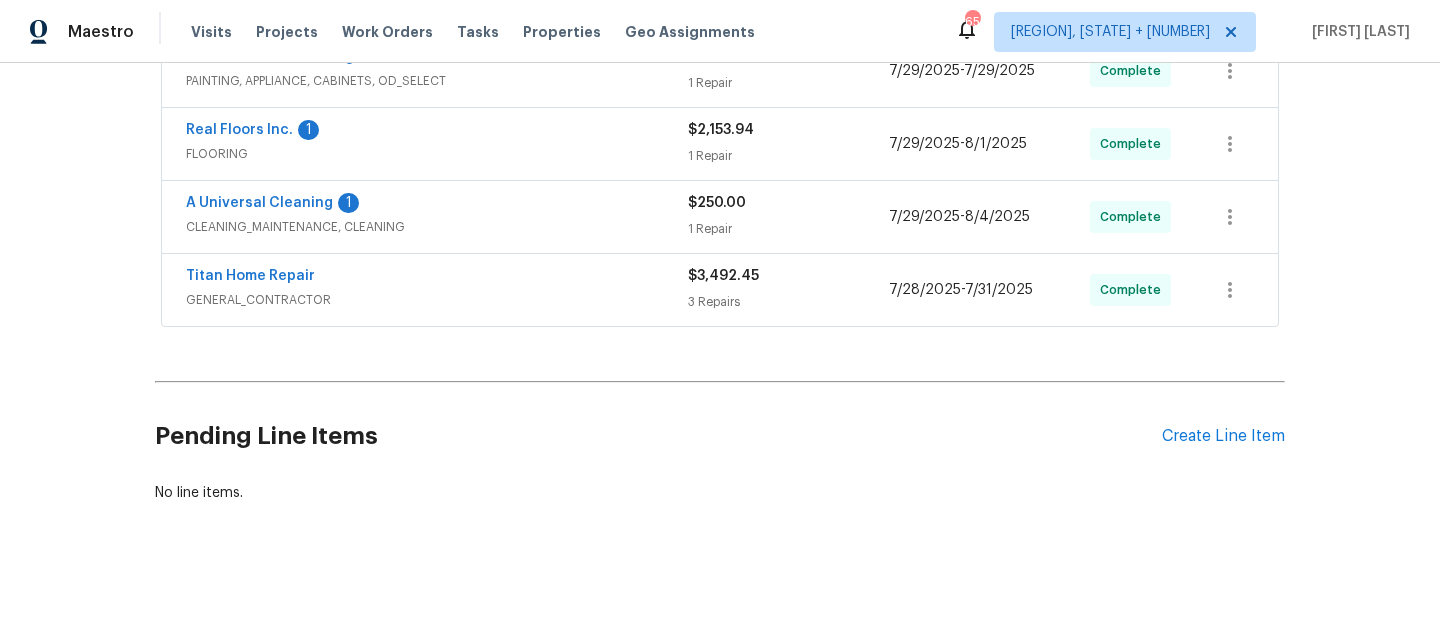 click on "GENERAL_CONTRACTOR" at bounding box center [437, 300] 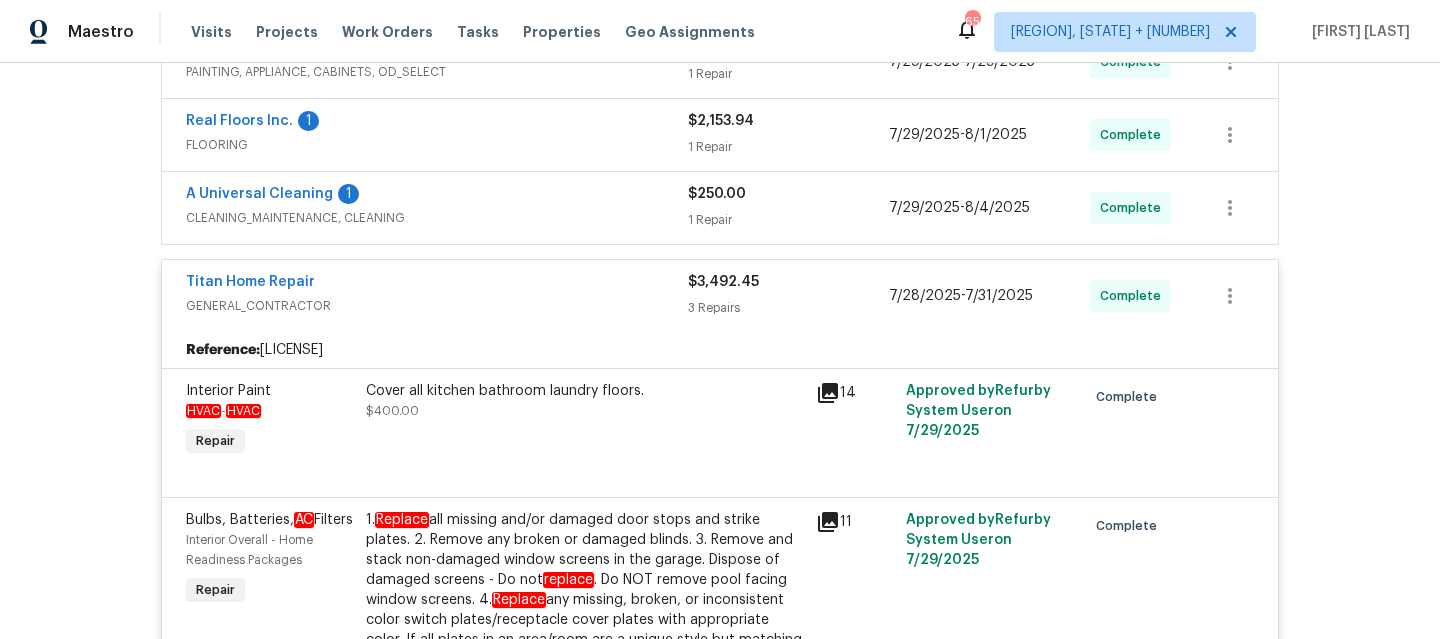 scroll, scrollTop: 596, scrollLeft: 0, axis: vertical 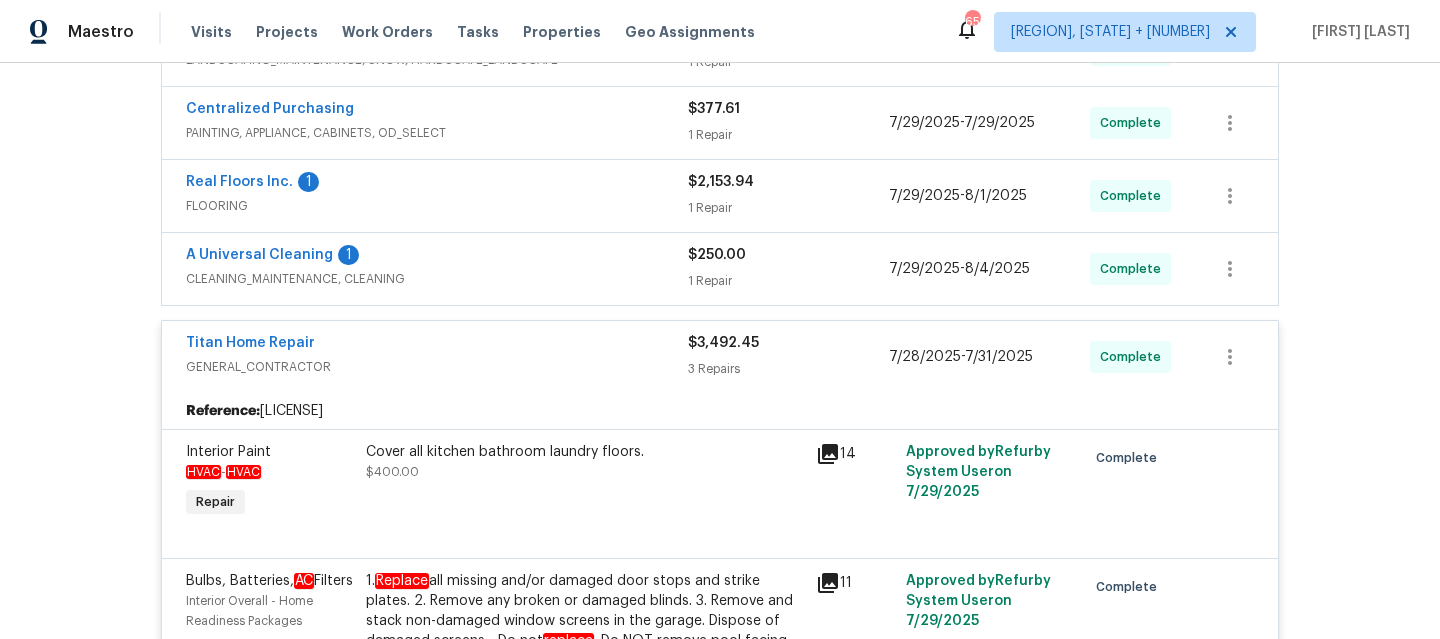 click on "GENERAL_CONTRACTOR" at bounding box center (437, 367) 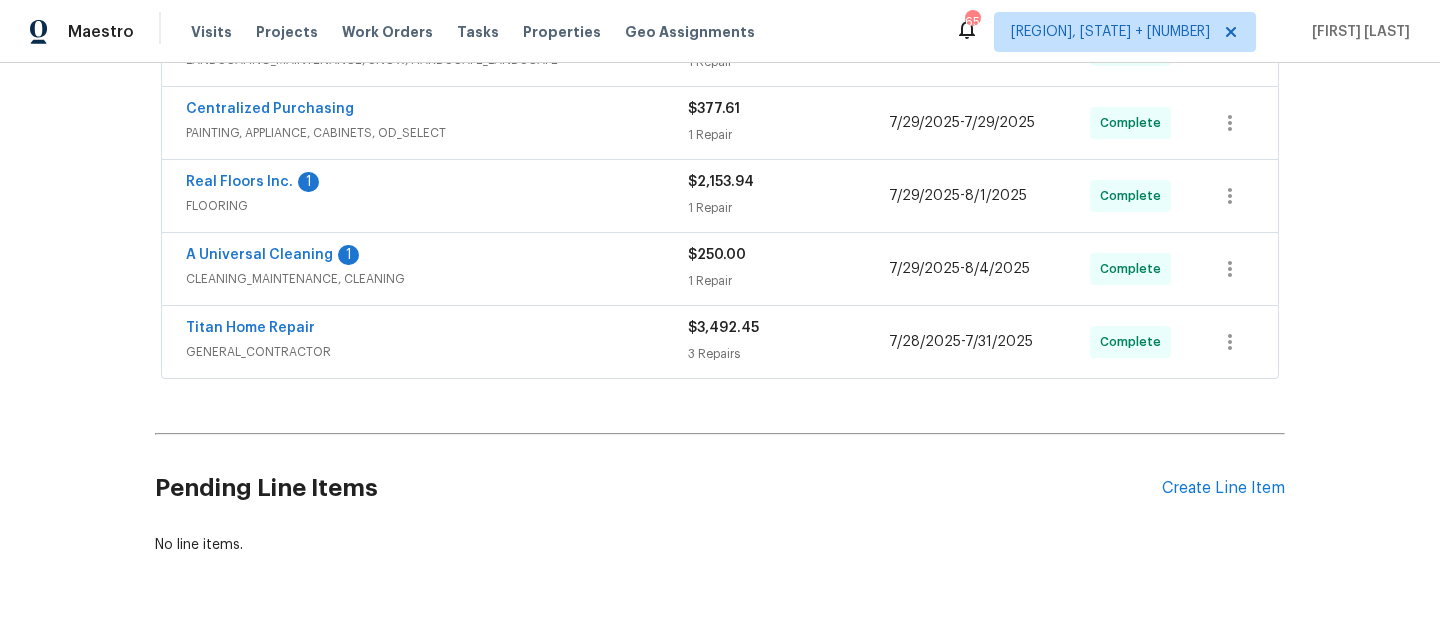 click on "FLOORING" at bounding box center [437, 206] 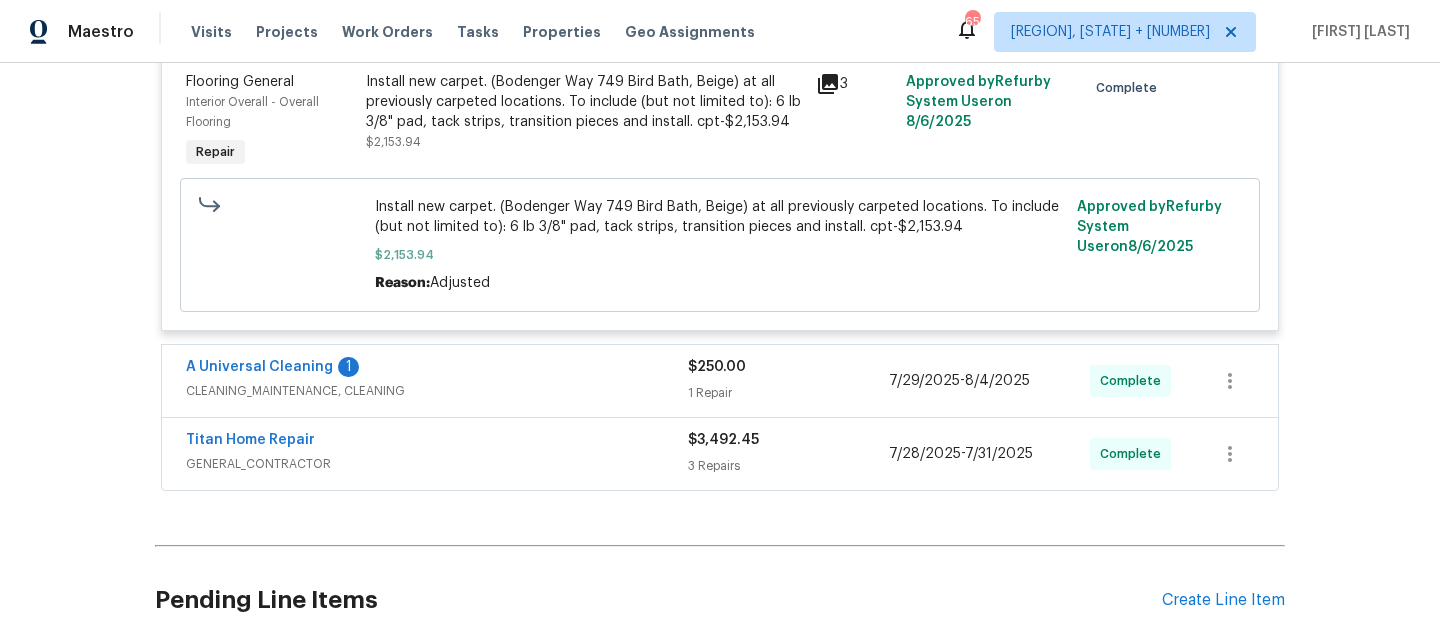 scroll, scrollTop: 518, scrollLeft: 0, axis: vertical 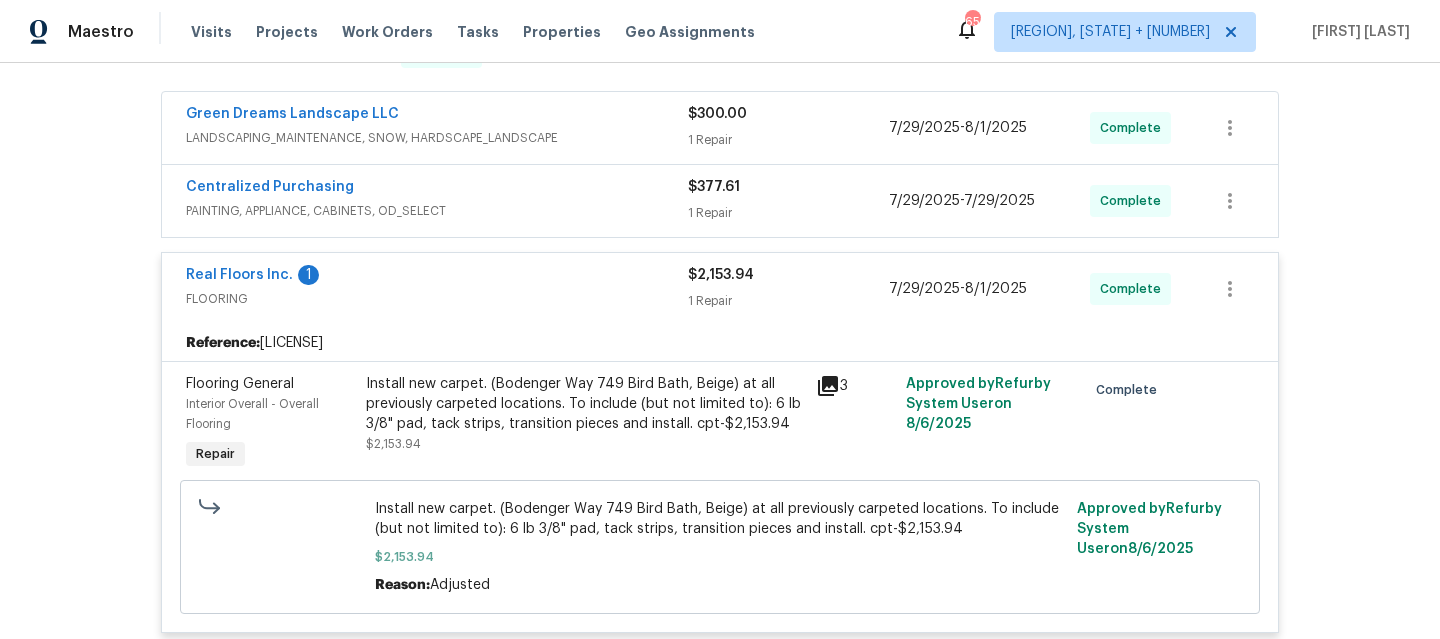 click on "FLOORING" at bounding box center [437, 299] 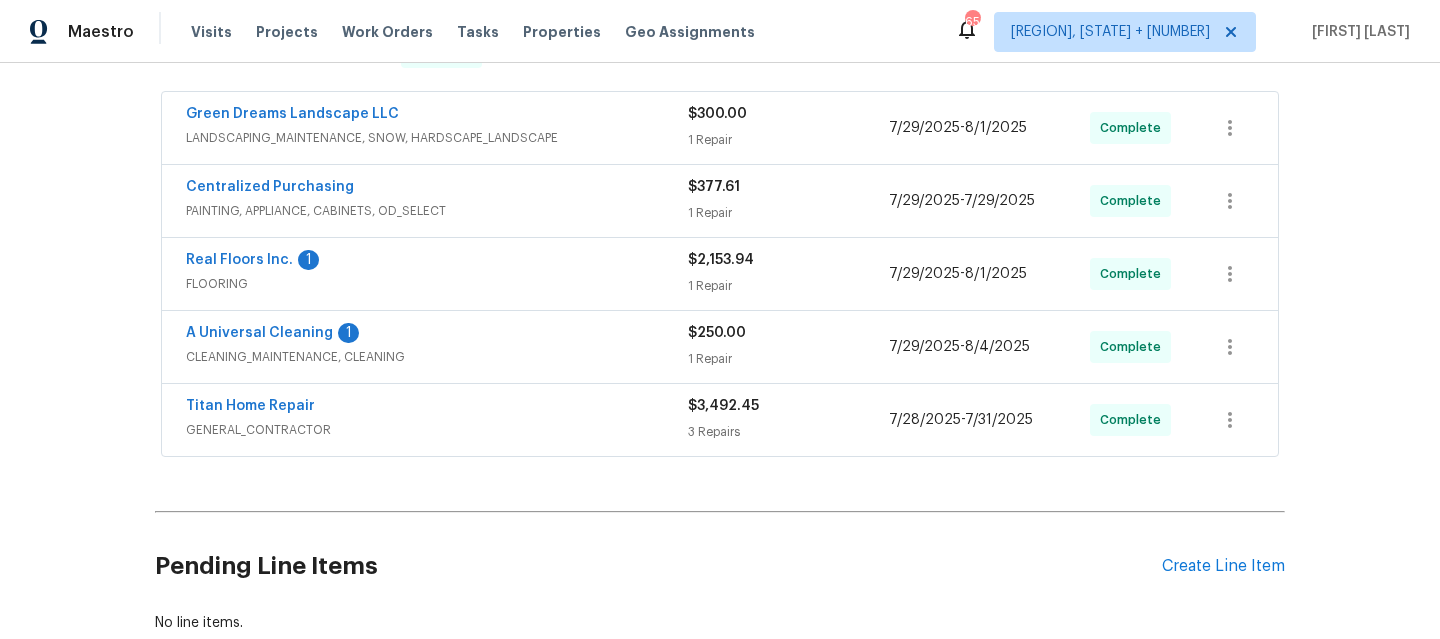 click on "PAINTING, APPLIANCE, CABINETS, OD_SELECT" at bounding box center [437, 211] 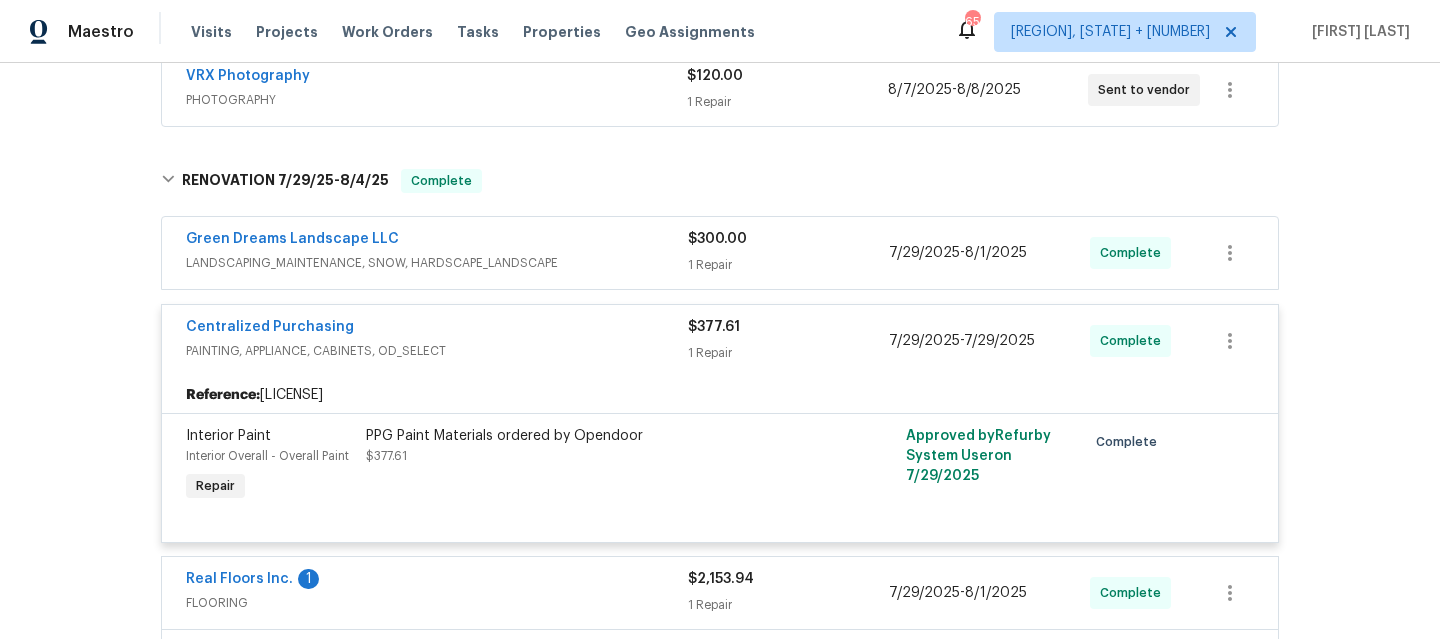 scroll, scrollTop: 395, scrollLeft: 0, axis: vertical 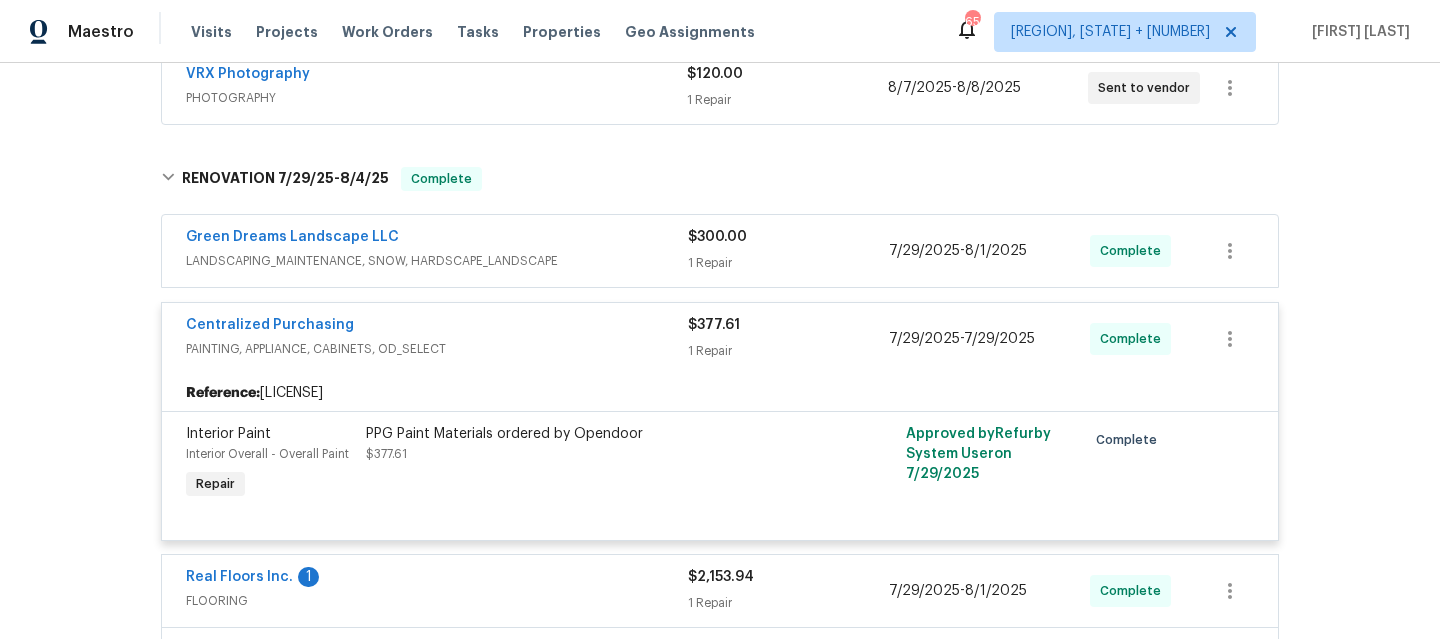 click on "PAINTING, APPLIANCE, CABINETS, OD_SELECT" at bounding box center (437, 349) 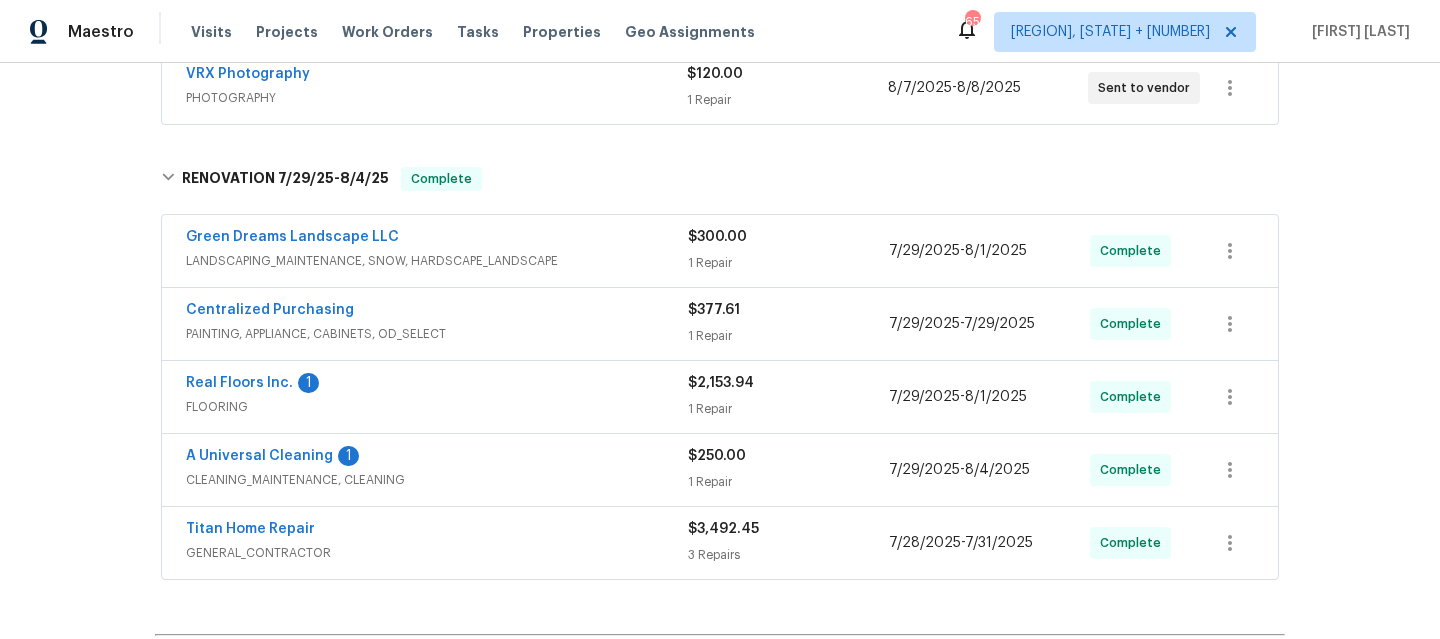click on "Green Dreams Landscape LLC" at bounding box center [437, 239] 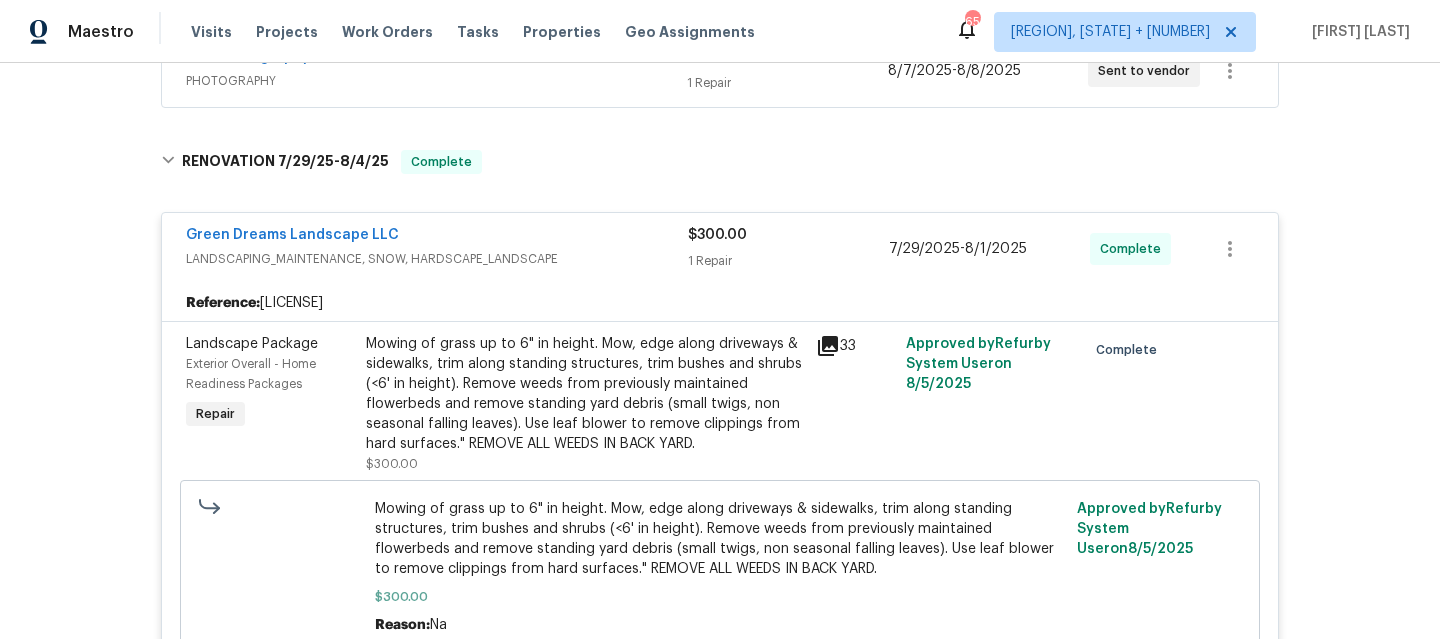 click on "LANDSCAPING_MAINTENANCE, SNOW, HARDSCAPE_LANDSCAPE" at bounding box center (437, 259) 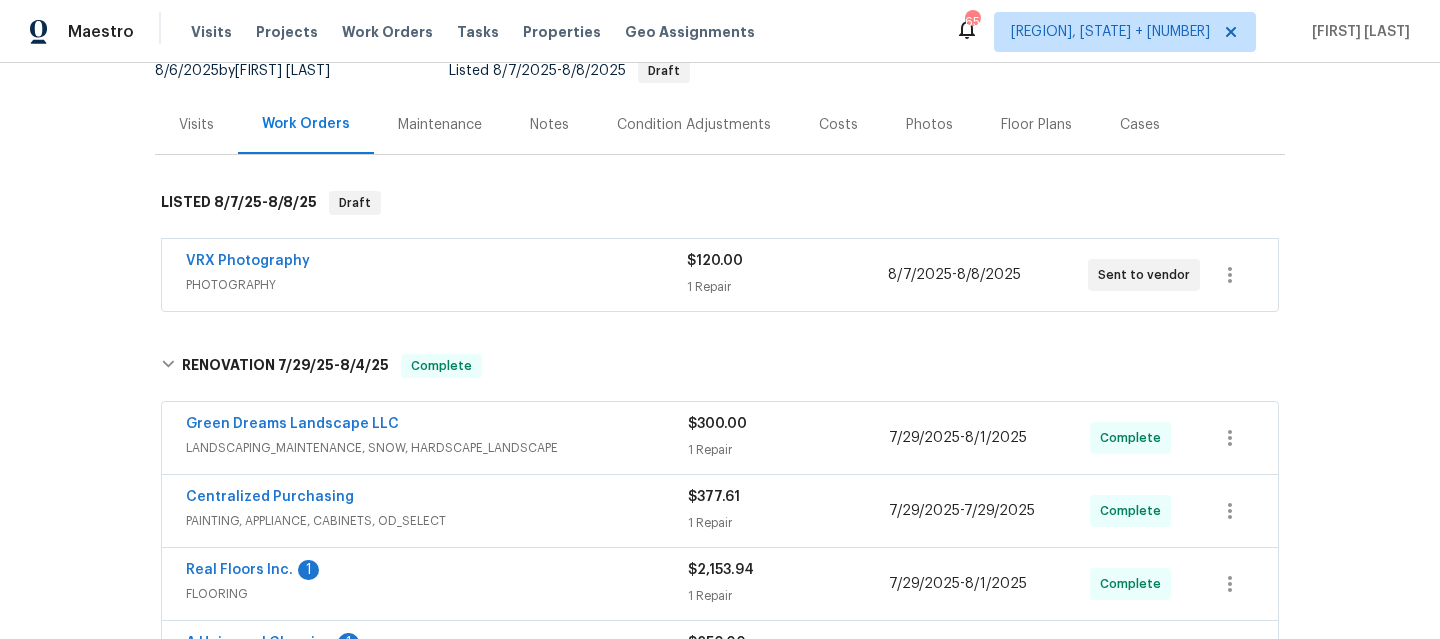 scroll, scrollTop: 159, scrollLeft: 0, axis: vertical 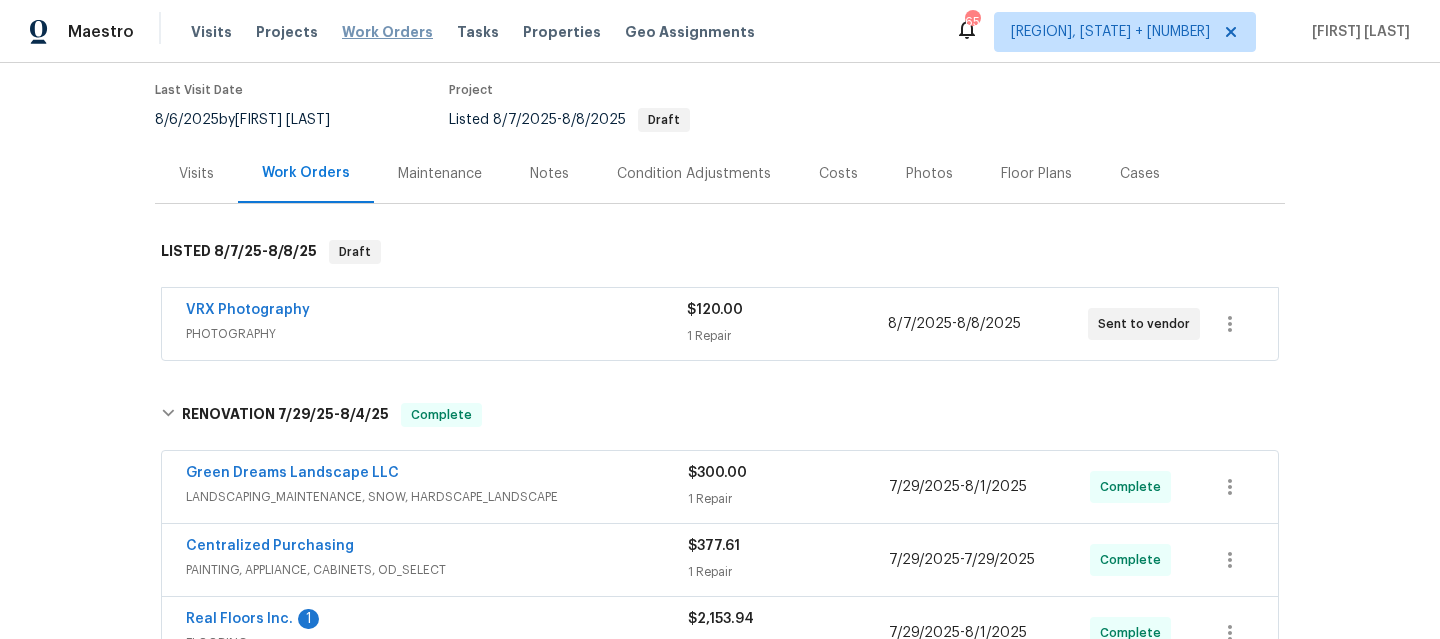 click on "Work Orders" at bounding box center [387, 32] 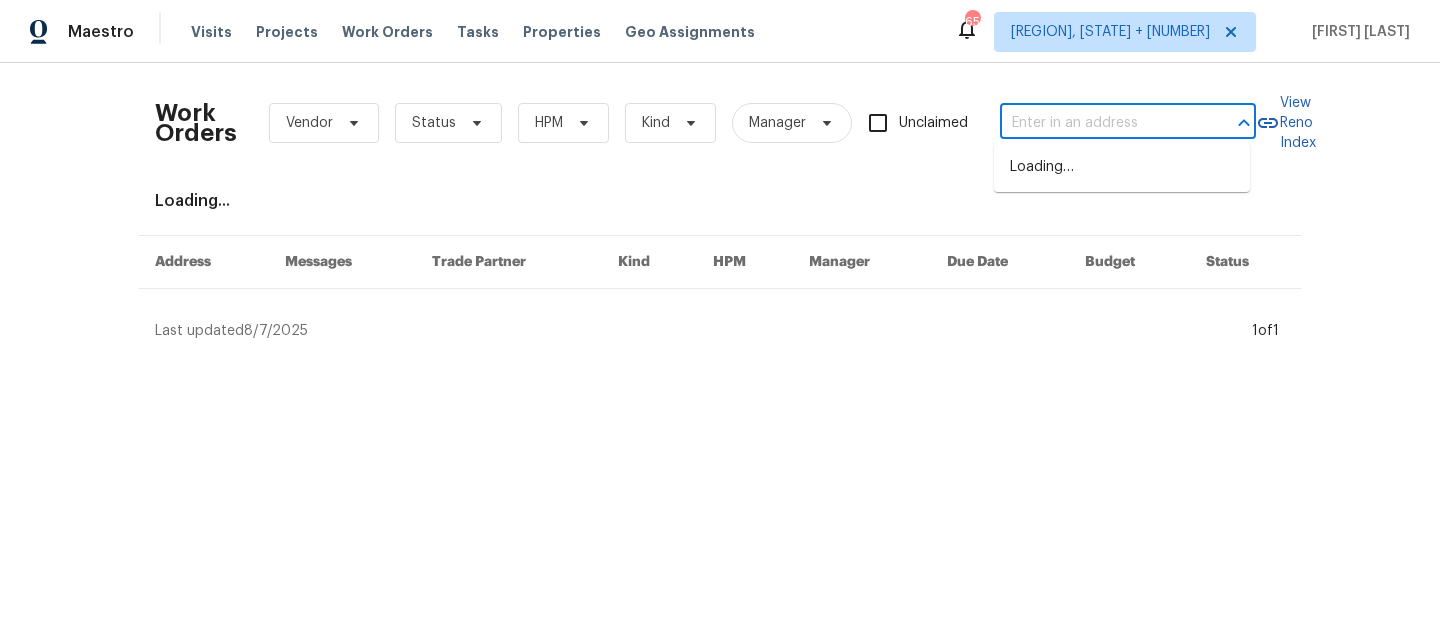 click at bounding box center [1100, 123] 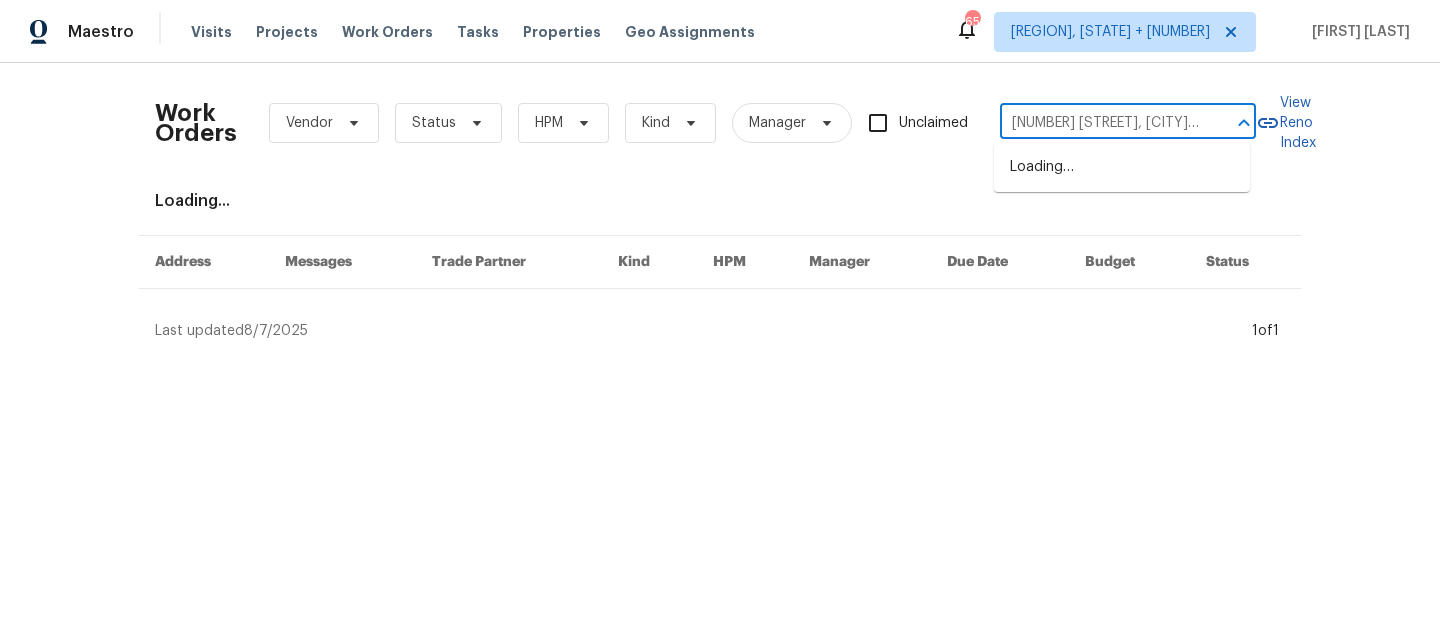 scroll, scrollTop: 0, scrollLeft: 65, axis: horizontal 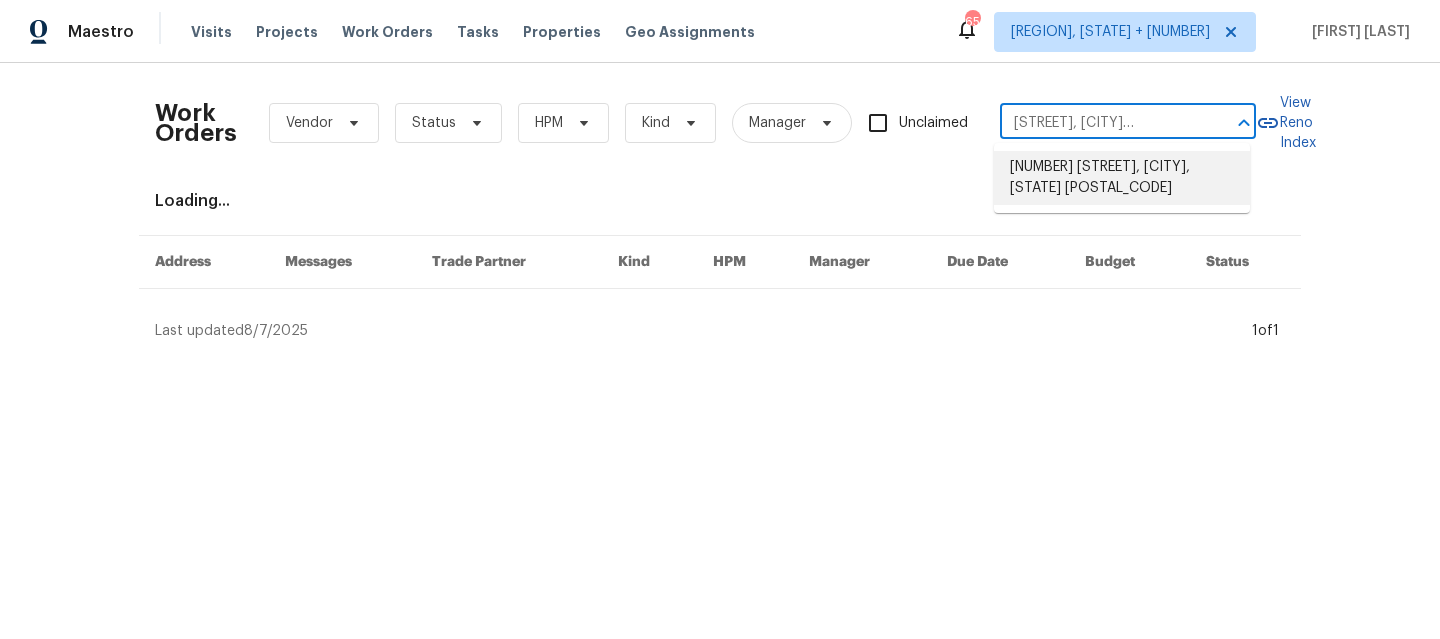 click on "[NUMBER] [STREET] [CITY], [STATE] [POSTAL_CODE]" at bounding box center (1122, 178) 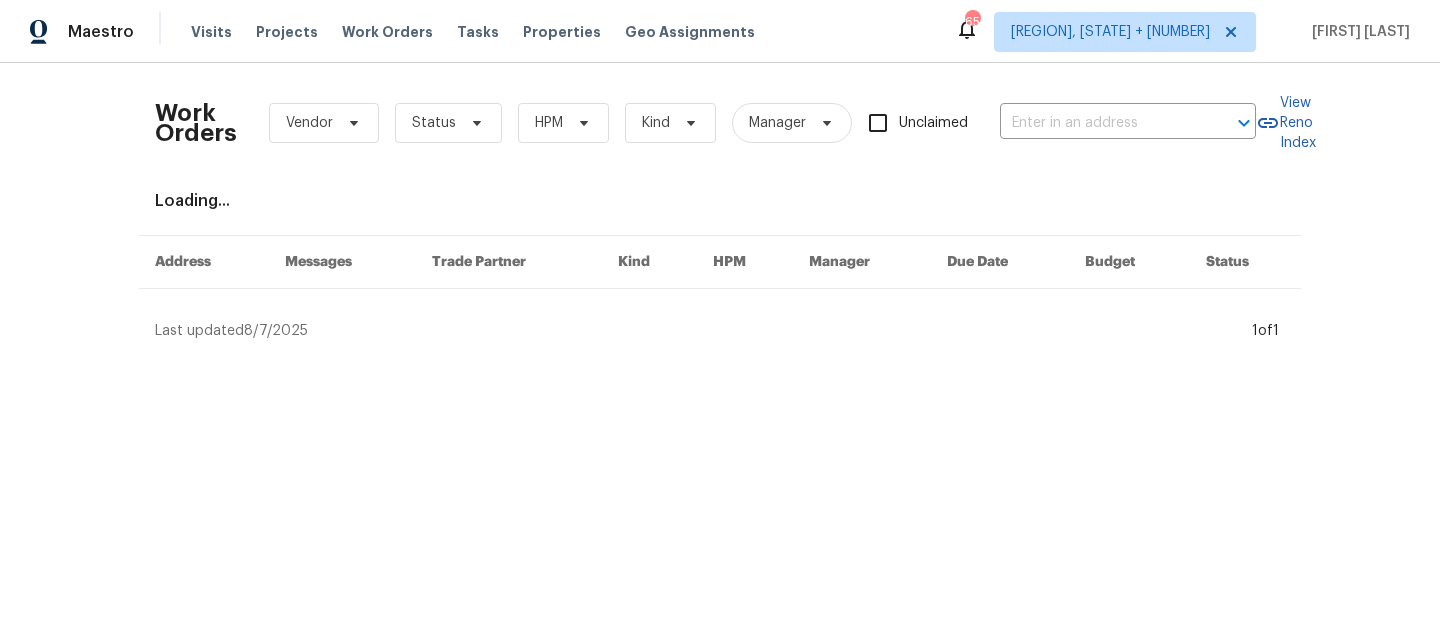 type on "[NUMBER] [STREET] [CITY], [STATE] [POSTAL_CODE]" 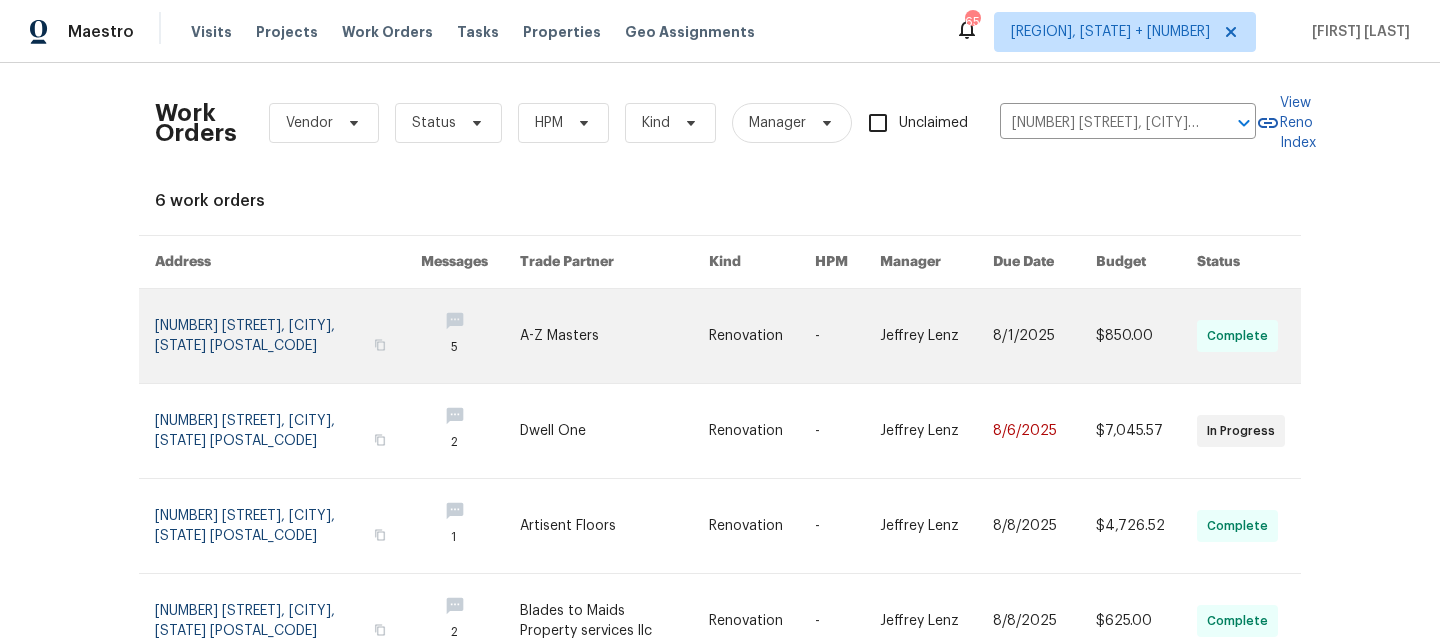 click at bounding box center (288, 336) 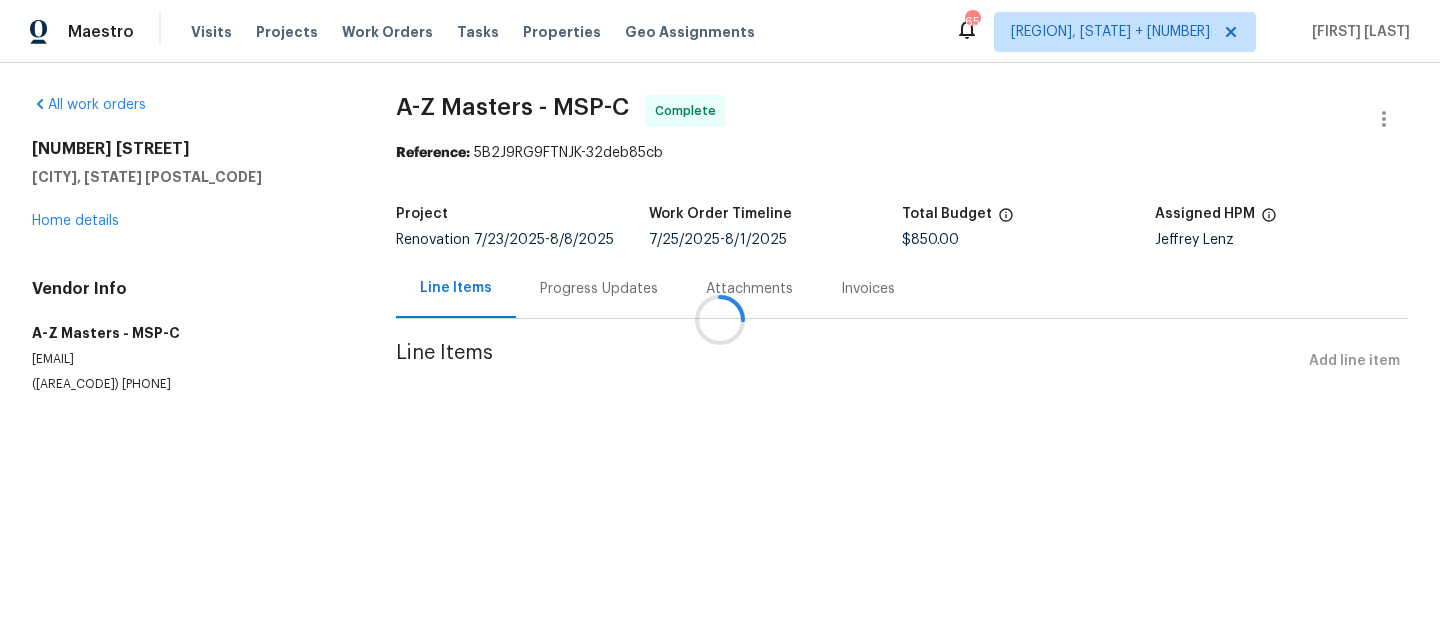 click at bounding box center [720, 319] 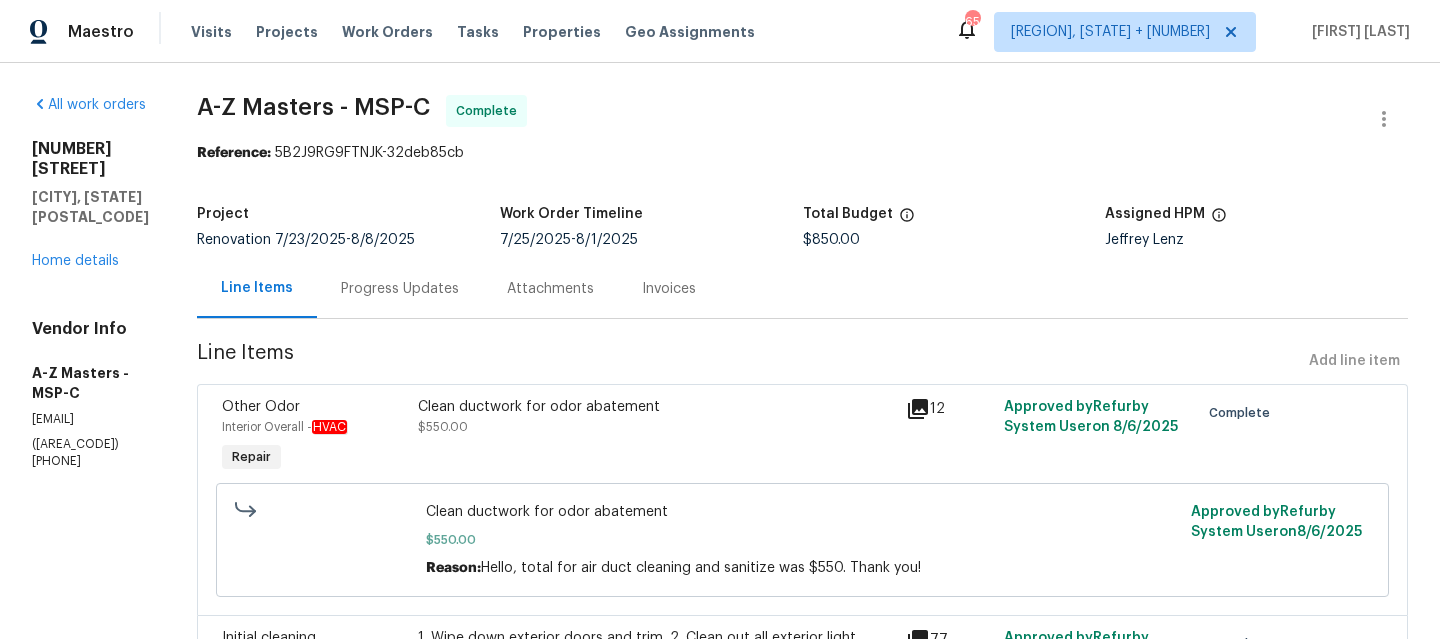 click on "Rosemount, MN 55068" at bounding box center (90, 207) 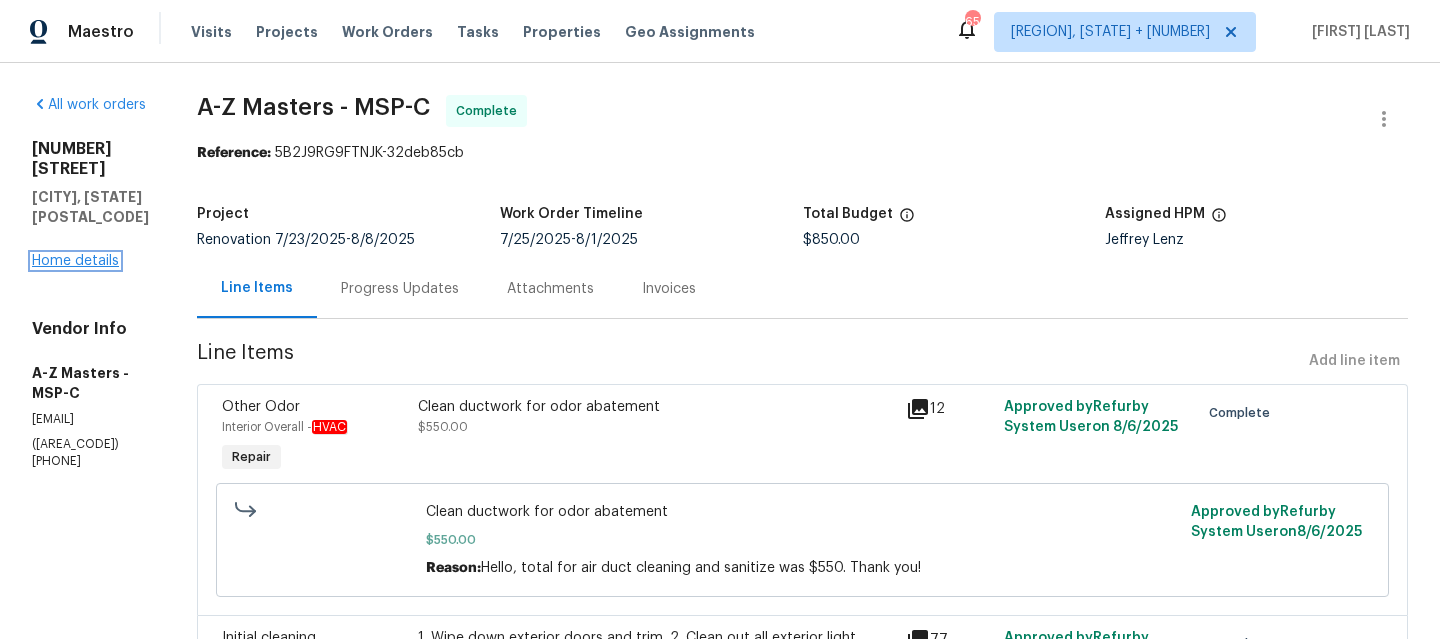 click on "Home details" at bounding box center [75, 261] 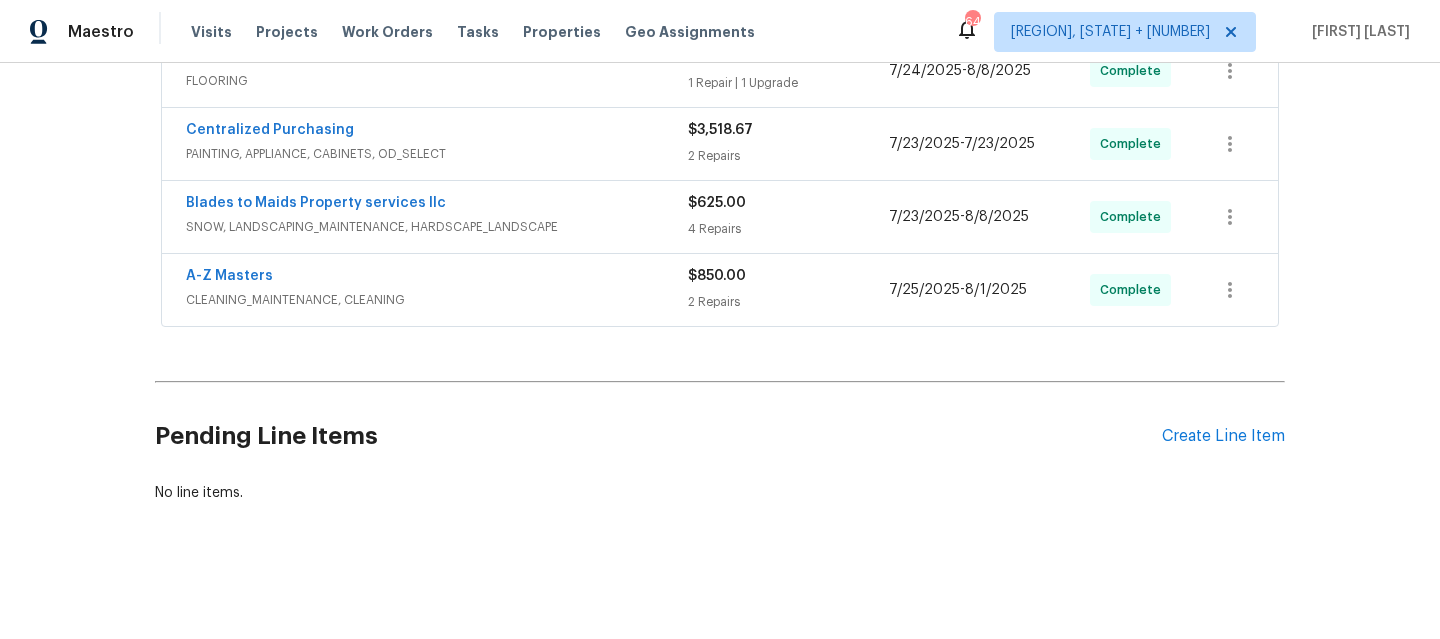 scroll, scrollTop: 573, scrollLeft: 0, axis: vertical 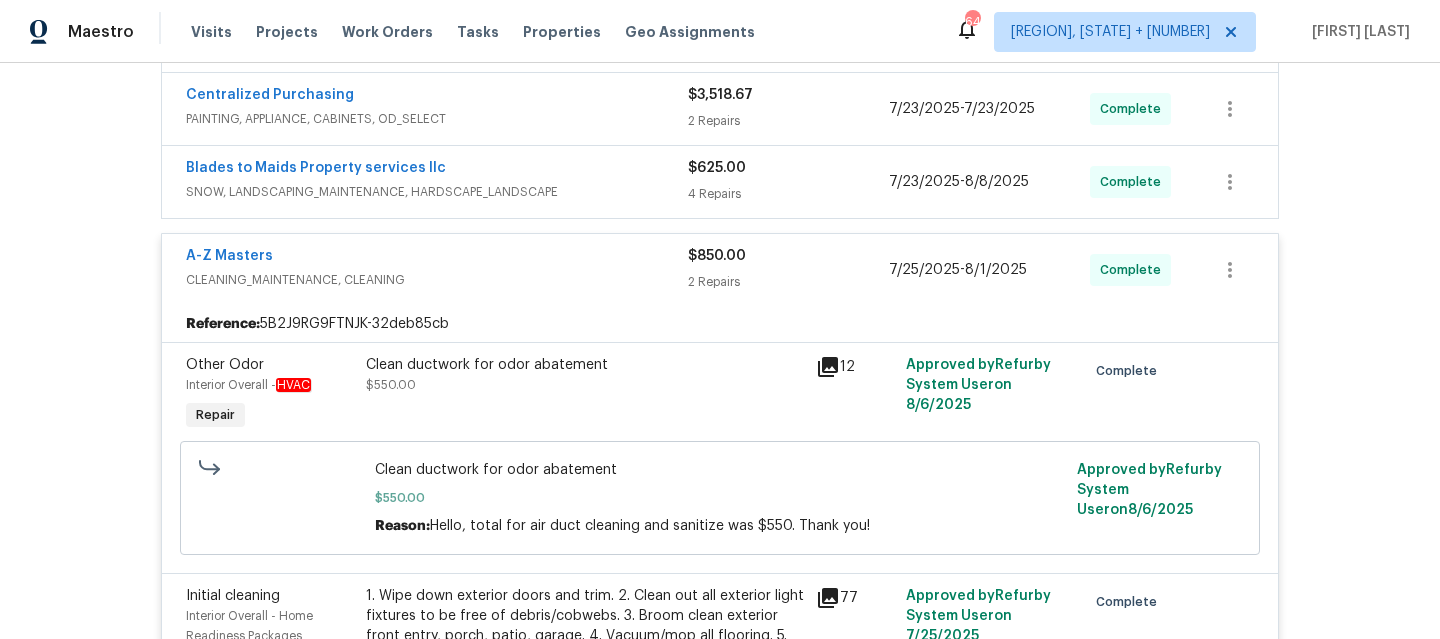click on "CLEANING_MAINTENANCE, CLEANING" at bounding box center [437, 280] 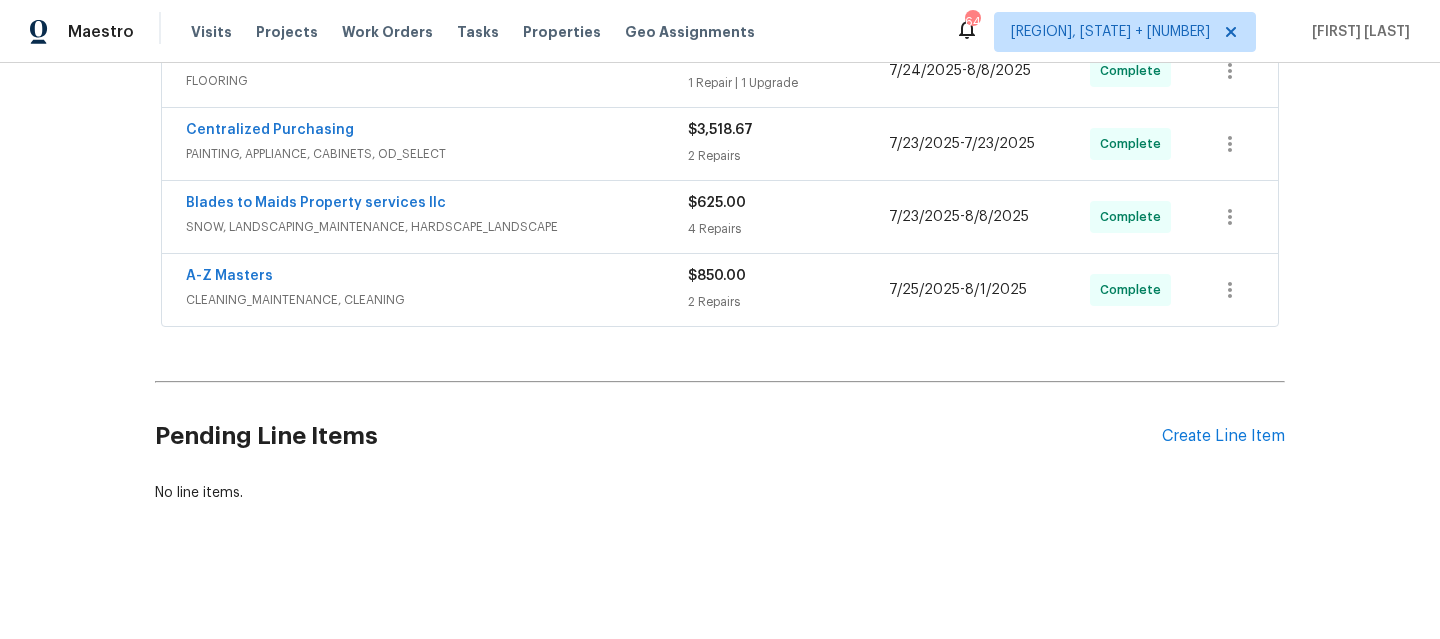 click on "Blades to Maids Property services llc" at bounding box center (437, 205) 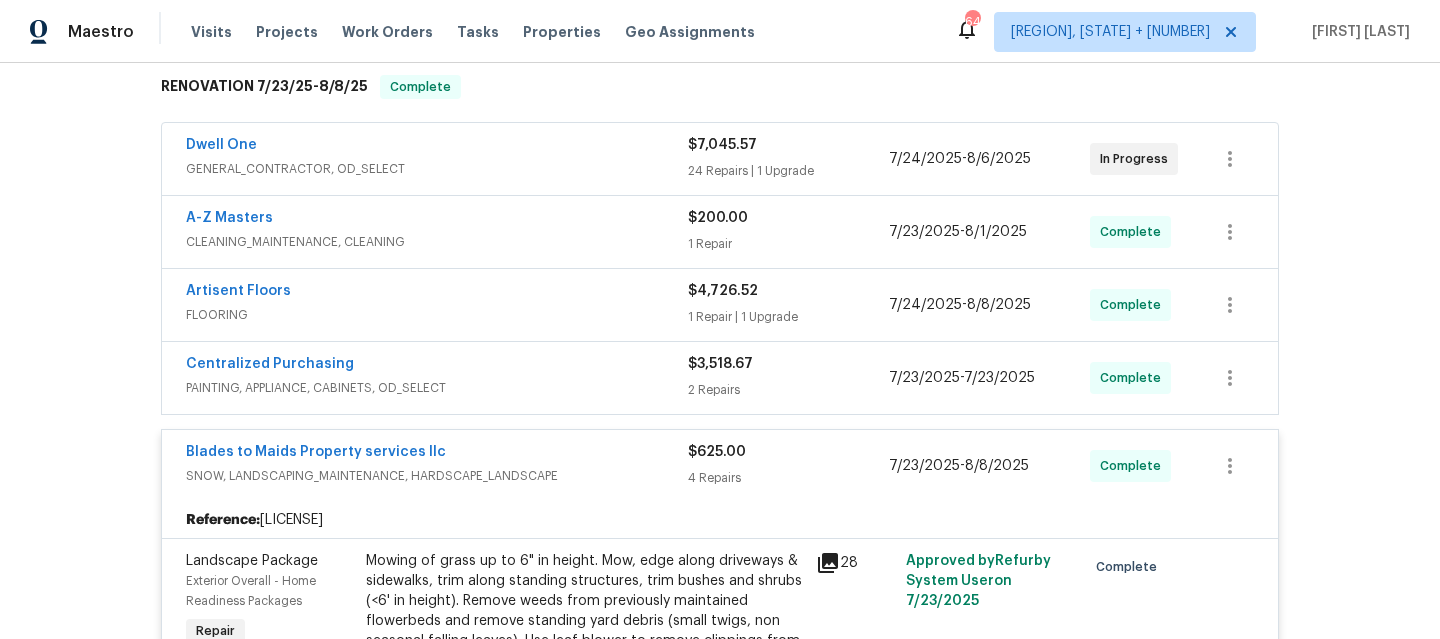 scroll, scrollTop: 323, scrollLeft: 0, axis: vertical 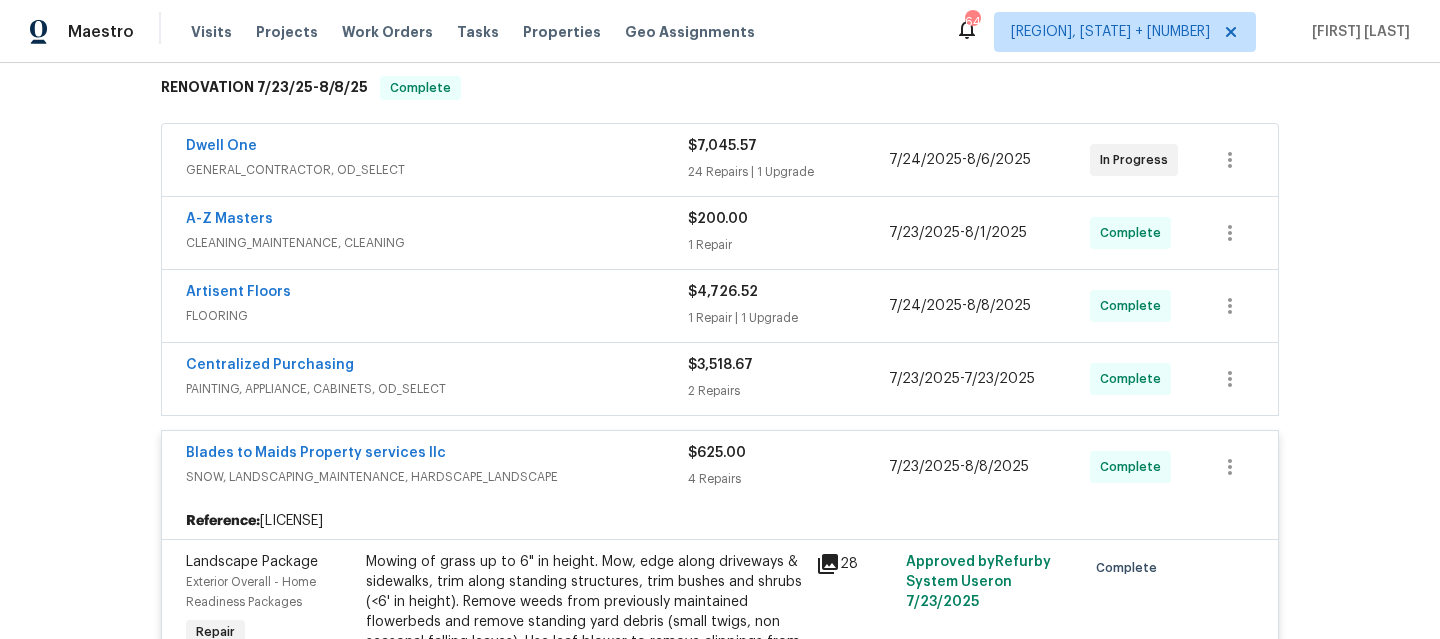 click on "Blades to Maids Property services llc" at bounding box center (437, 455) 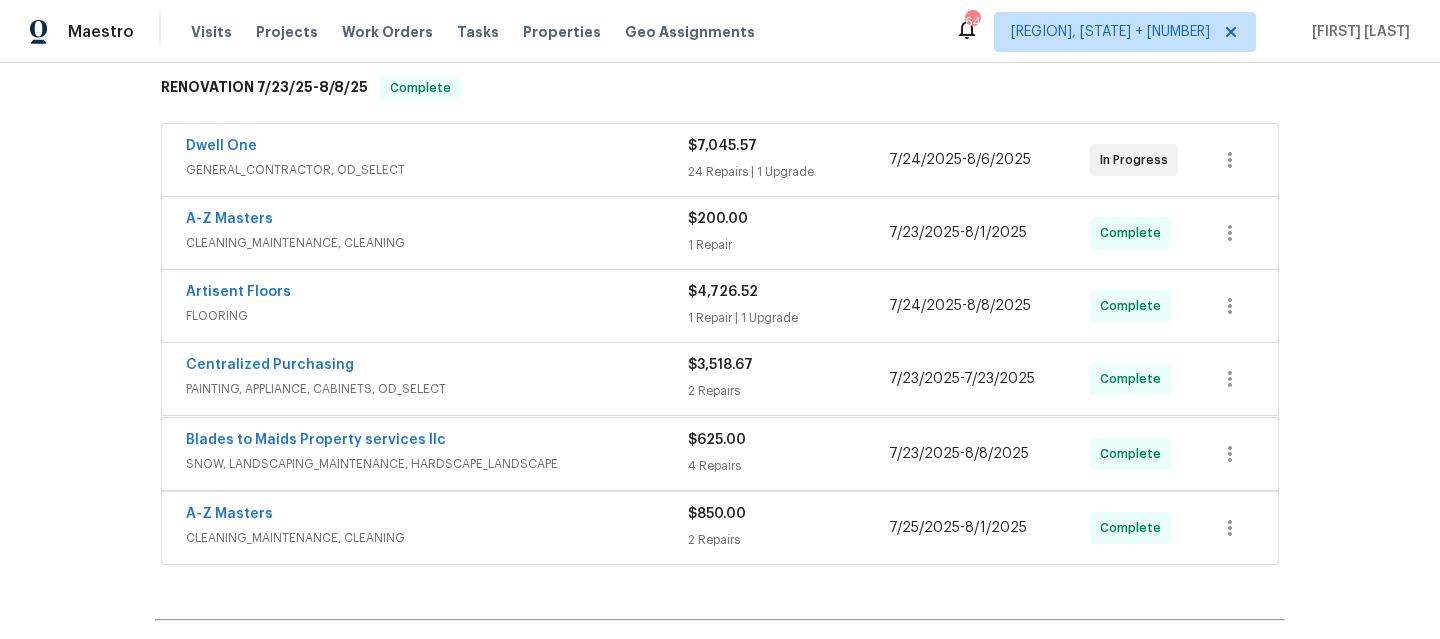 click on "PAINTING, APPLIANCE, CABINETS, OD_SELECT" at bounding box center (437, 389) 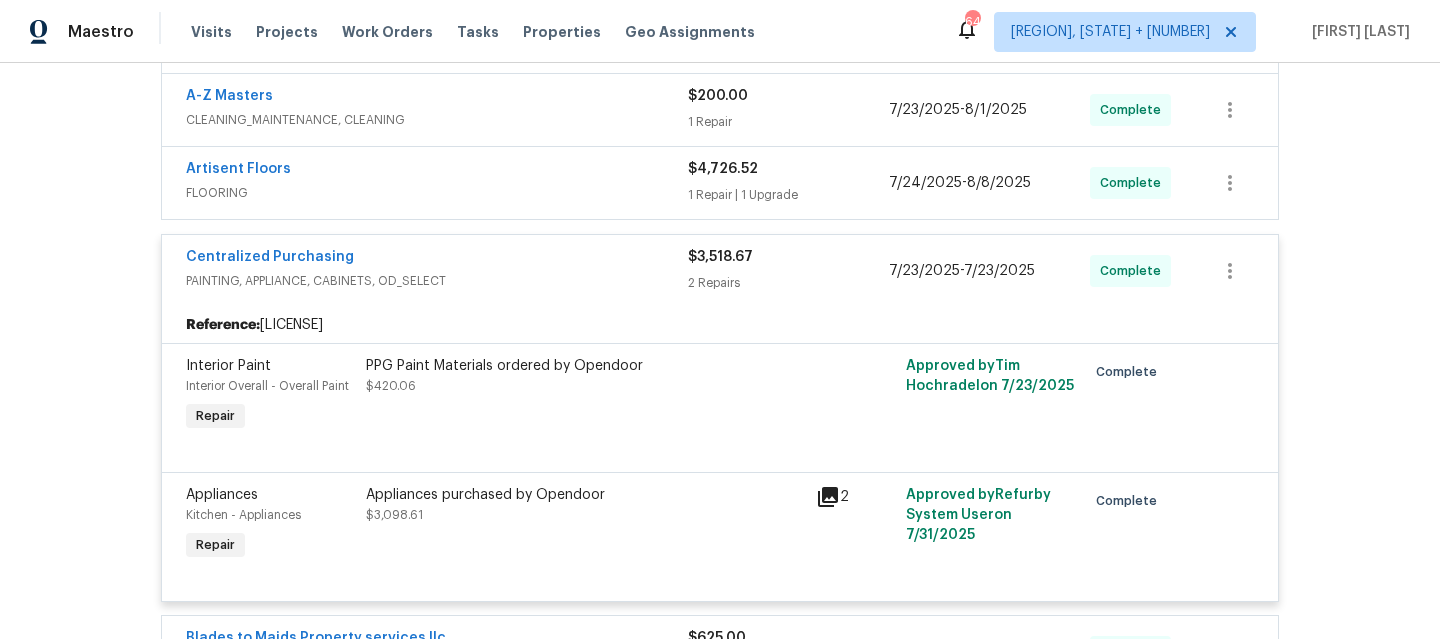 scroll, scrollTop: 444, scrollLeft: 0, axis: vertical 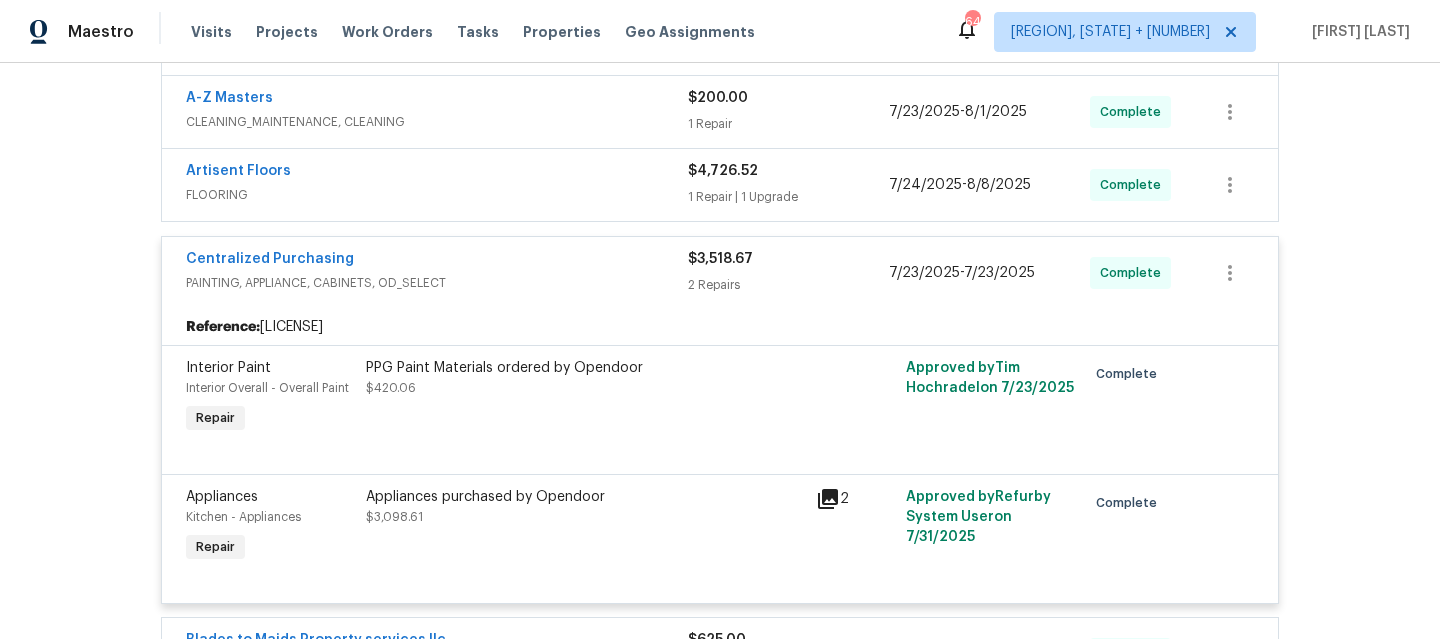 click on "PAINTING, APPLIANCE, CABINETS, OD_SELECT" at bounding box center (437, 283) 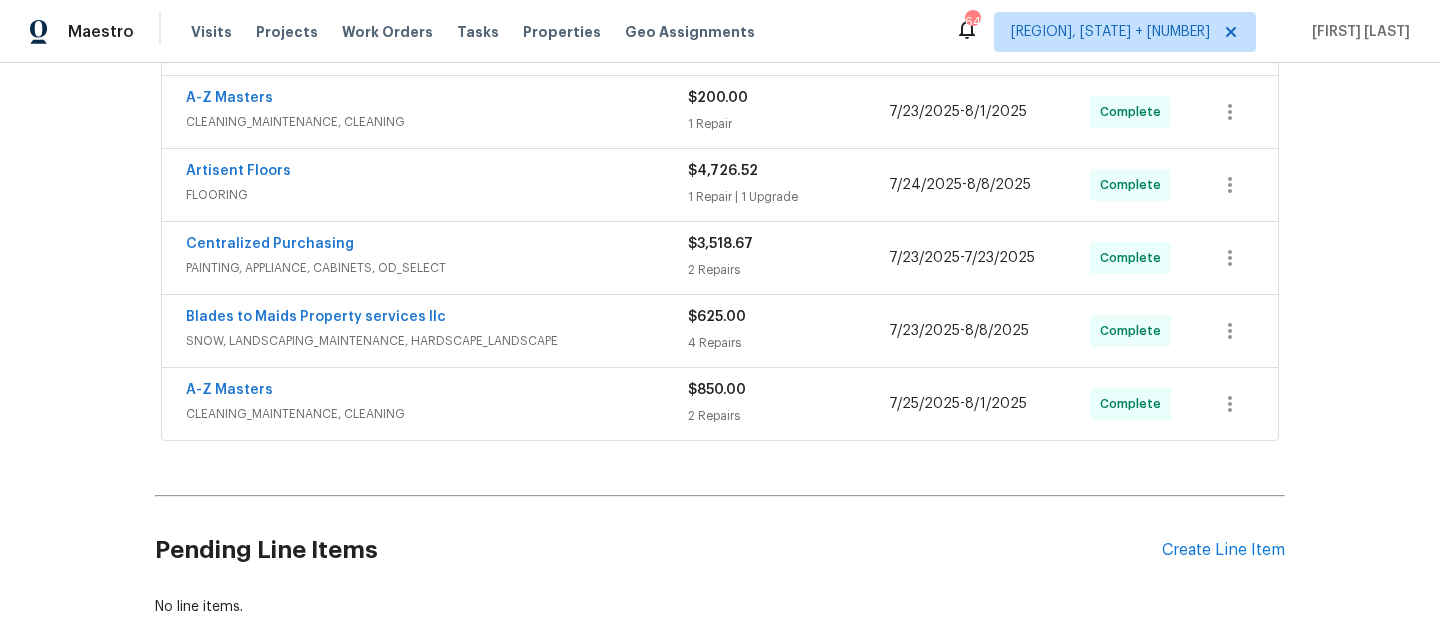 click on "FLOORING" at bounding box center (437, 195) 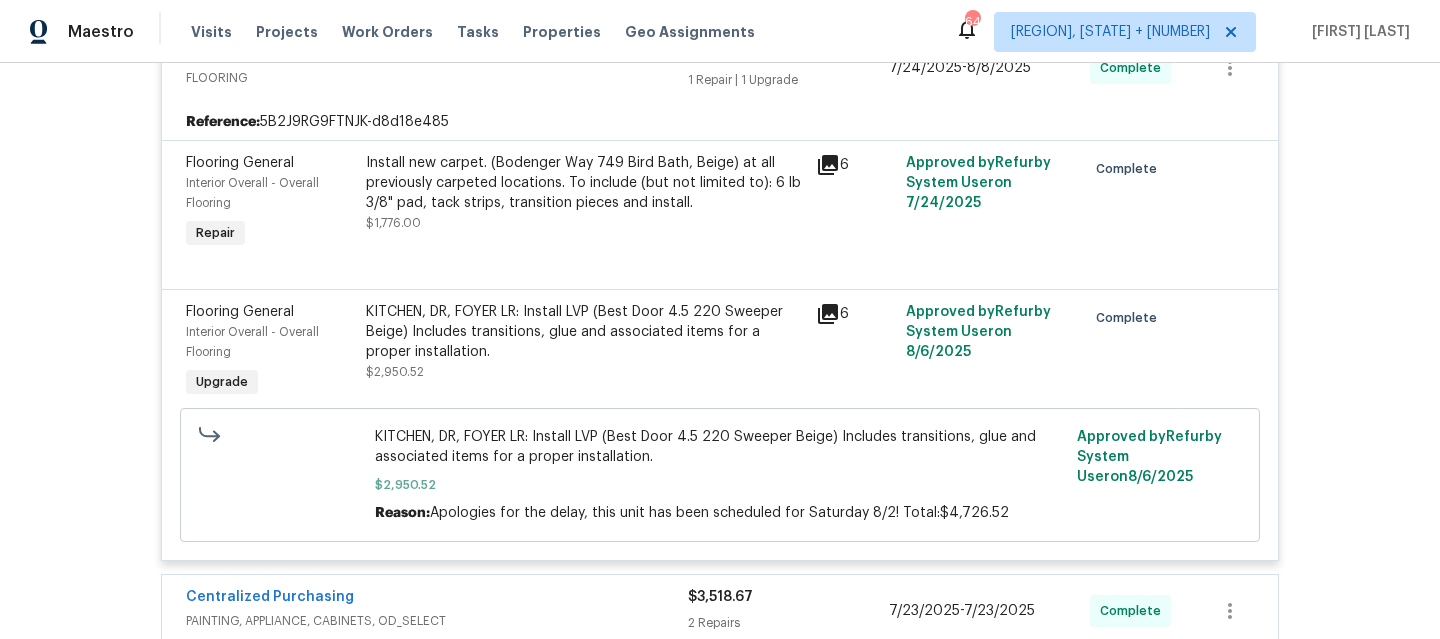 scroll, scrollTop: 530, scrollLeft: 0, axis: vertical 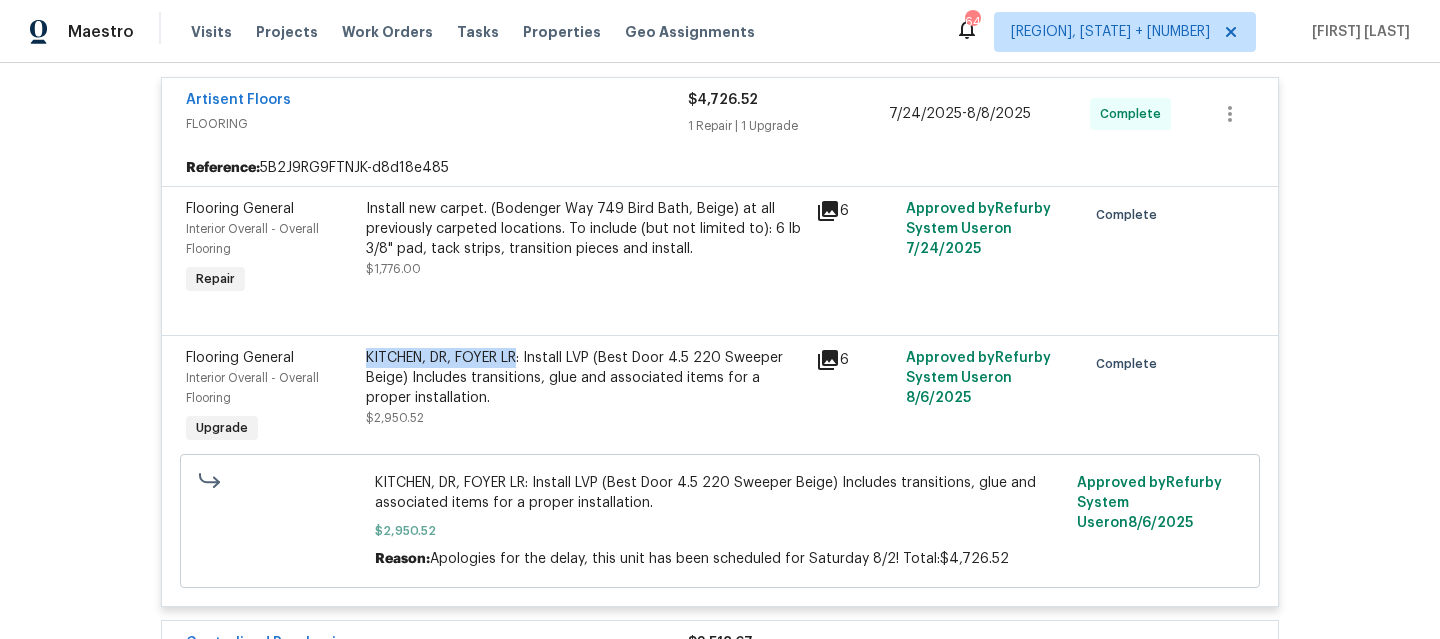 drag, startPoint x: 513, startPoint y: 361, endPoint x: 355, endPoint y: 362, distance: 158.00316 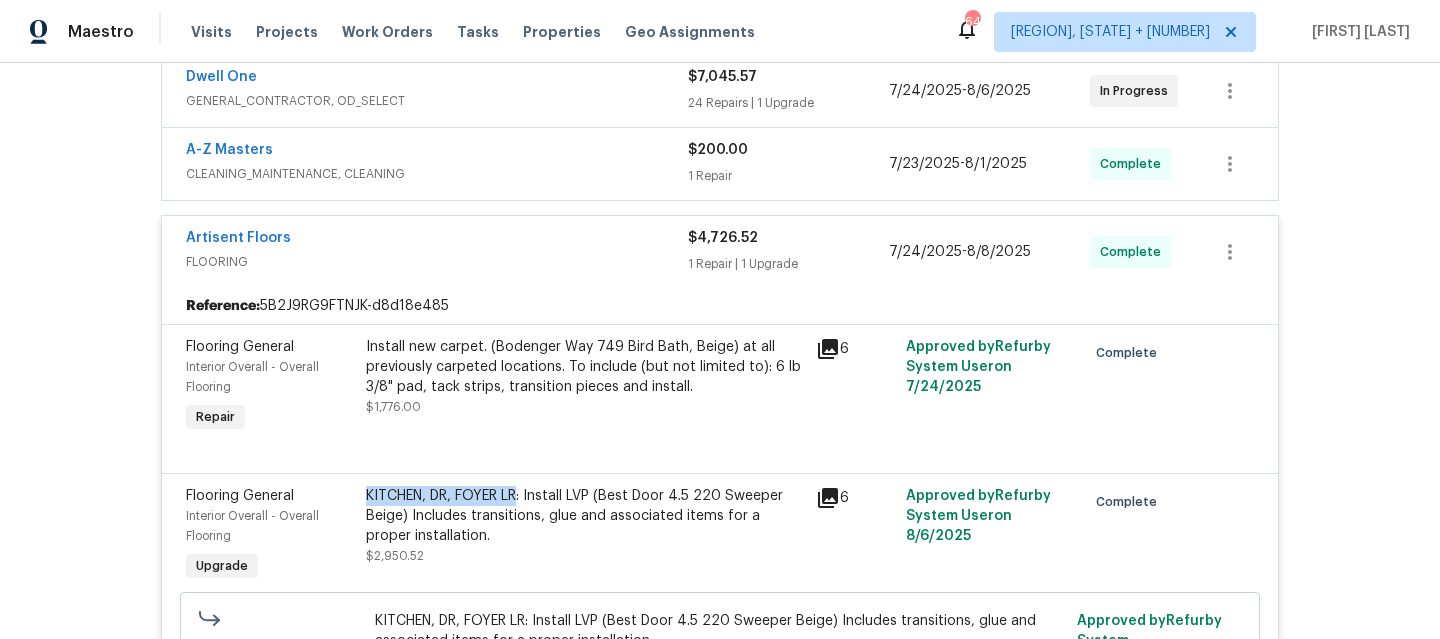scroll, scrollTop: 397, scrollLeft: 0, axis: vertical 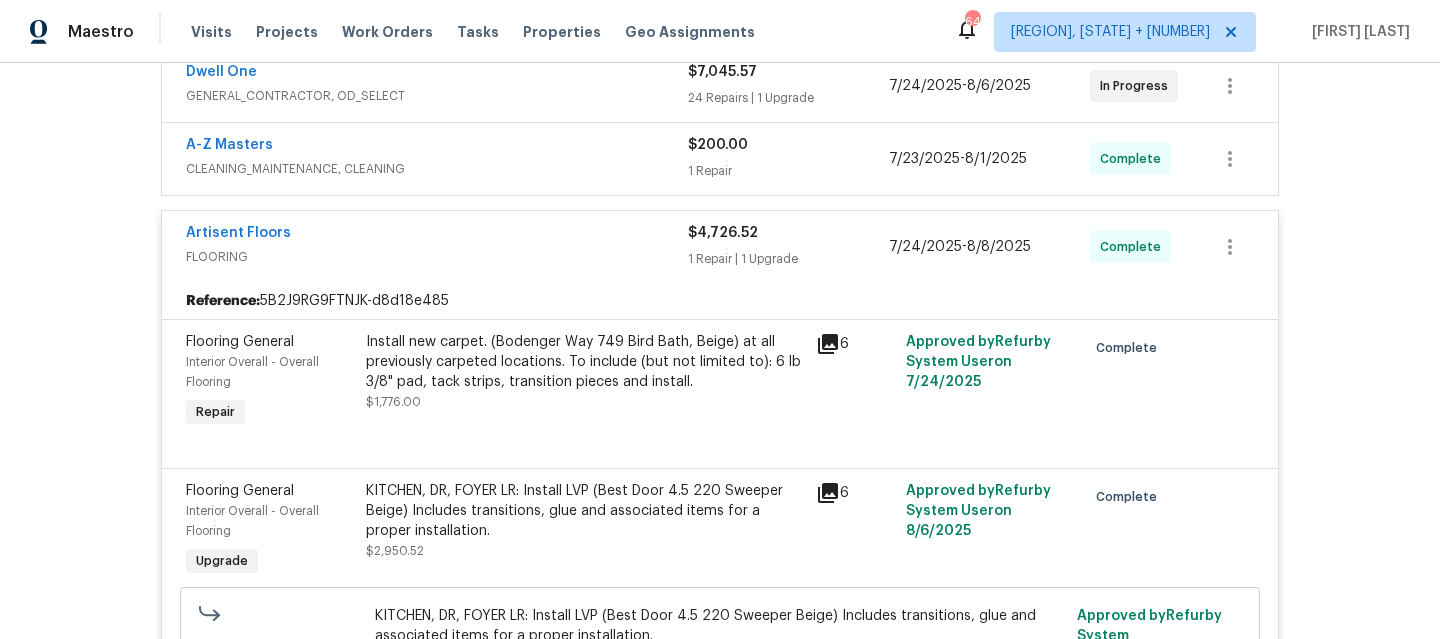 click on "FLOORING" at bounding box center (437, 257) 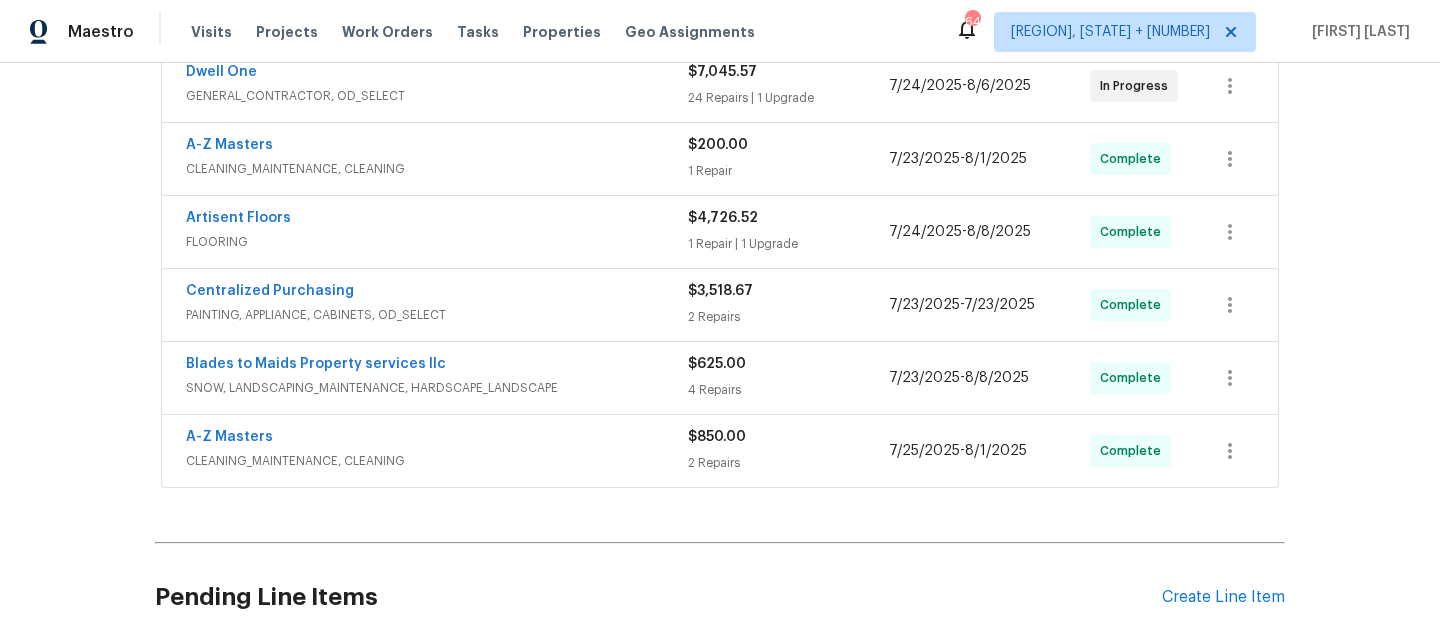 click on "CLEANING_MAINTENANCE, CLEANING" at bounding box center [437, 169] 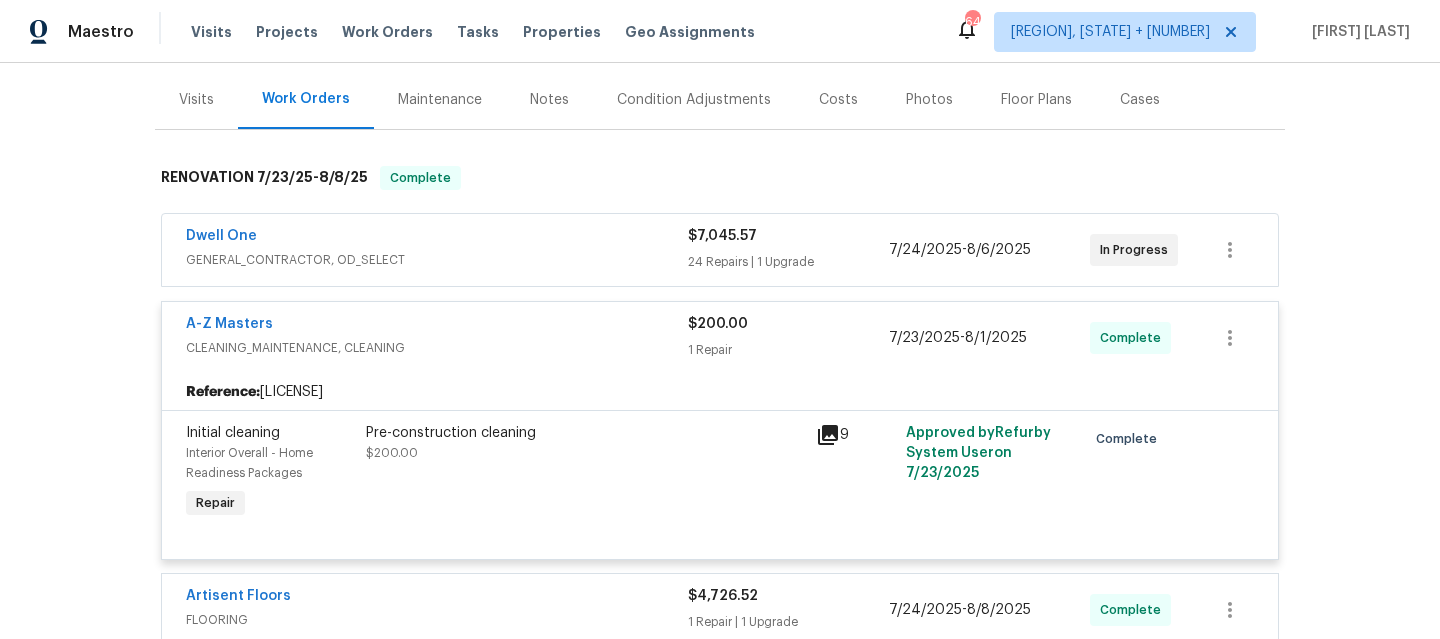 scroll, scrollTop: 231, scrollLeft: 0, axis: vertical 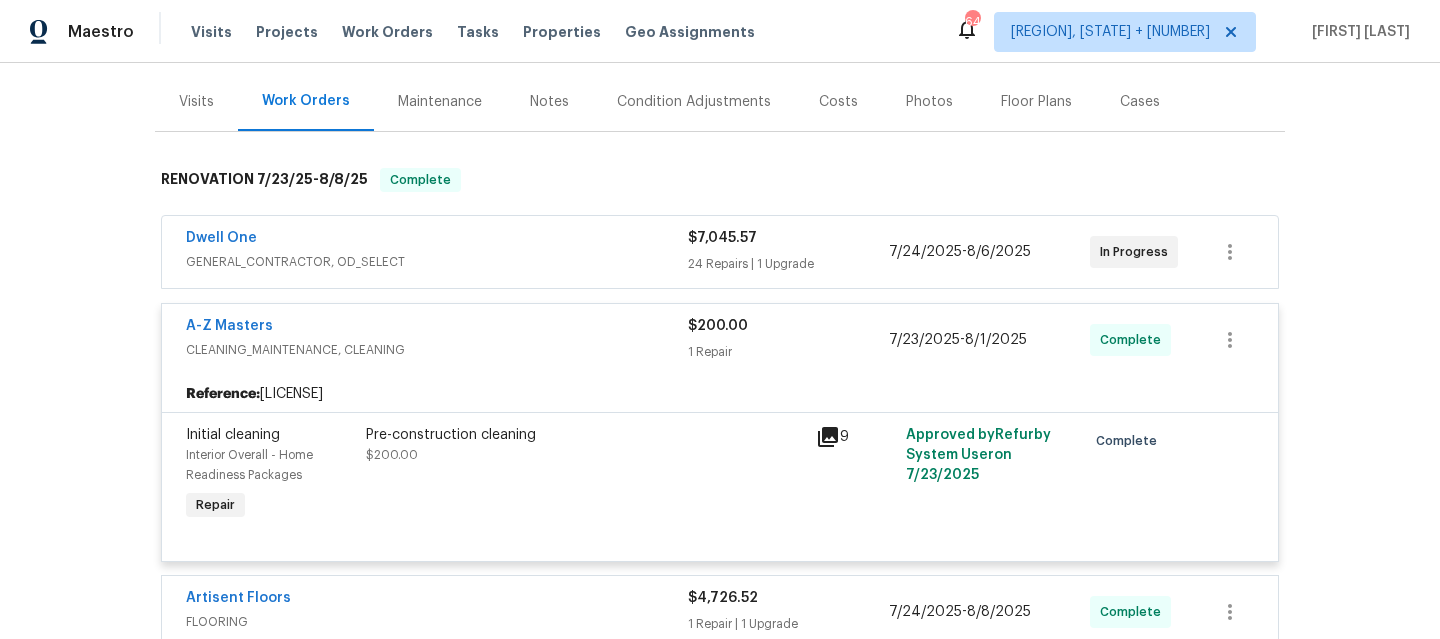 click on "A-Z Masters" at bounding box center [437, 328] 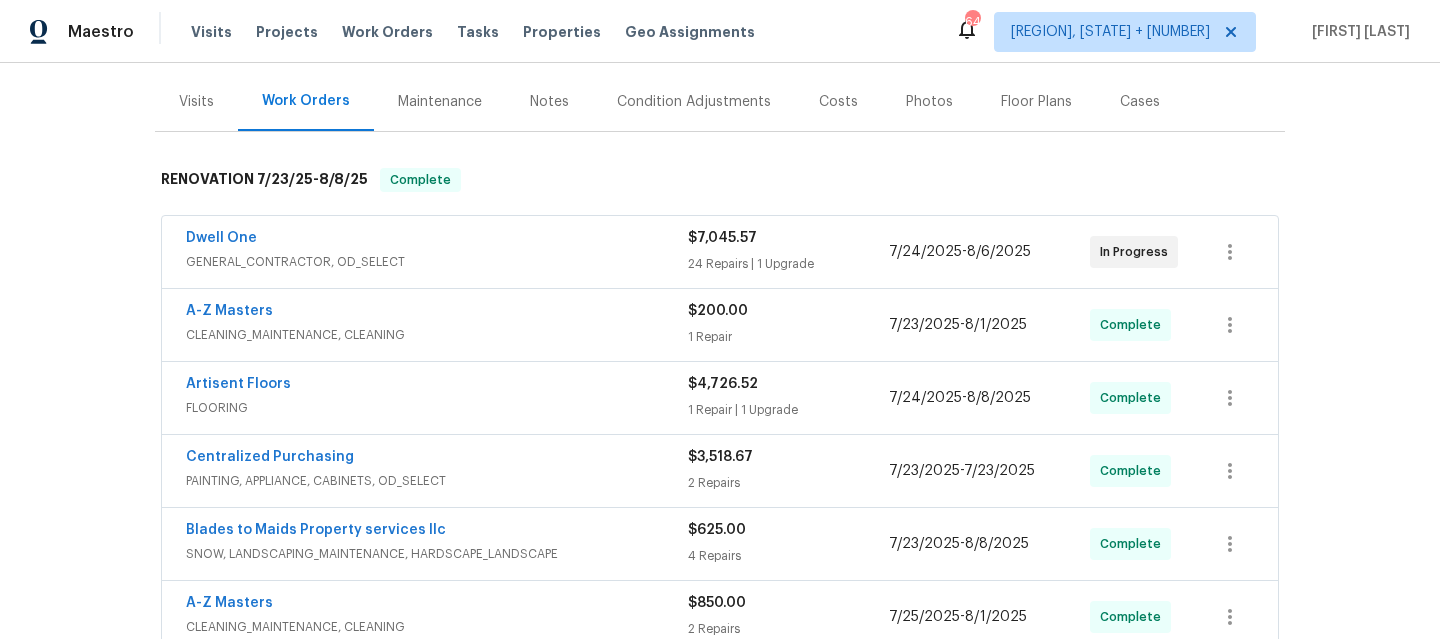click on "Dwell One" at bounding box center (437, 240) 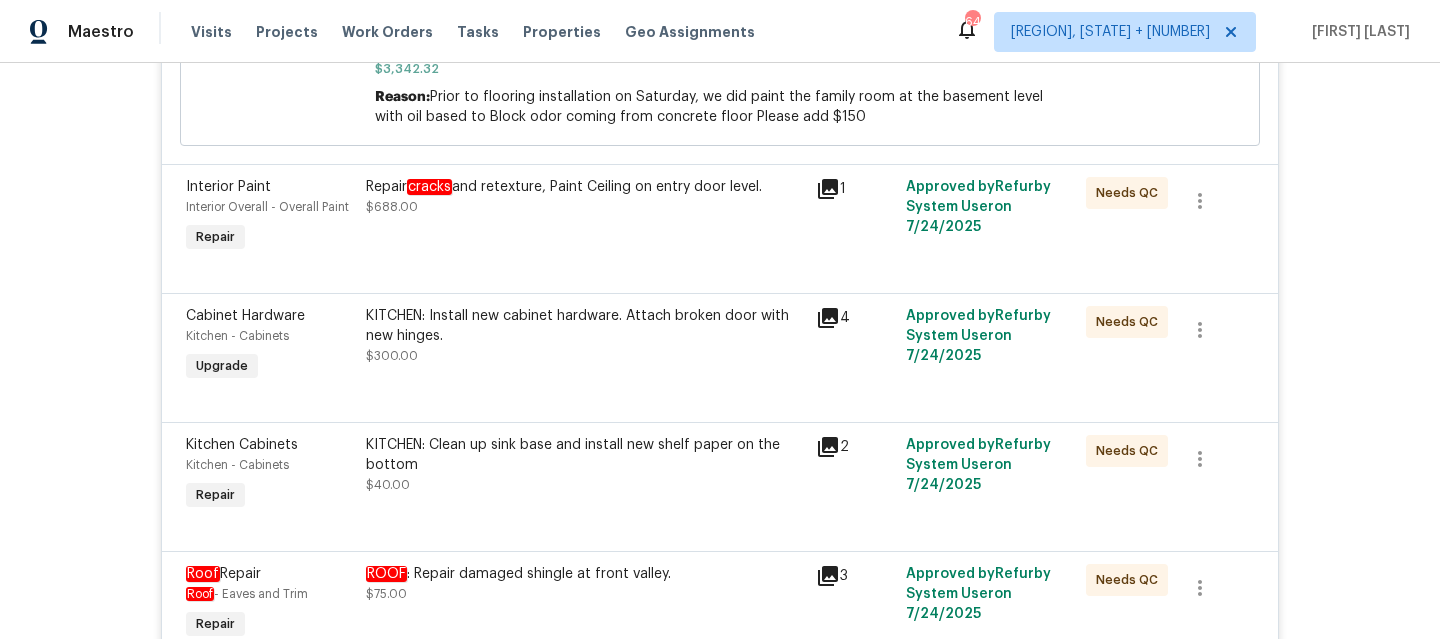 scroll, scrollTop: 3421, scrollLeft: 0, axis: vertical 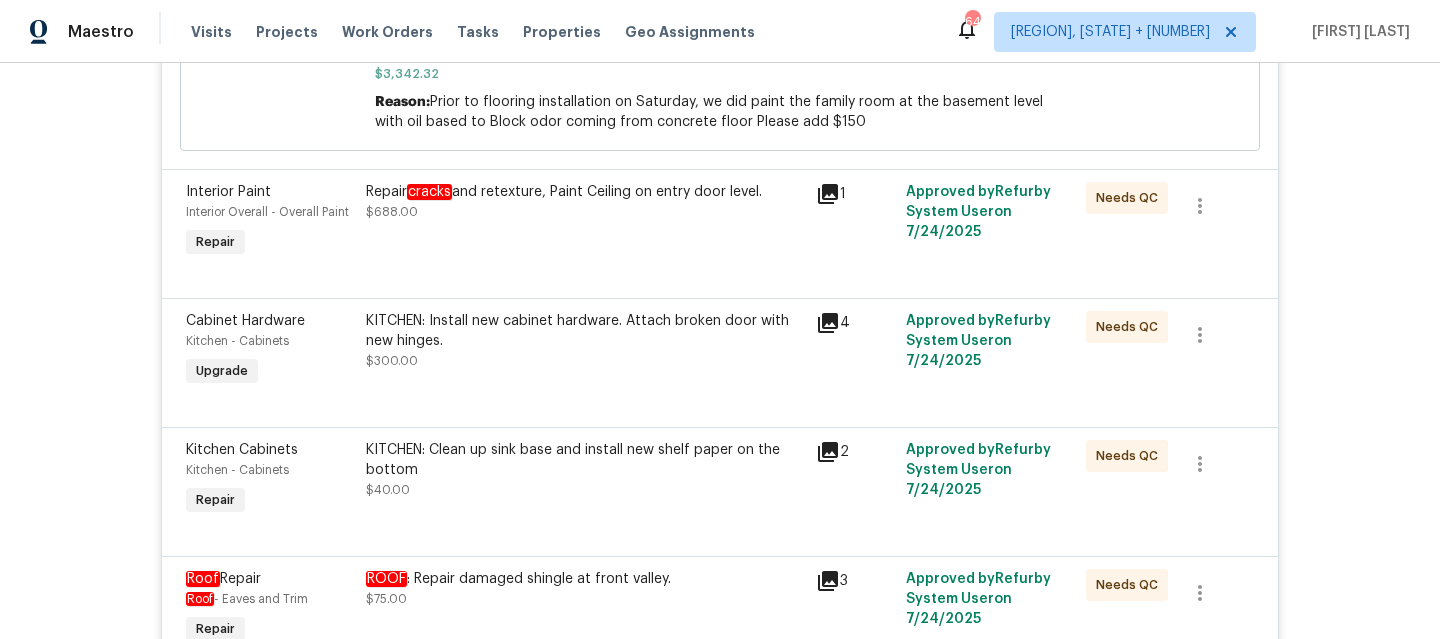 click on "ROOF : Repair damaged shingle at front valley." at bounding box center (585, 579) 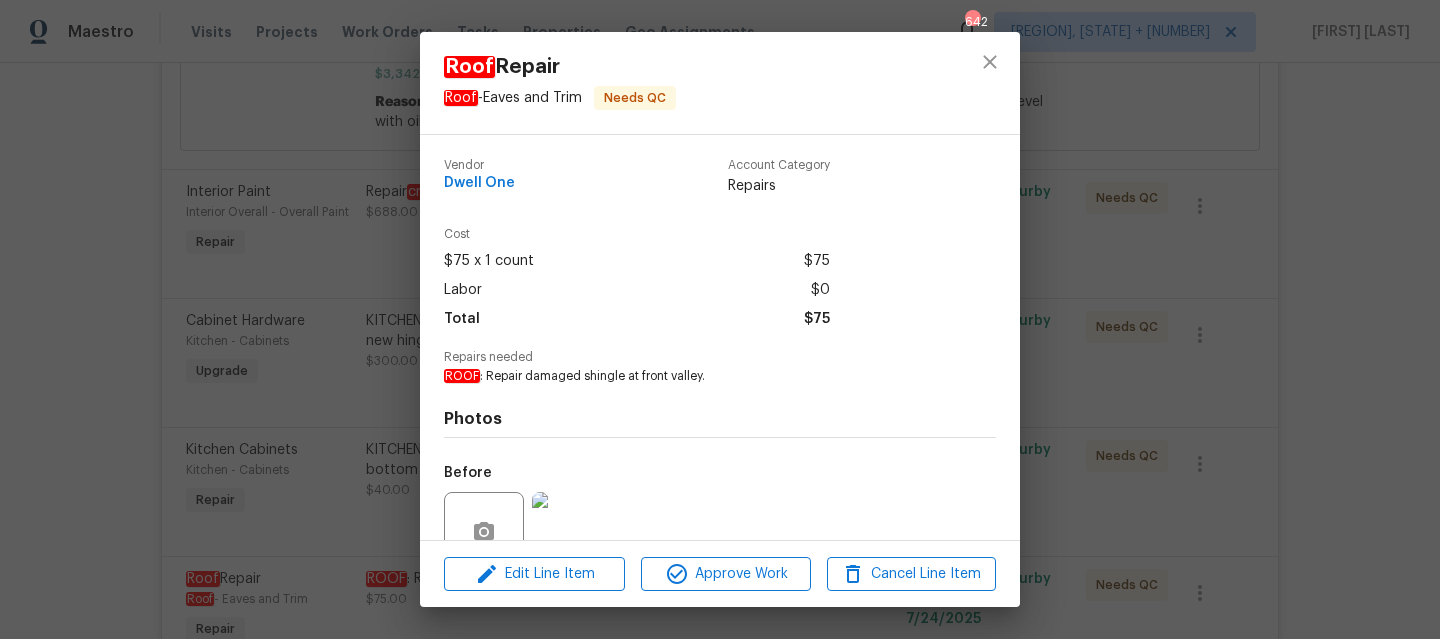 scroll, scrollTop: 181, scrollLeft: 0, axis: vertical 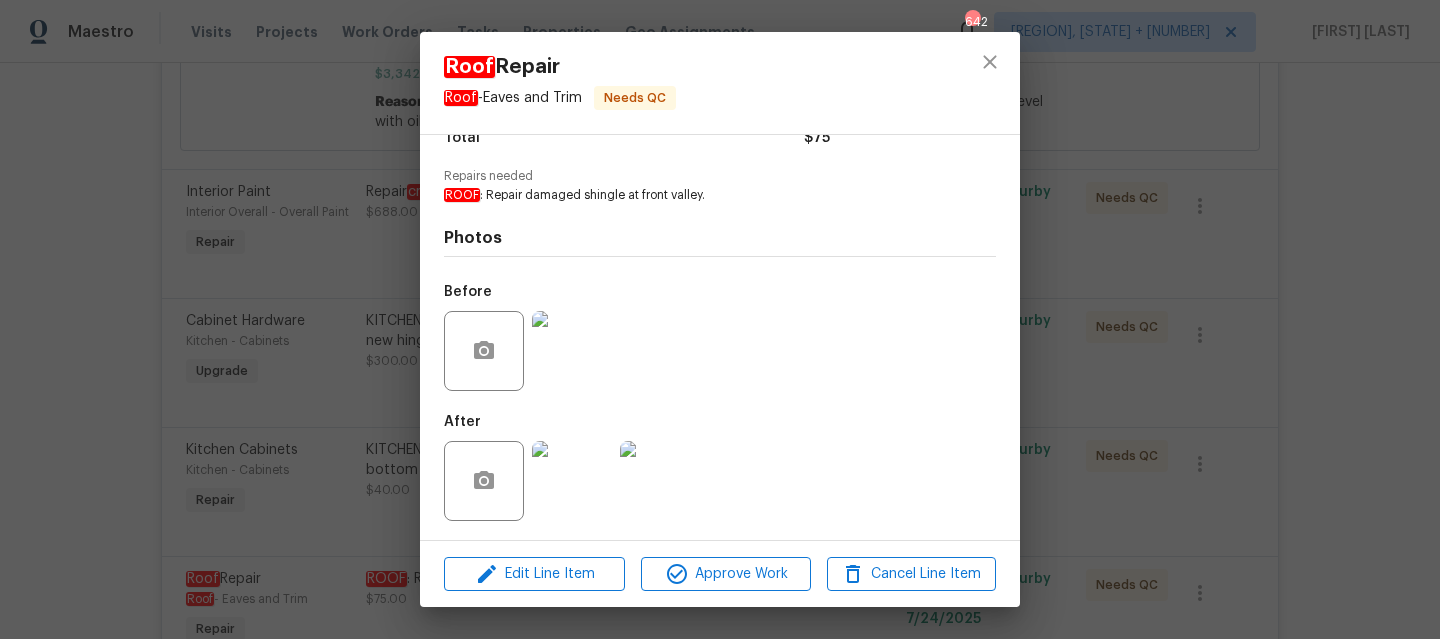 click at bounding box center (572, 351) 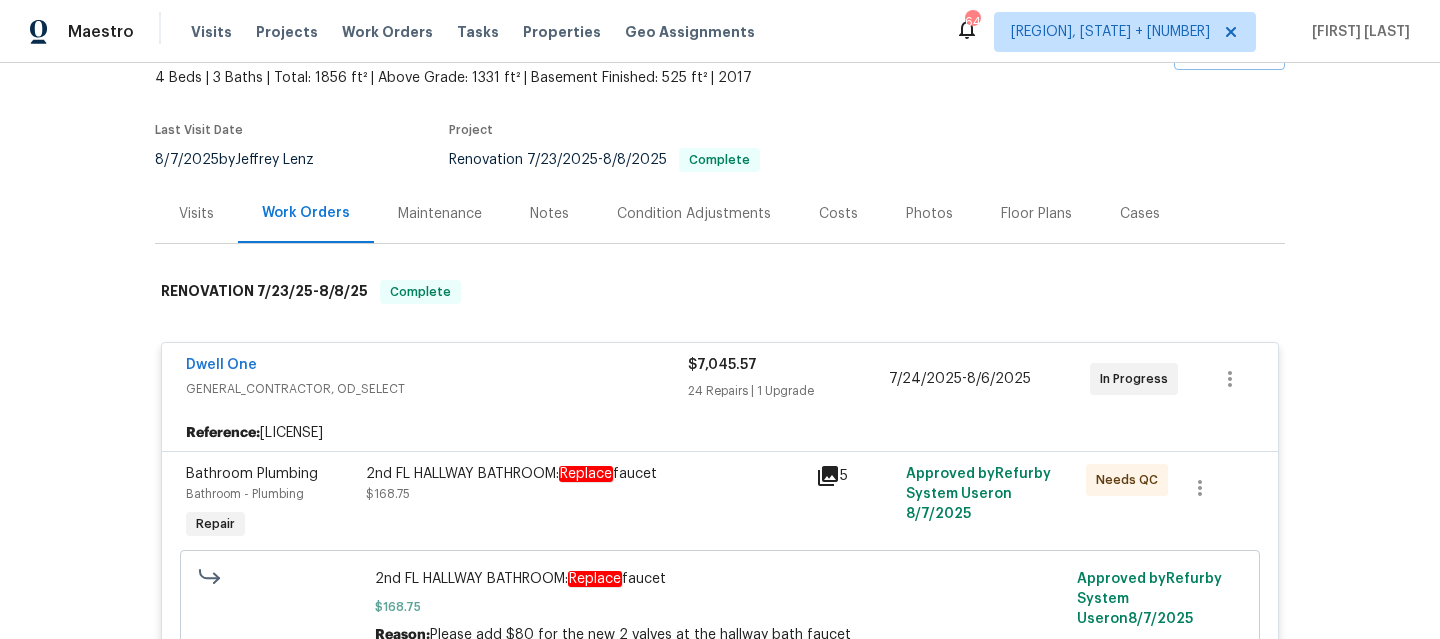 scroll, scrollTop: 0, scrollLeft: 0, axis: both 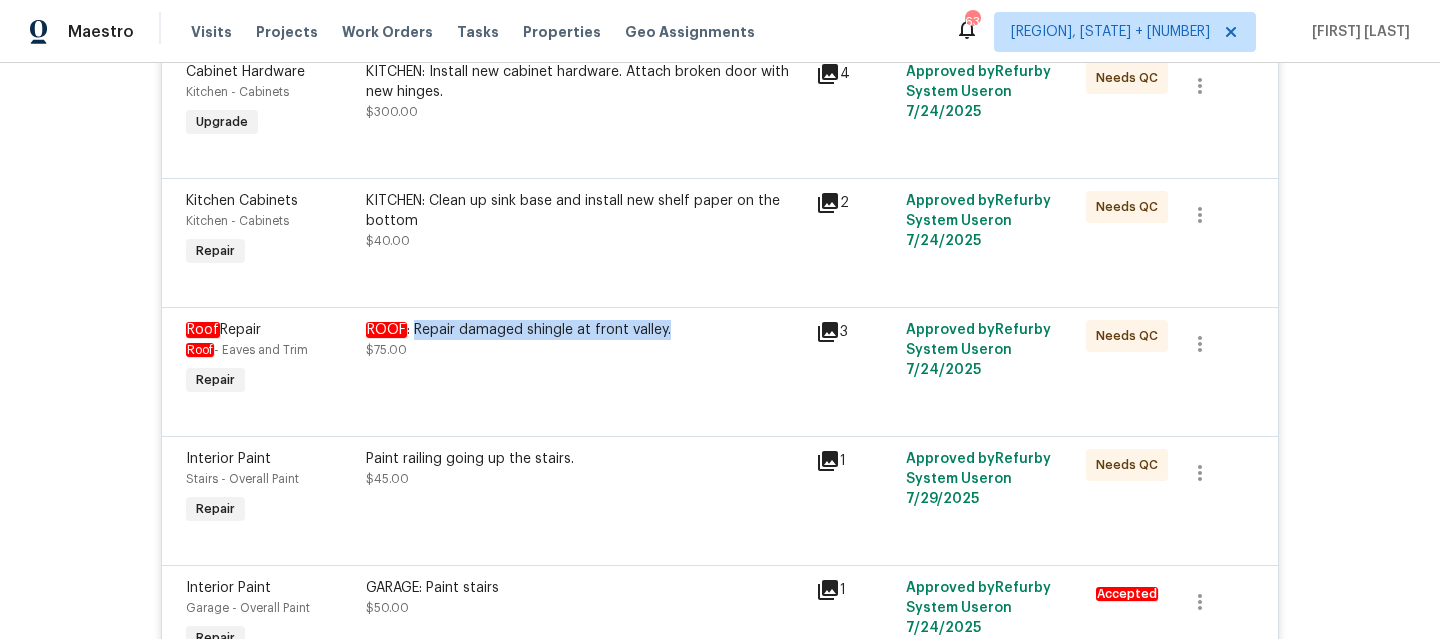 drag, startPoint x: 406, startPoint y: 304, endPoint x: 671, endPoint y: 310, distance: 265.0679 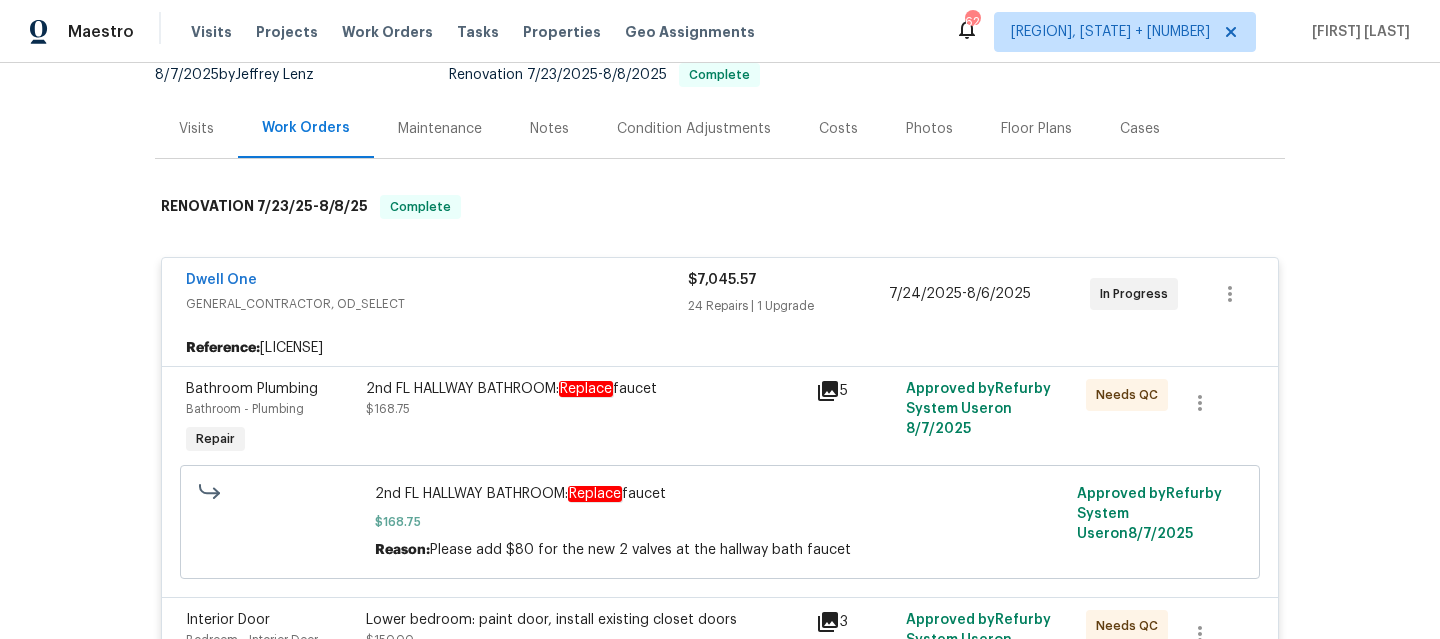 scroll, scrollTop: 170, scrollLeft: 0, axis: vertical 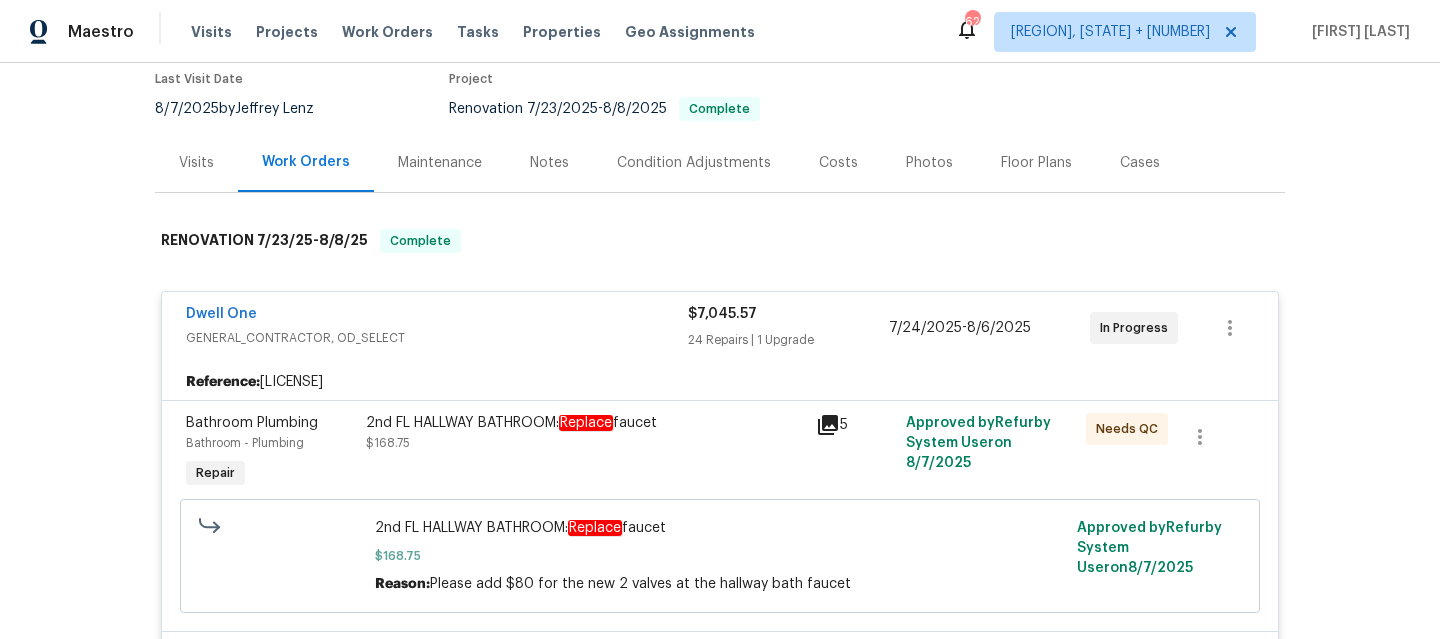 click on "GENERAL_CONTRACTOR, OD_SELECT" at bounding box center [437, 338] 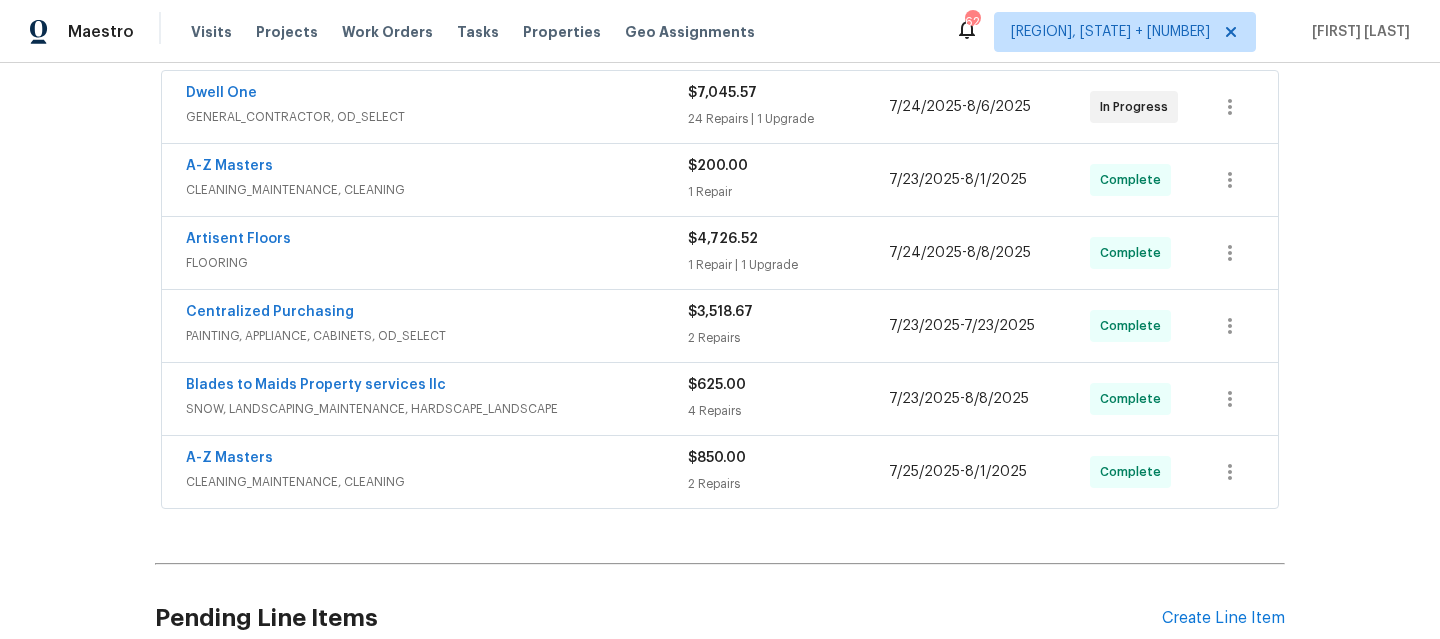 scroll, scrollTop: 378, scrollLeft: 0, axis: vertical 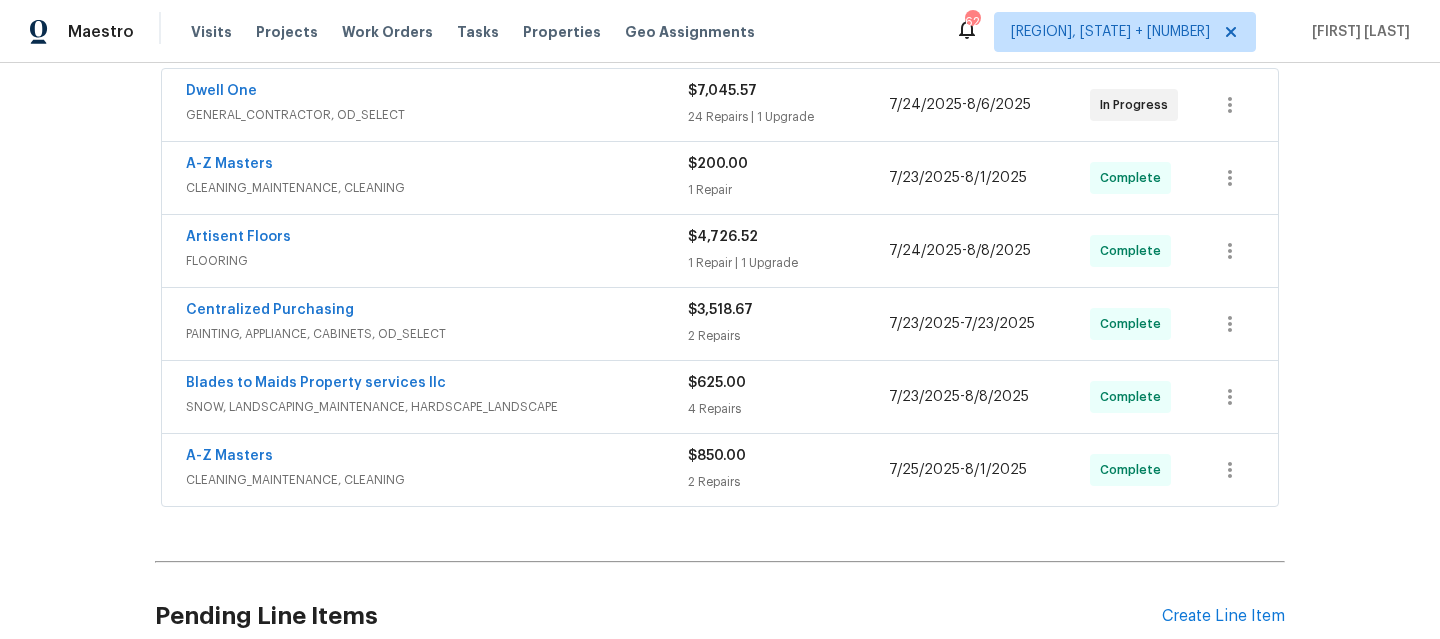 click on "Centralized Purchasing" at bounding box center [437, 312] 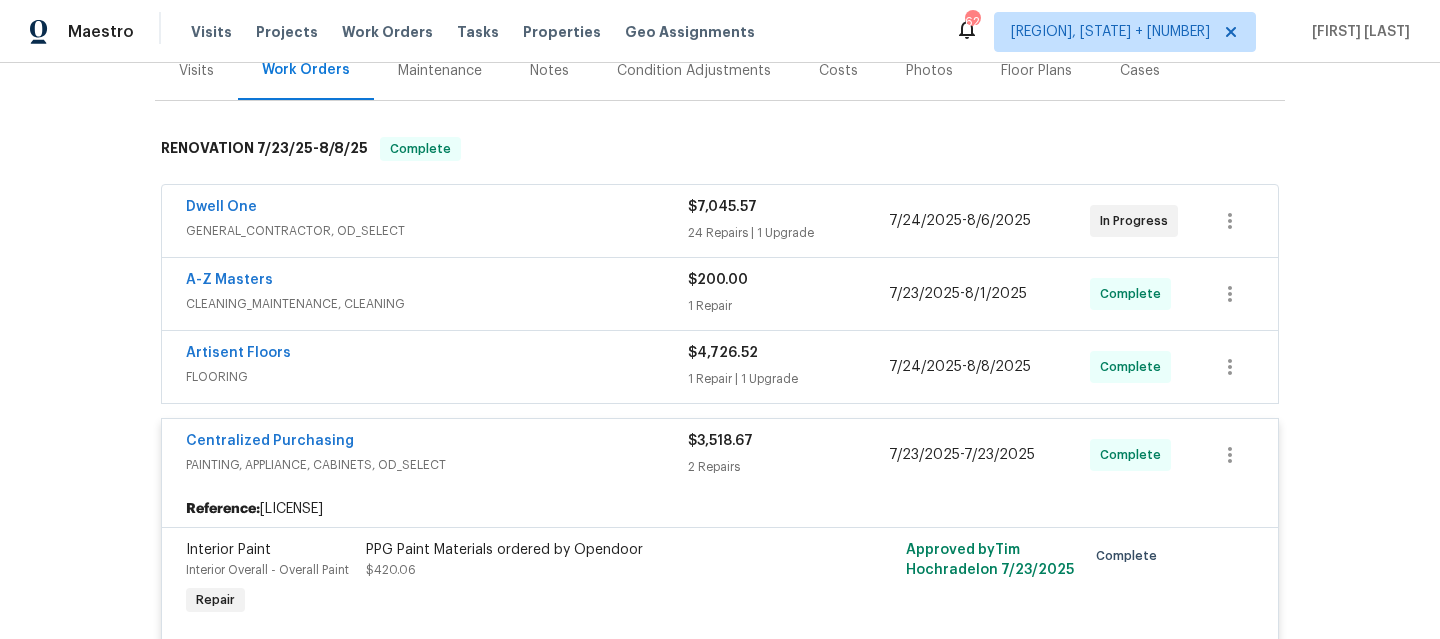 scroll, scrollTop: 265, scrollLeft: 0, axis: vertical 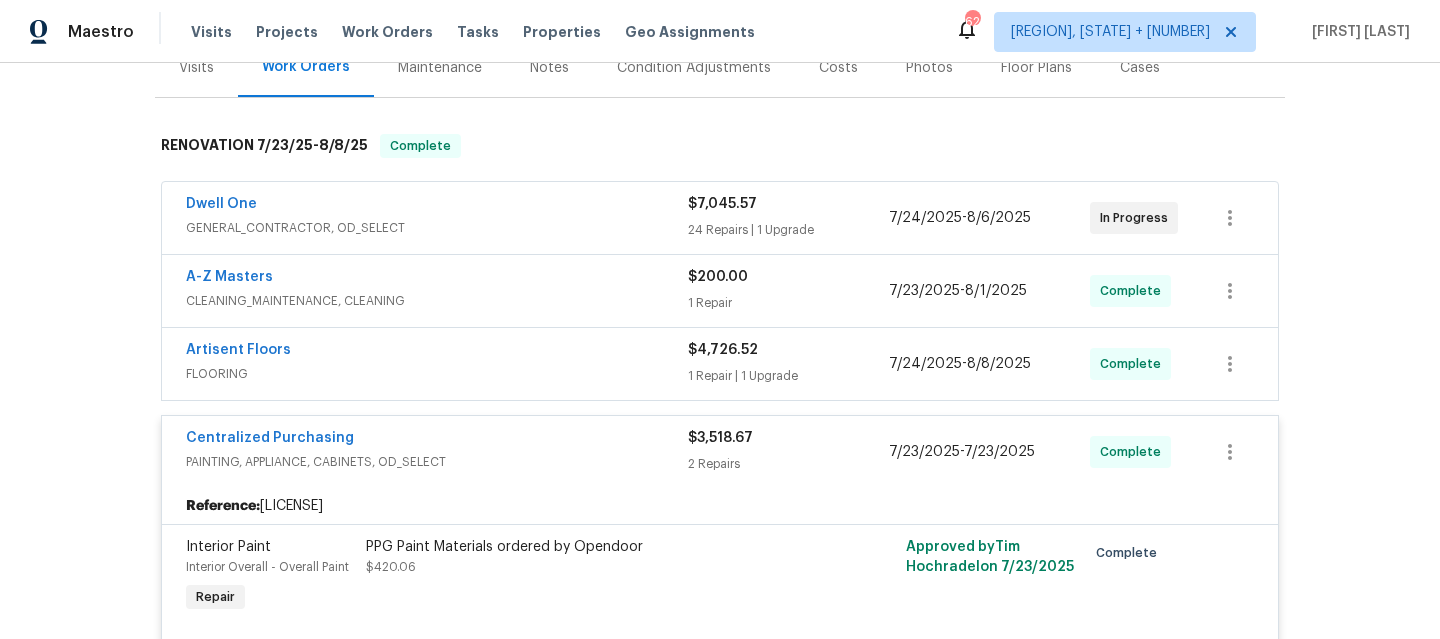 click on "FLOORING" at bounding box center [437, 374] 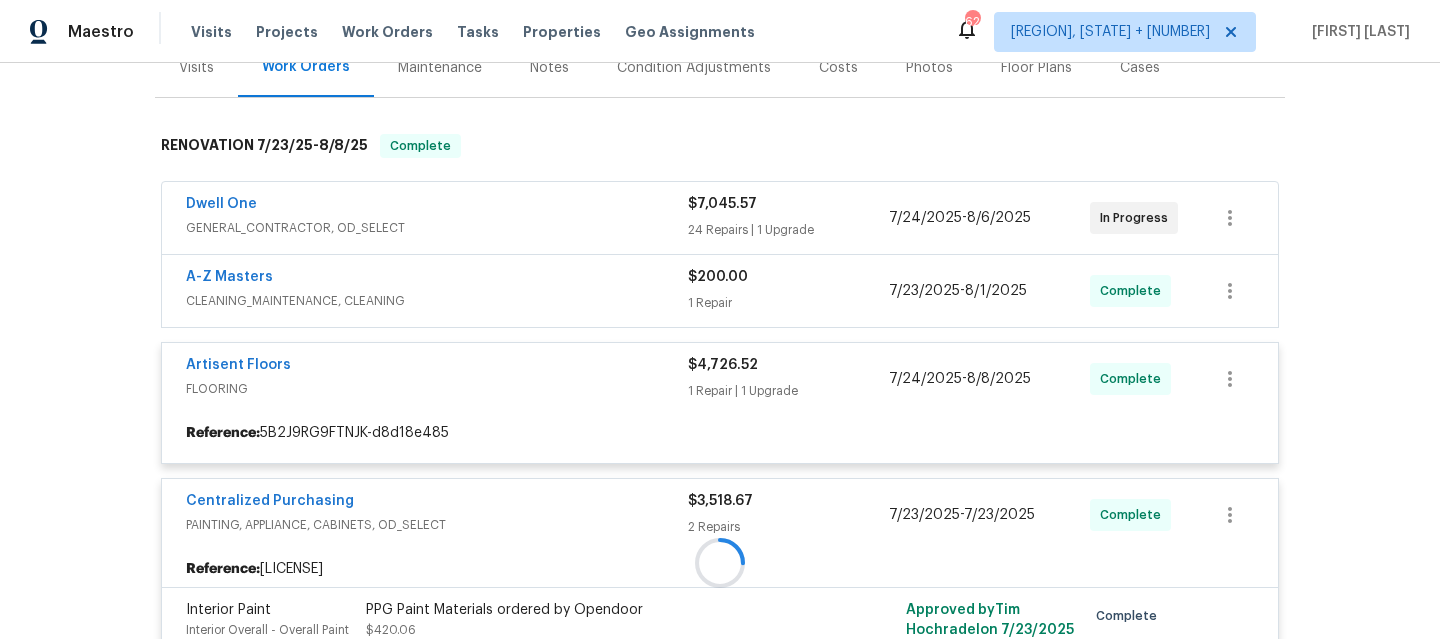 click at bounding box center (720, 563) 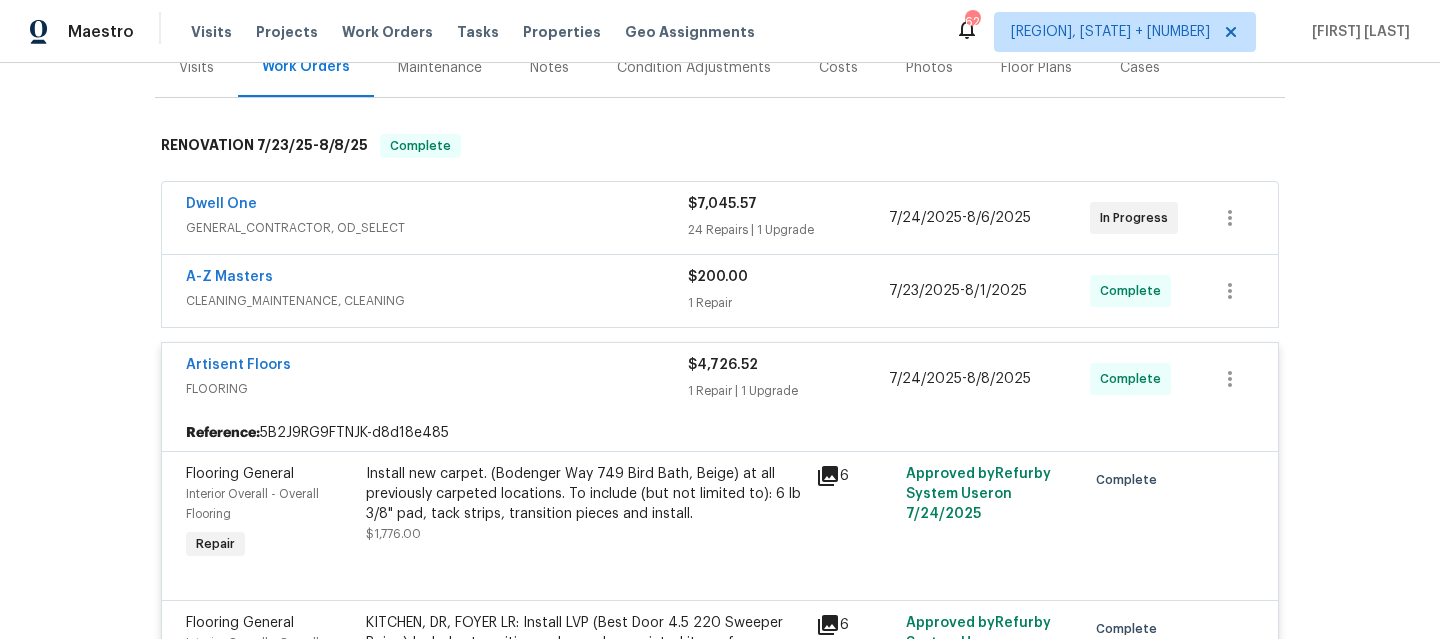 click on "GENERAL_CONTRACTOR, OD_SELECT" at bounding box center (437, 228) 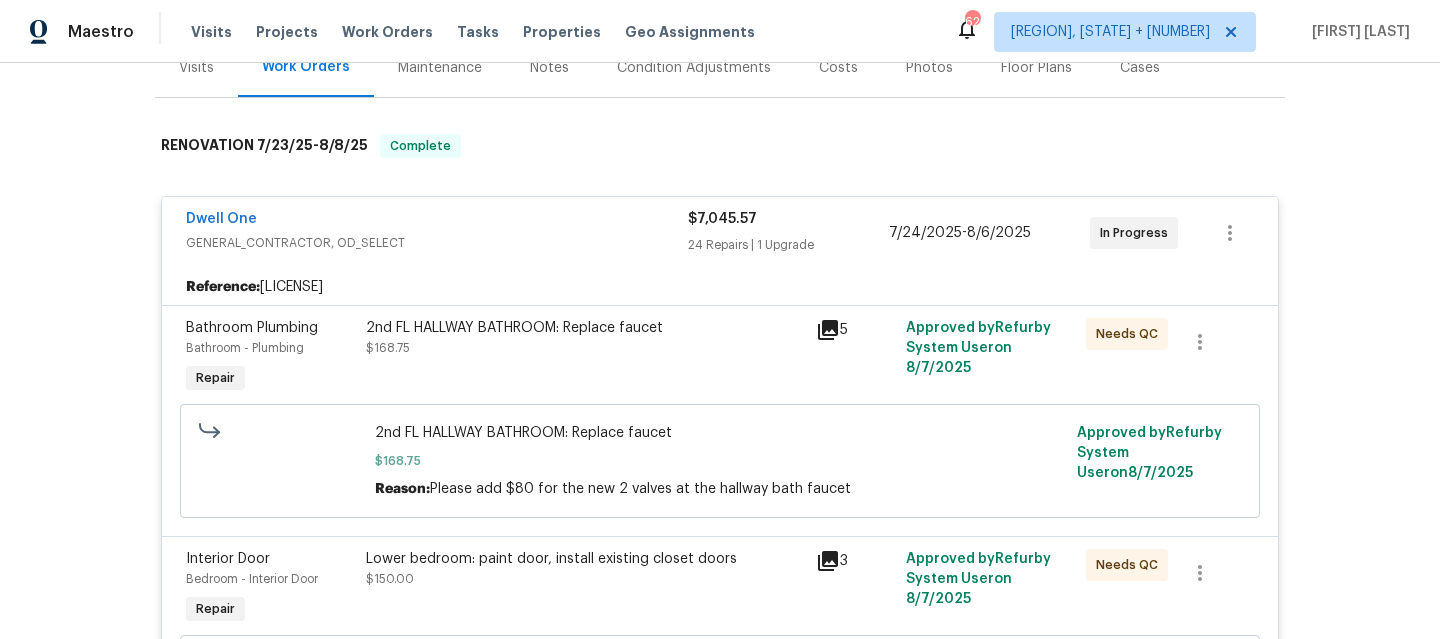 scroll, scrollTop: 3171, scrollLeft: 0, axis: vertical 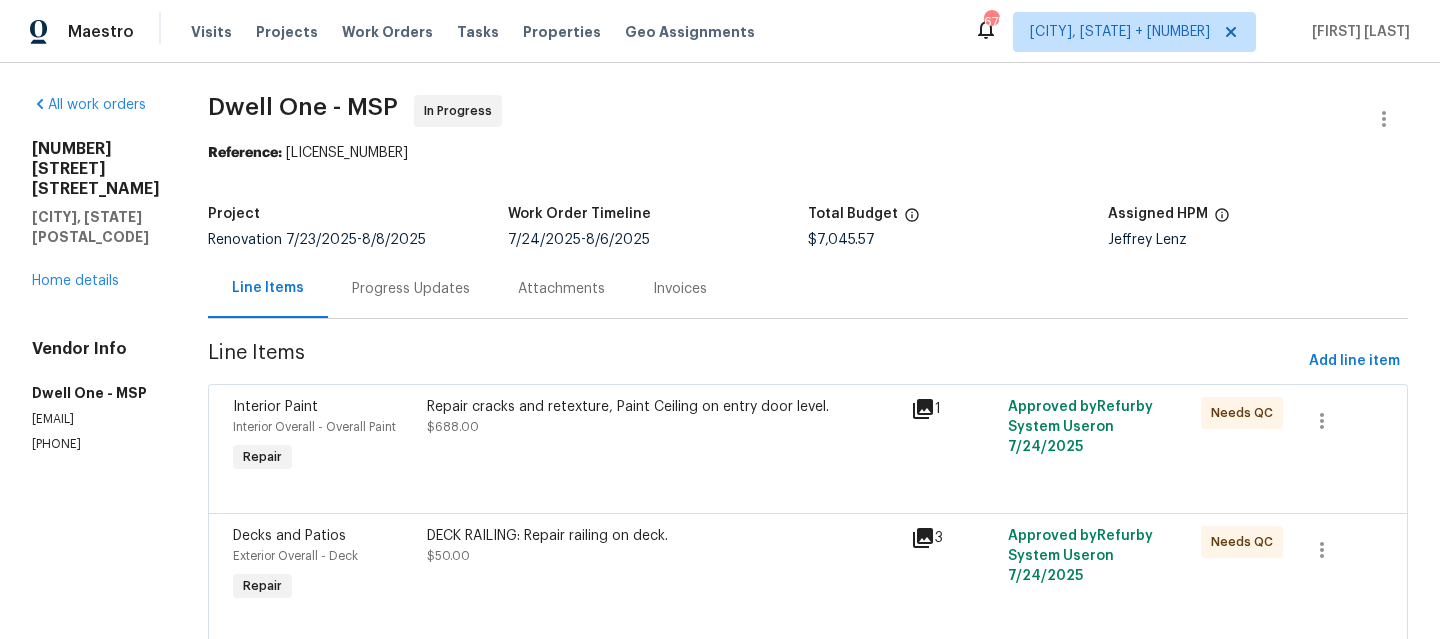 click on "Progress Updates" at bounding box center [411, 289] 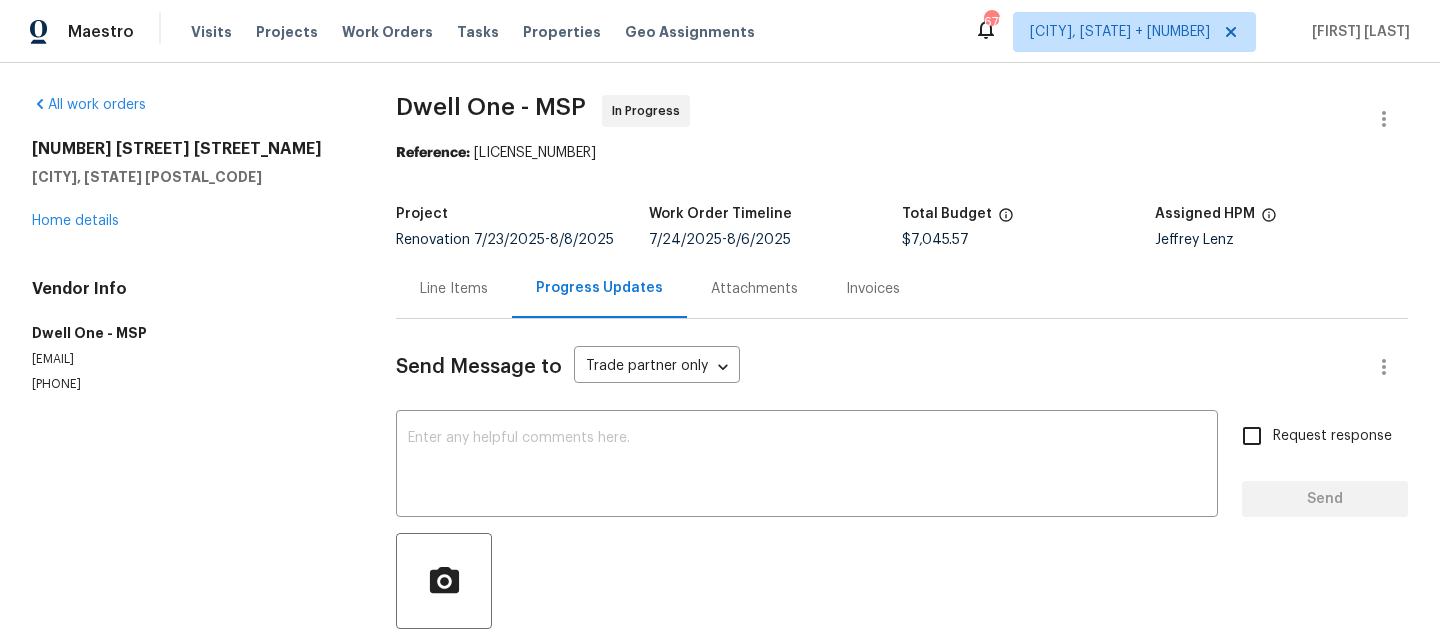 scroll, scrollTop: 0, scrollLeft: 0, axis: both 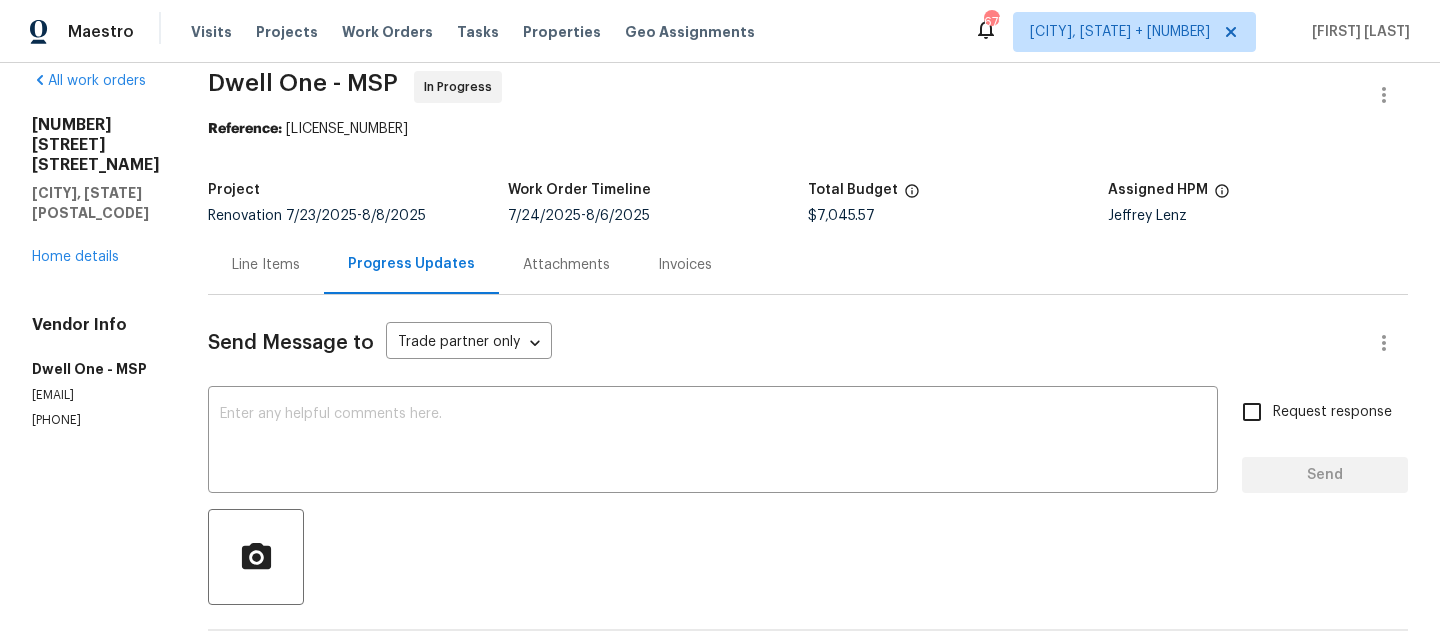 click on "Line Items" at bounding box center [266, 265] 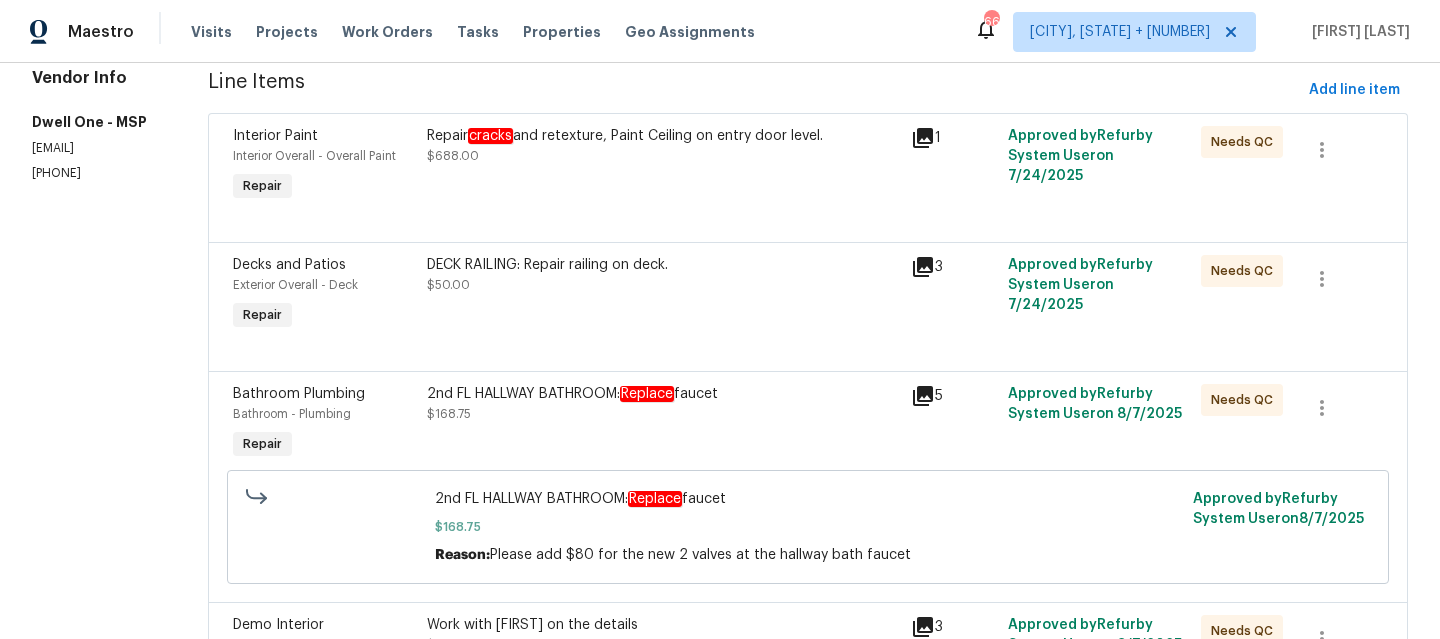 scroll, scrollTop: 0, scrollLeft: 0, axis: both 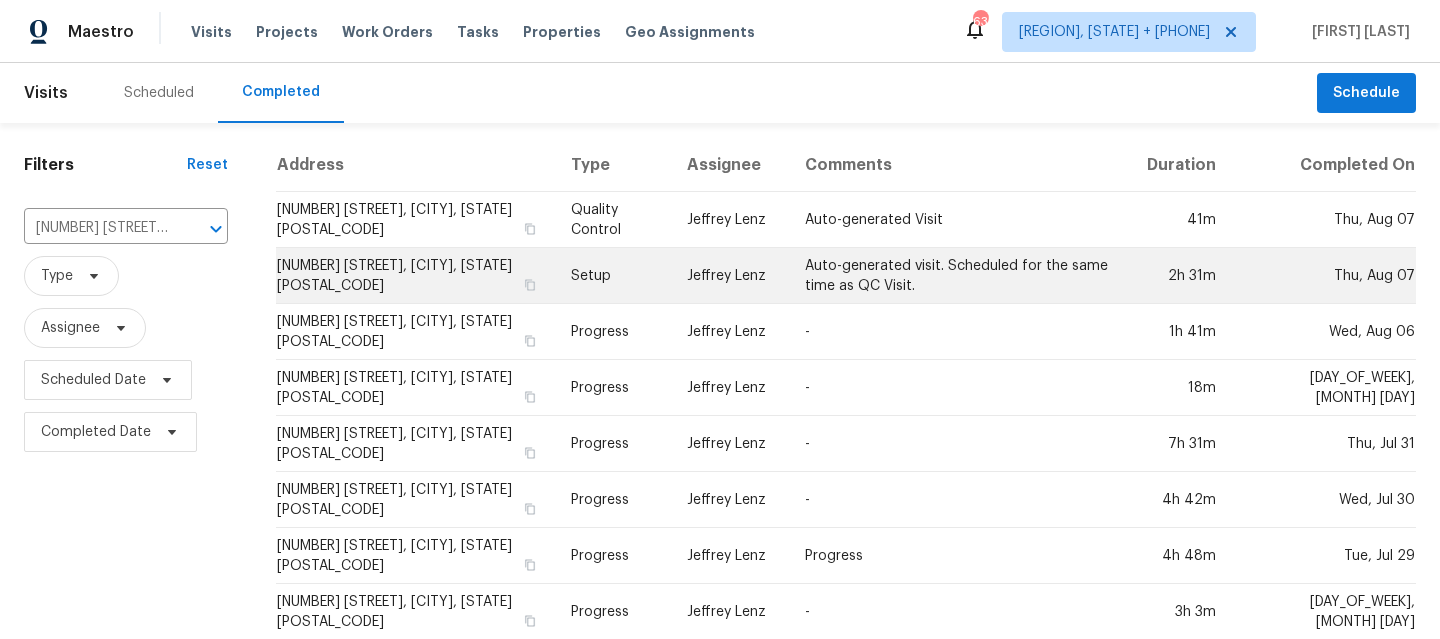click on "Setup" at bounding box center [613, 276] 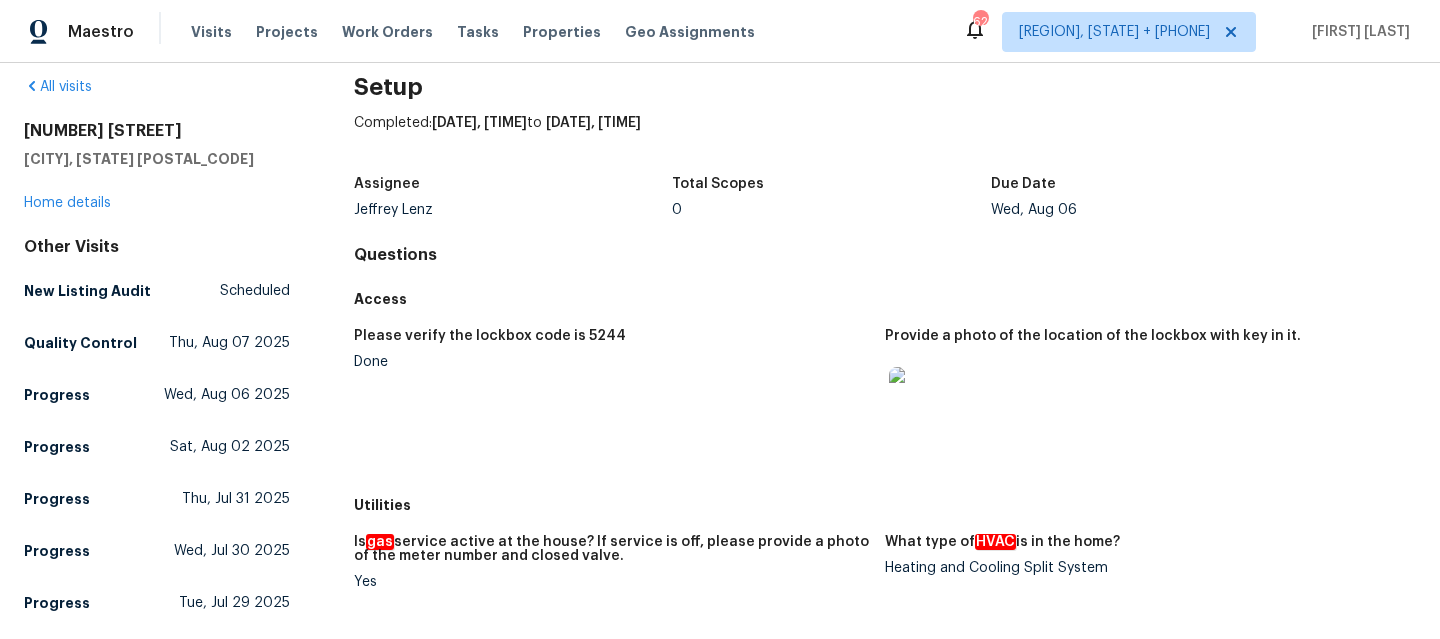 scroll, scrollTop: 30, scrollLeft: 0, axis: vertical 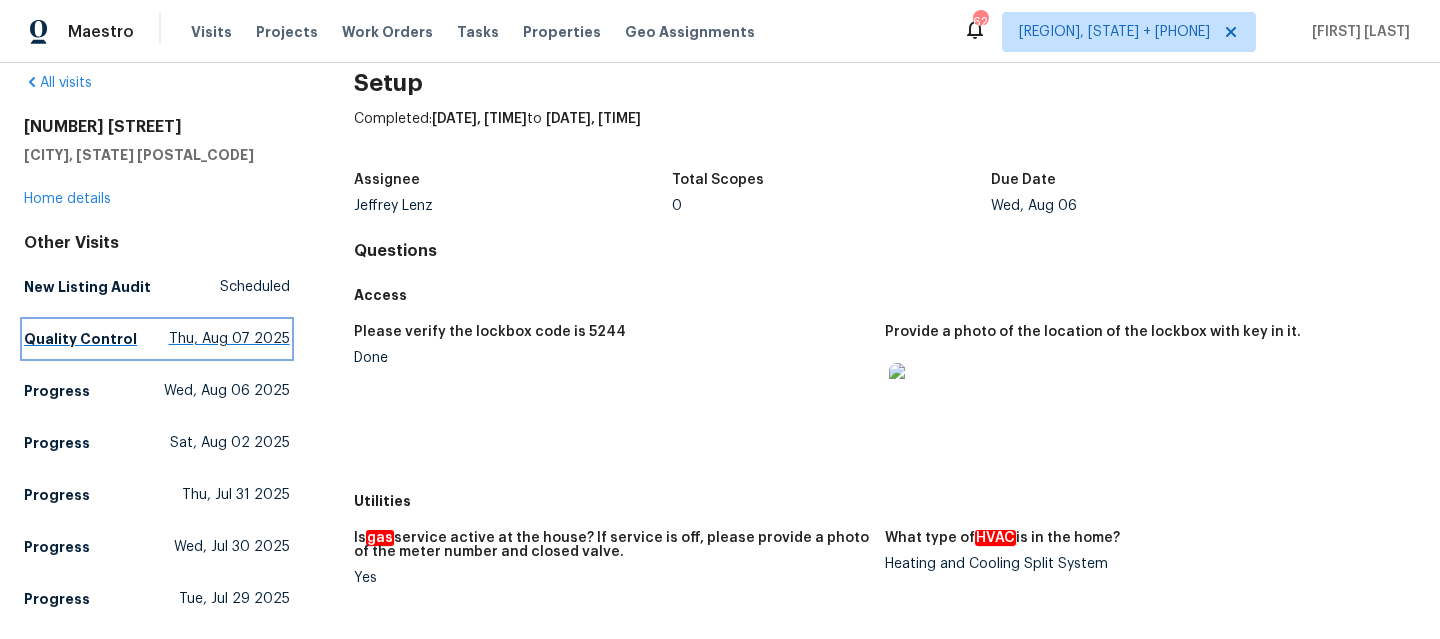 click on "Quality Control Thu, Aug 07 2025" at bounding box center (157, 339) 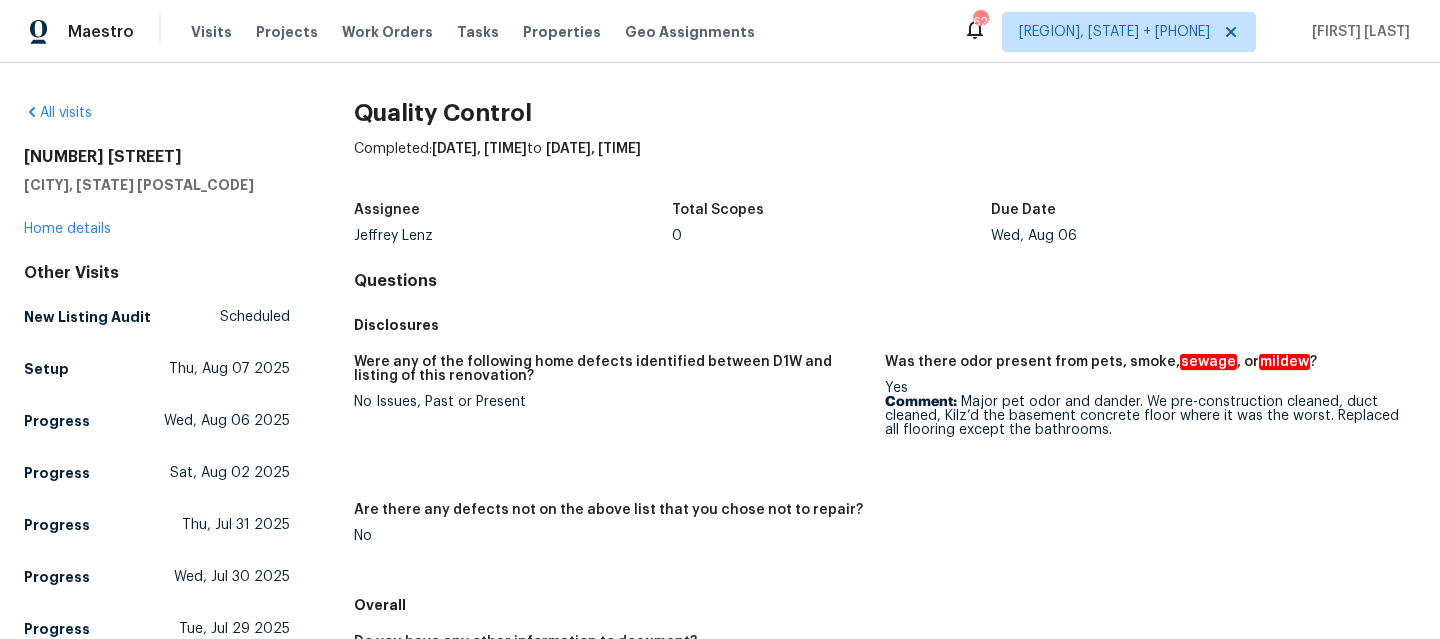 scroll, scrollTop: 315, scrollLeft: 0, axis: vertical 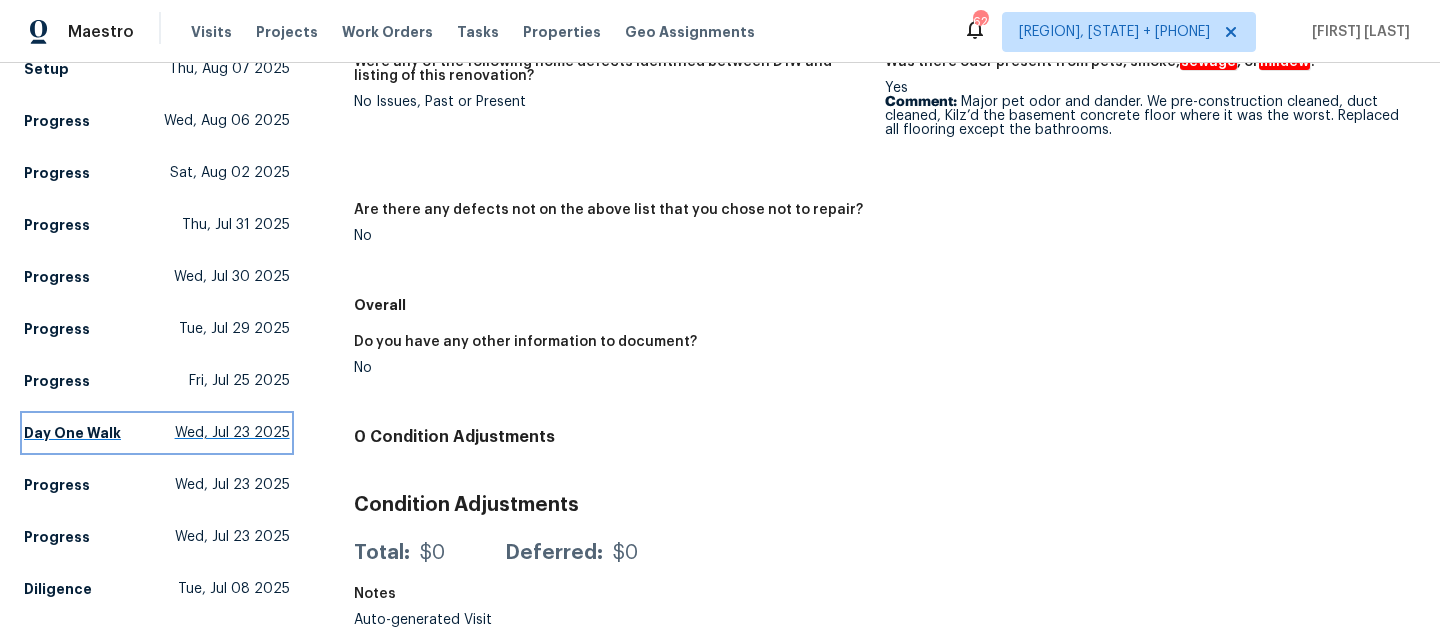 click on "Day One Walk Wed, Jul 23 2025" at bounding box center (157, 433) 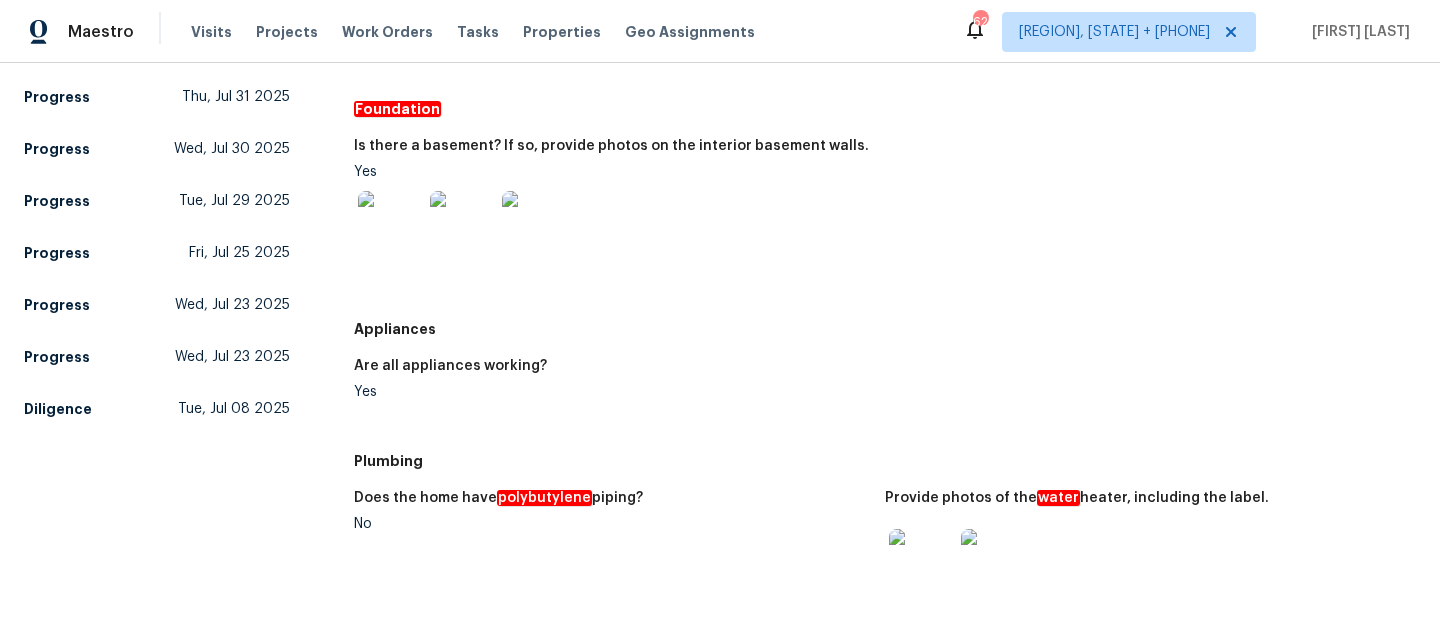 scroll, scrollTop: 481, scrollLeft: 0, axis: vertical 